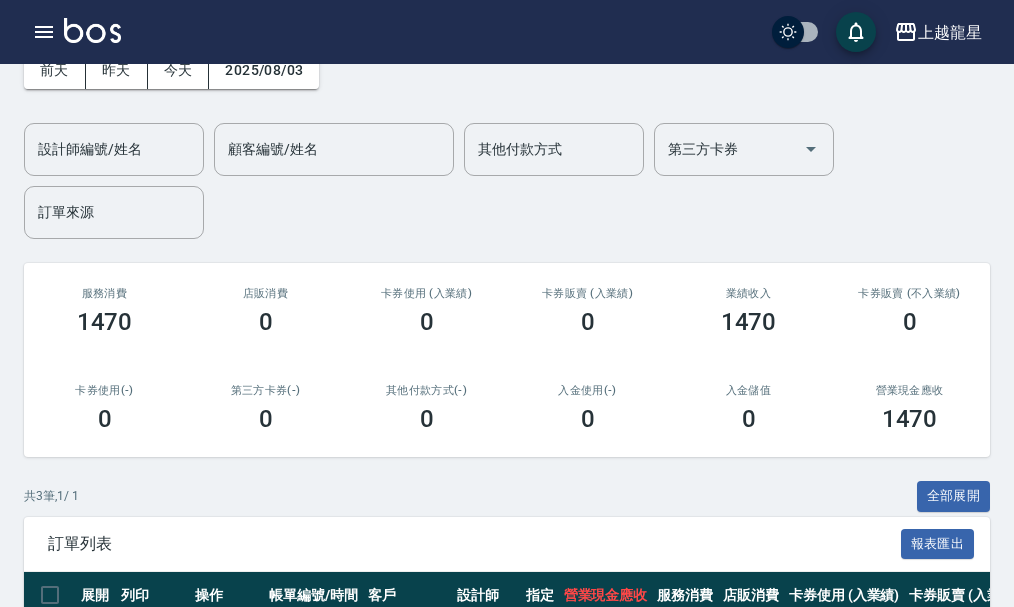 scroll, scrollTop: 0, scrollLeft: 0, axis: both 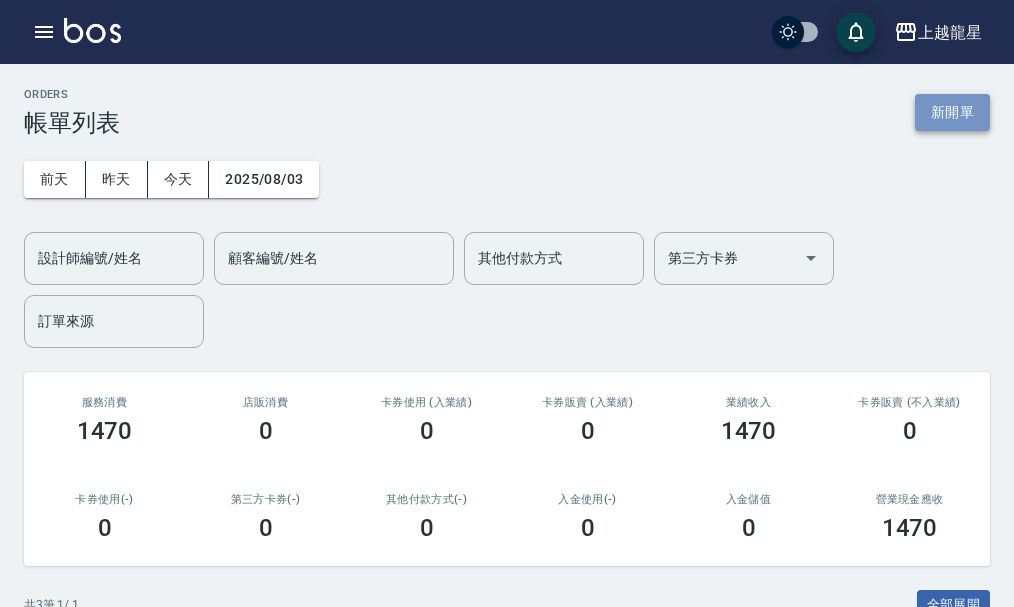 click on "新開單" at bounding box center [952, 112] 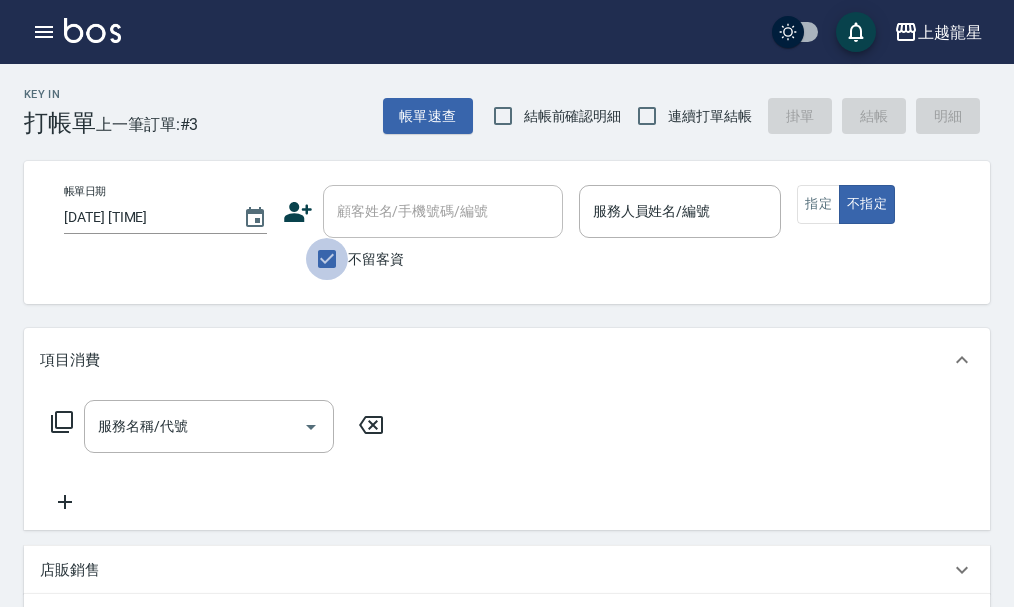 click on "不留客資" at bounding box center [327, 259] 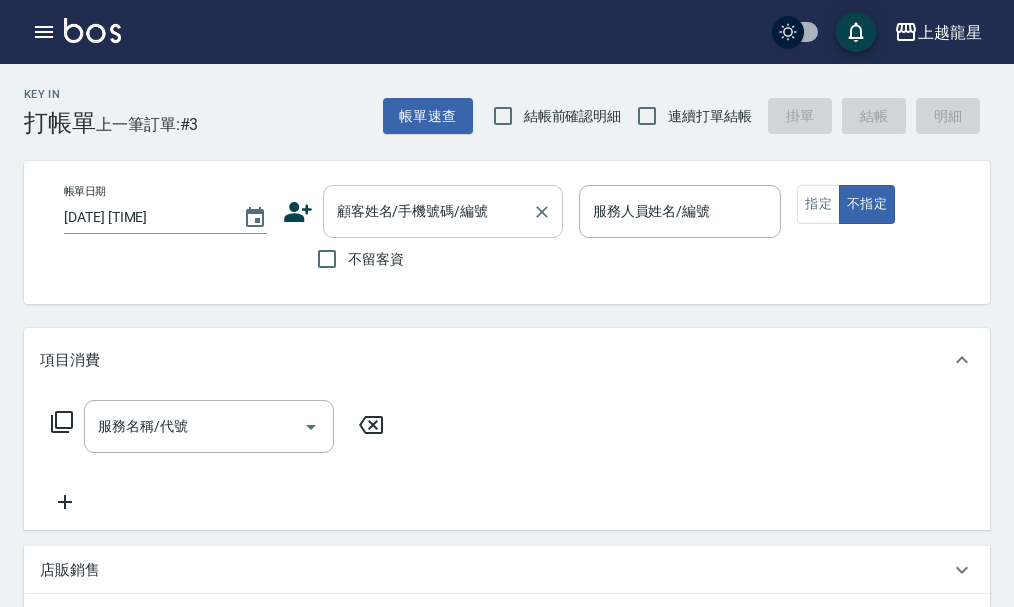 click on "顧客姓名/手機號碼/編號" at bounding box center [428, 211] 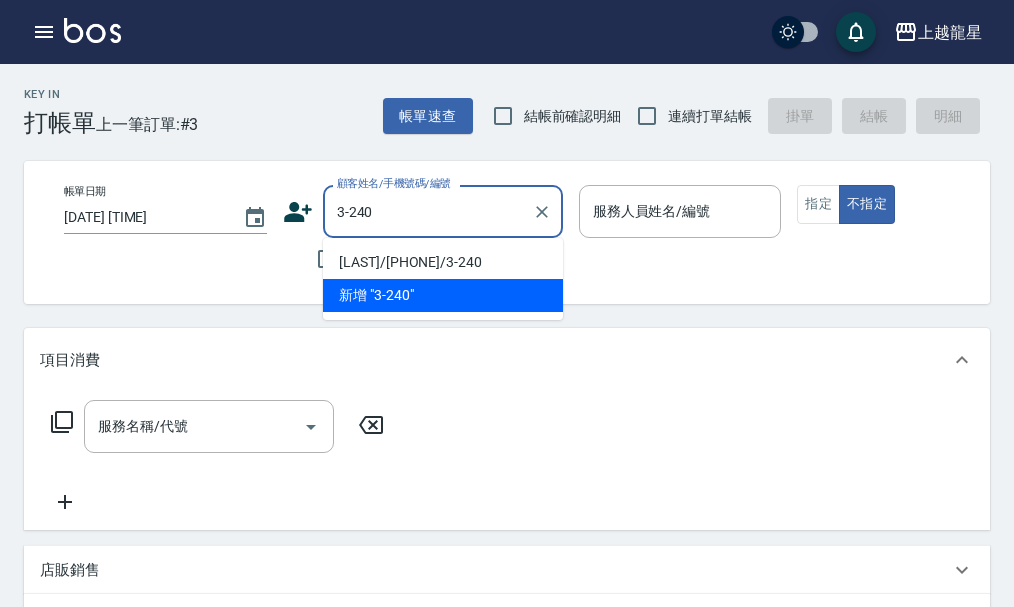 click on "[LAST]/[PHONE]/3-240" at bounding box center [443, 262] 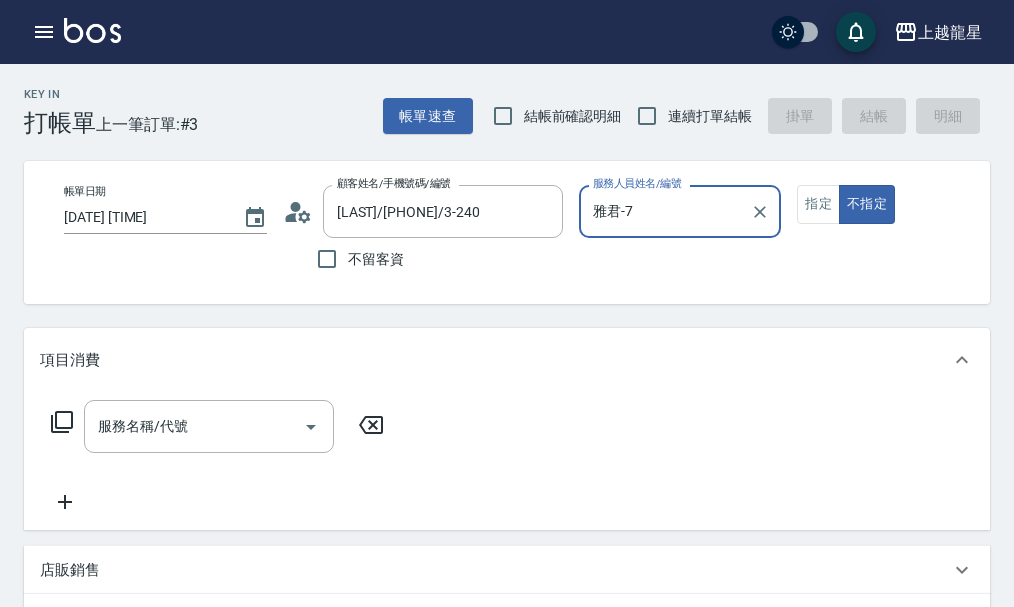 type on "雅君-7" 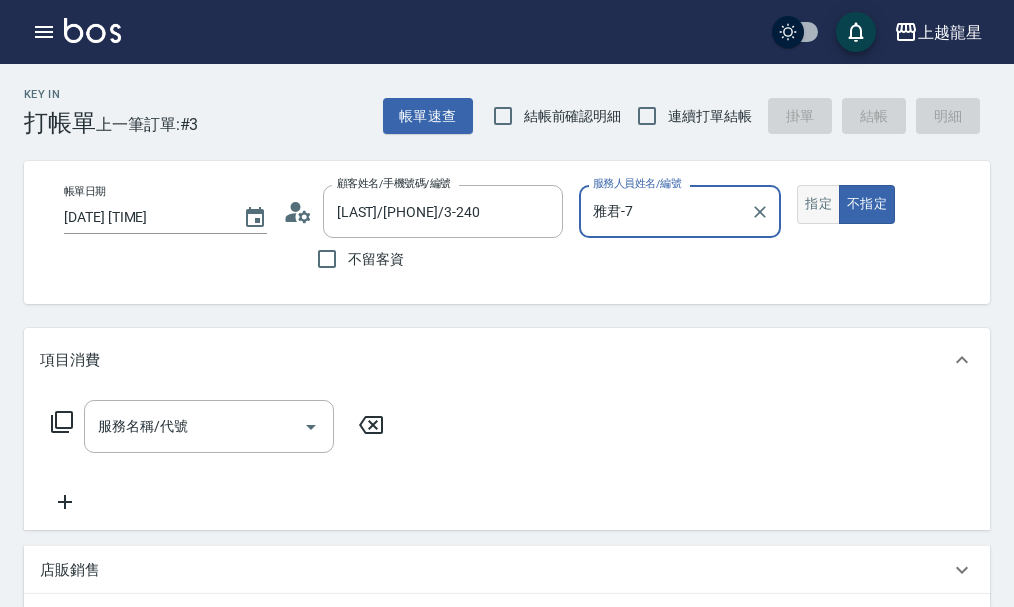 click on "指定" at bounding box center (818, 204) 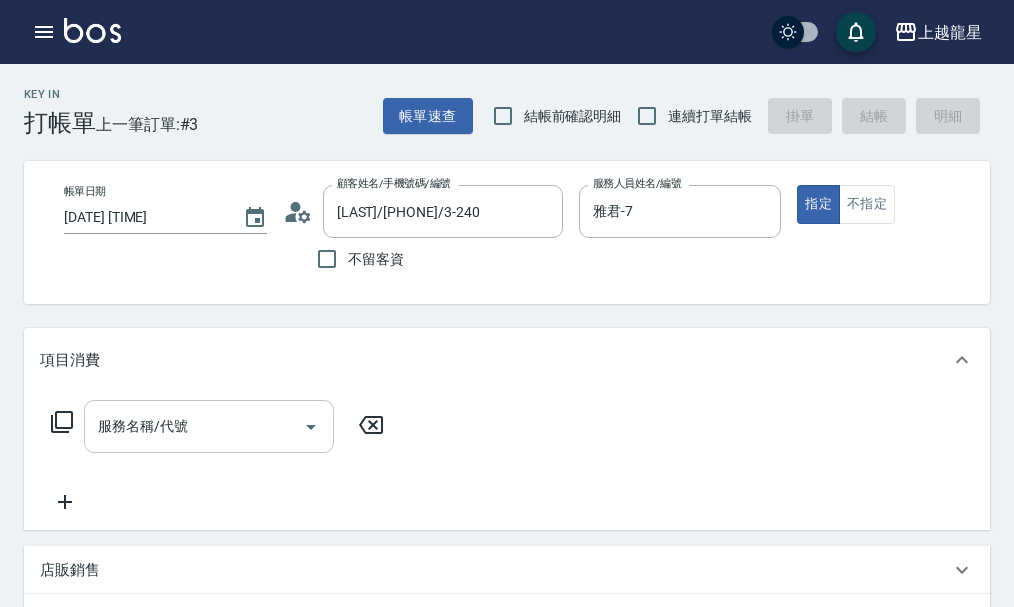 click on "服務名稱/代號" at bounding box center [209, 426] 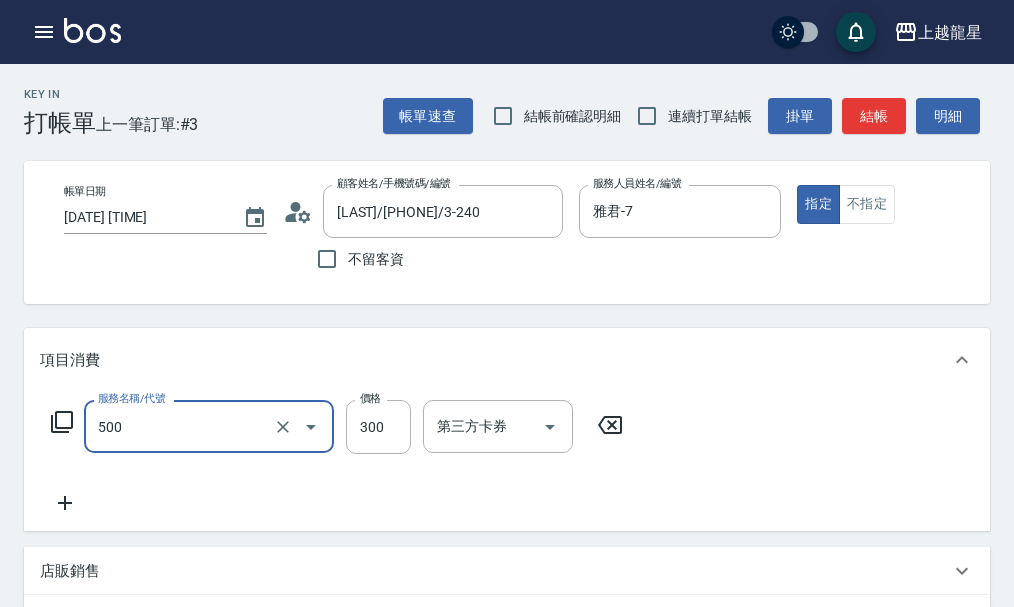 type on "一般洗髮(500)" 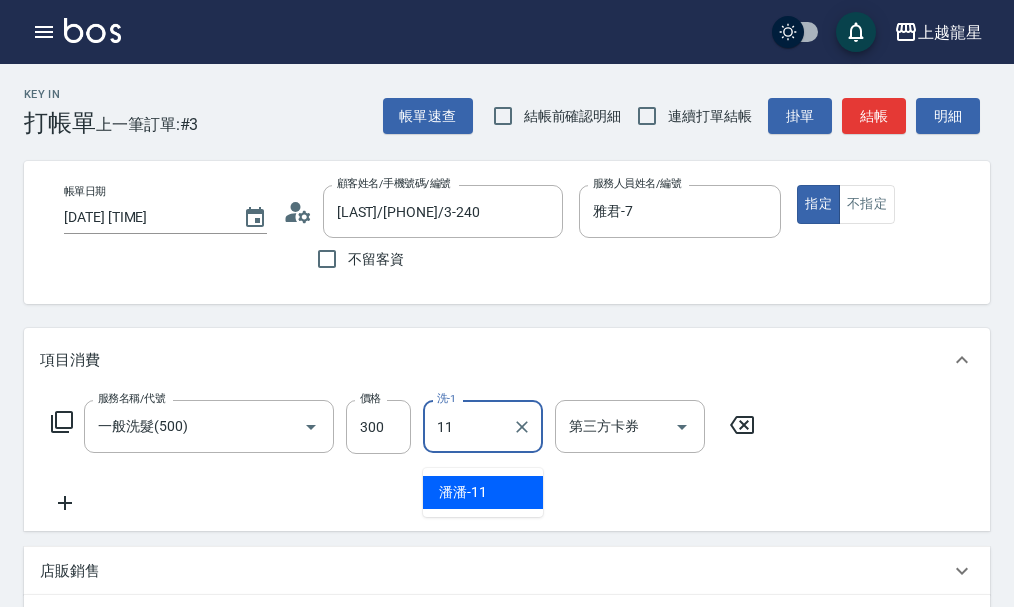 type on "[LAST]-11" 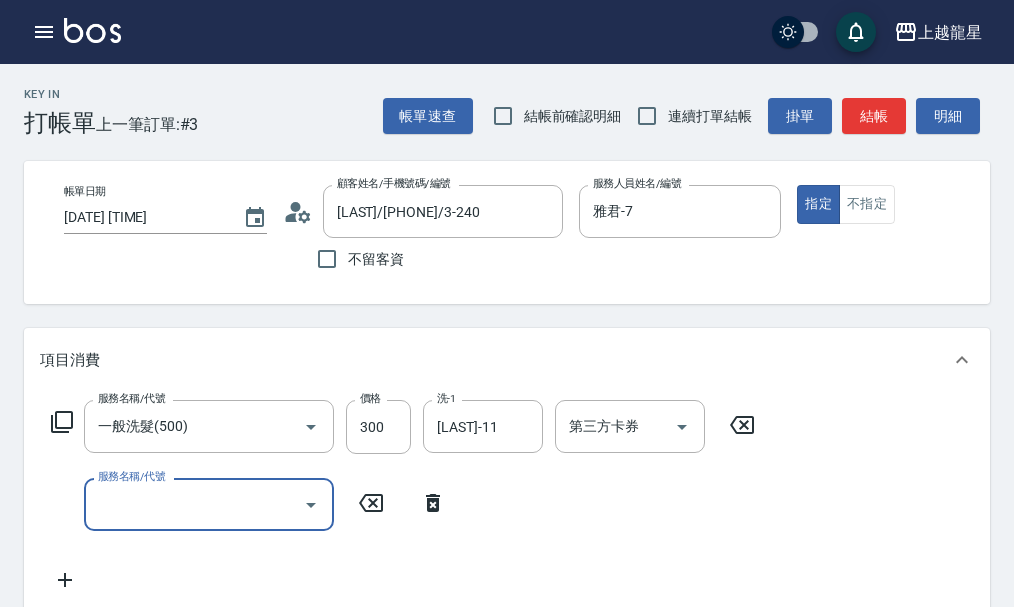 type on "8" 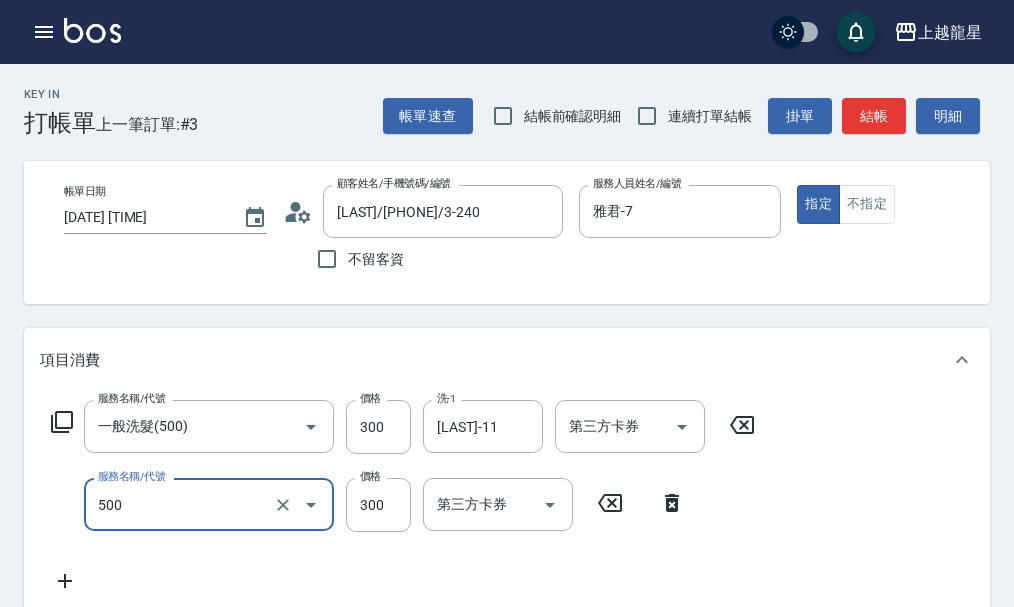 type on "一般洗髮(500)" 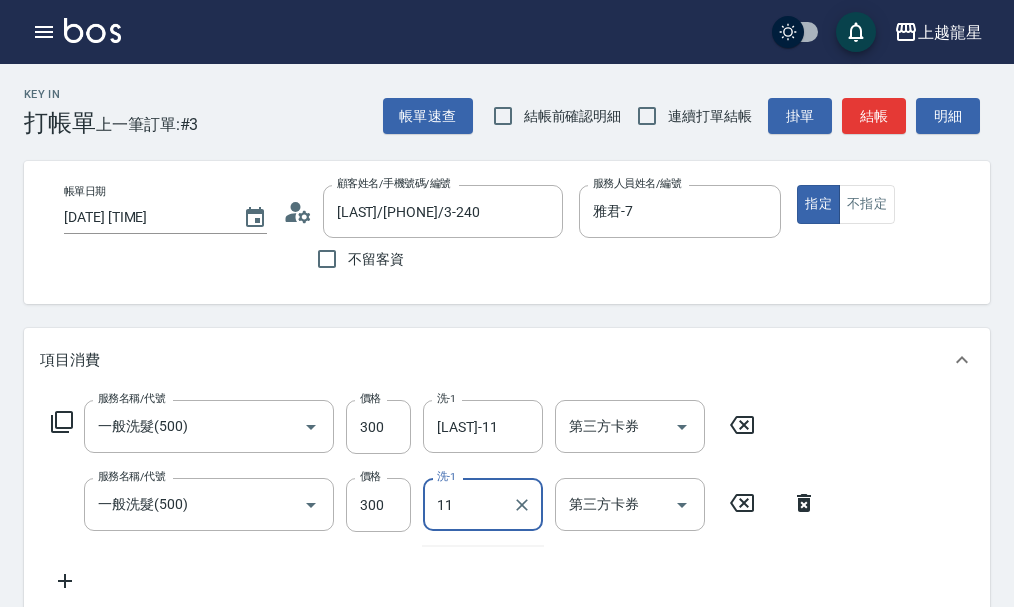 type on "[LAST]-11" 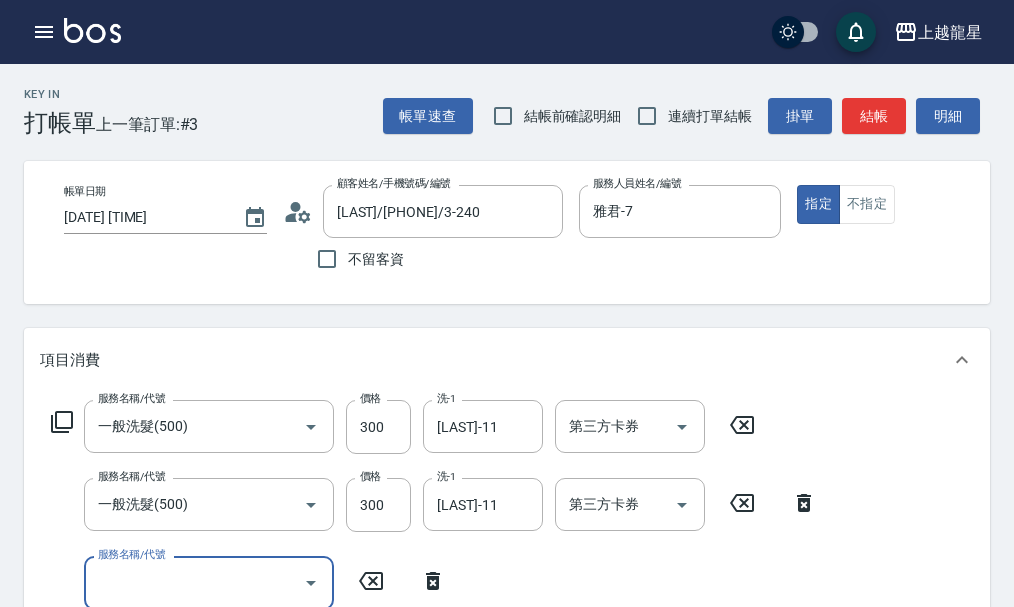 scroll, scrollTop: 9, scrollLeft: 0, axis: vertical 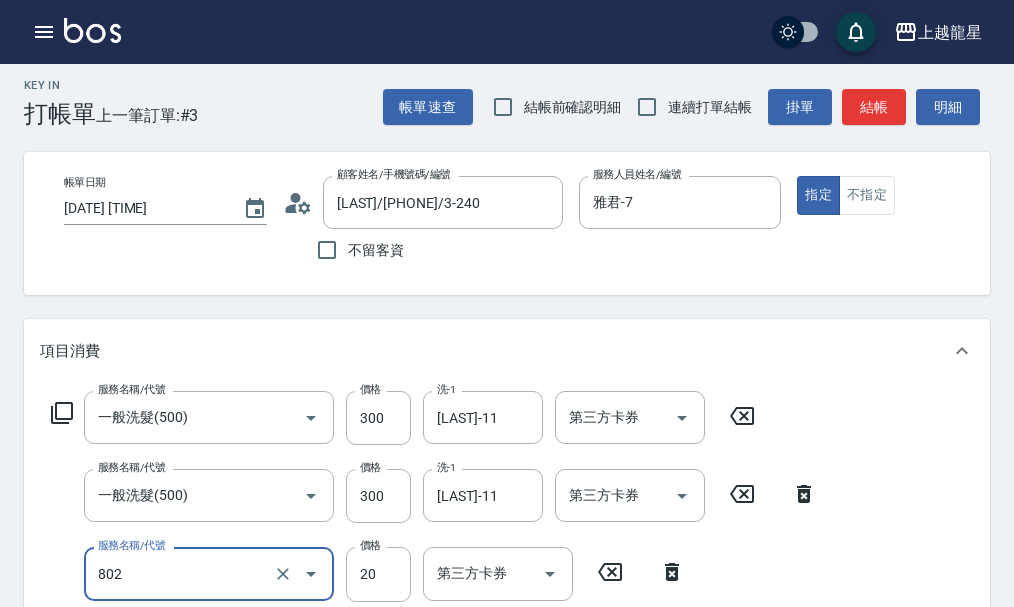 type on "潤絲(802)" 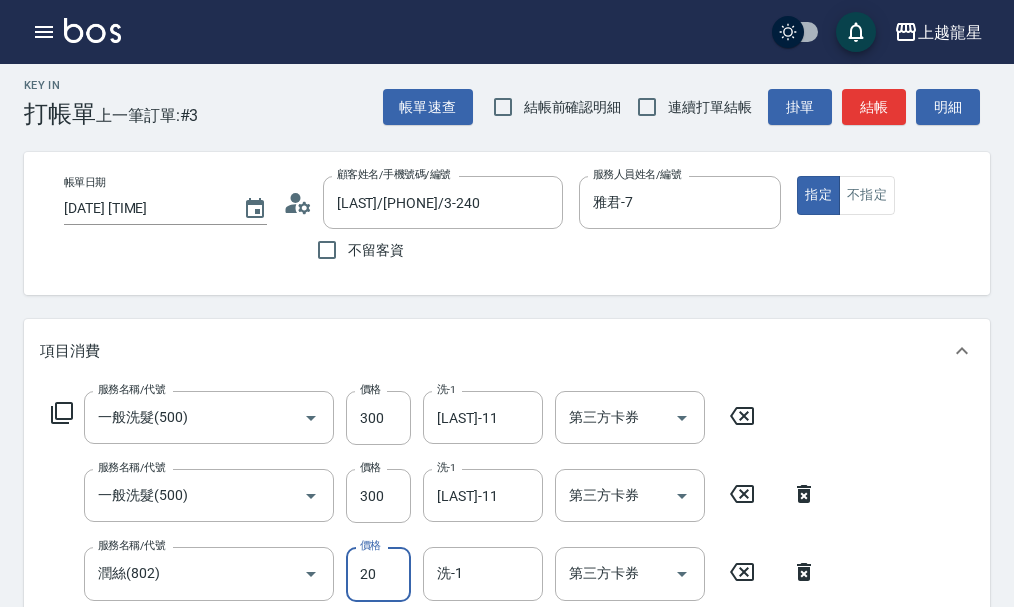 scroll, scrollTop: 19, scrollLeft: 0, axis: vertical 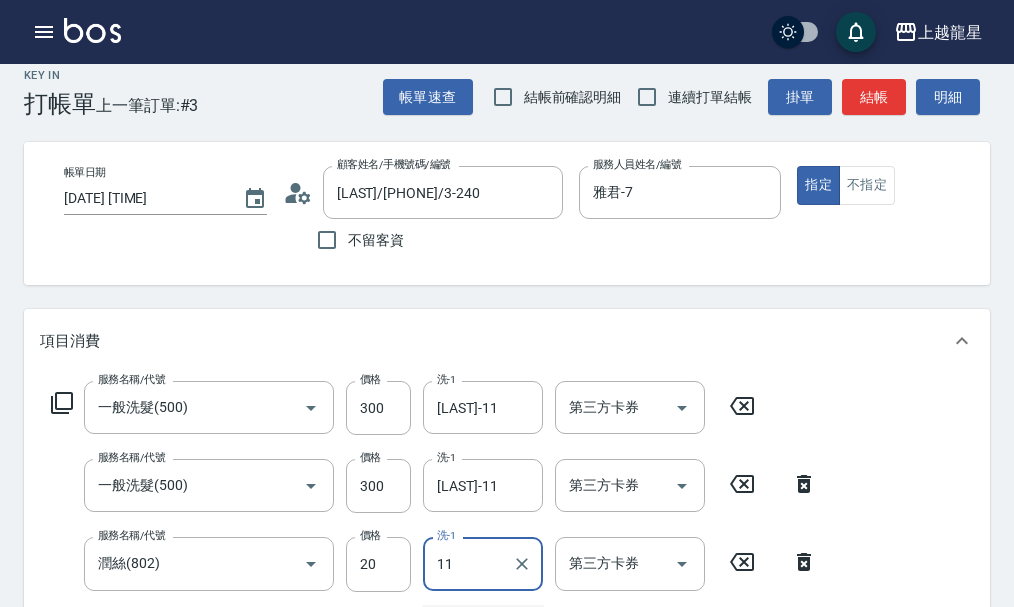 type on "[LAST]-11" 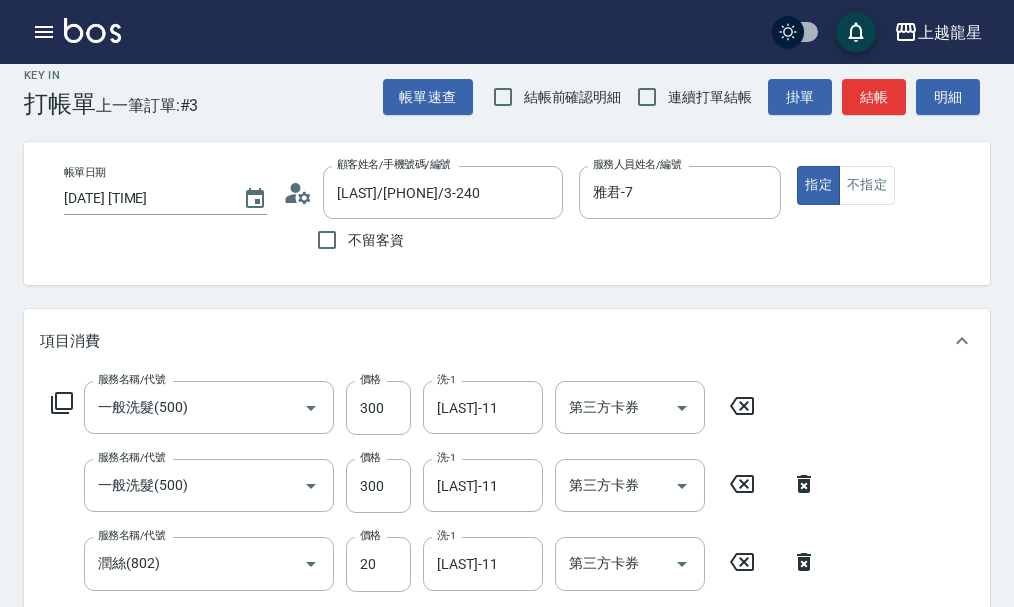 scroll, scrollTop: 373, scrollLeft: 0, axis: vertical 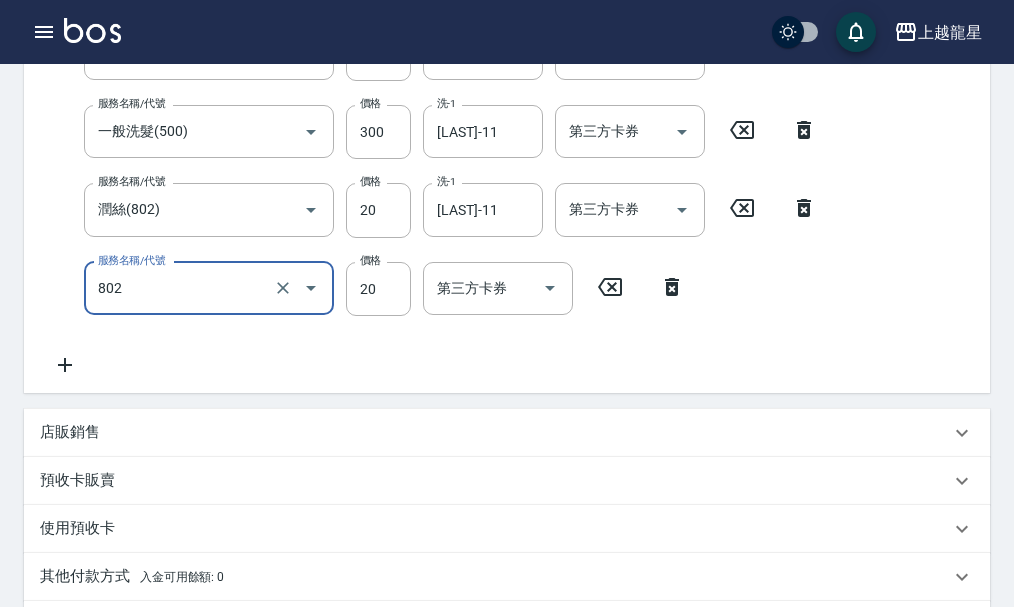 type on "潤絲(802)" 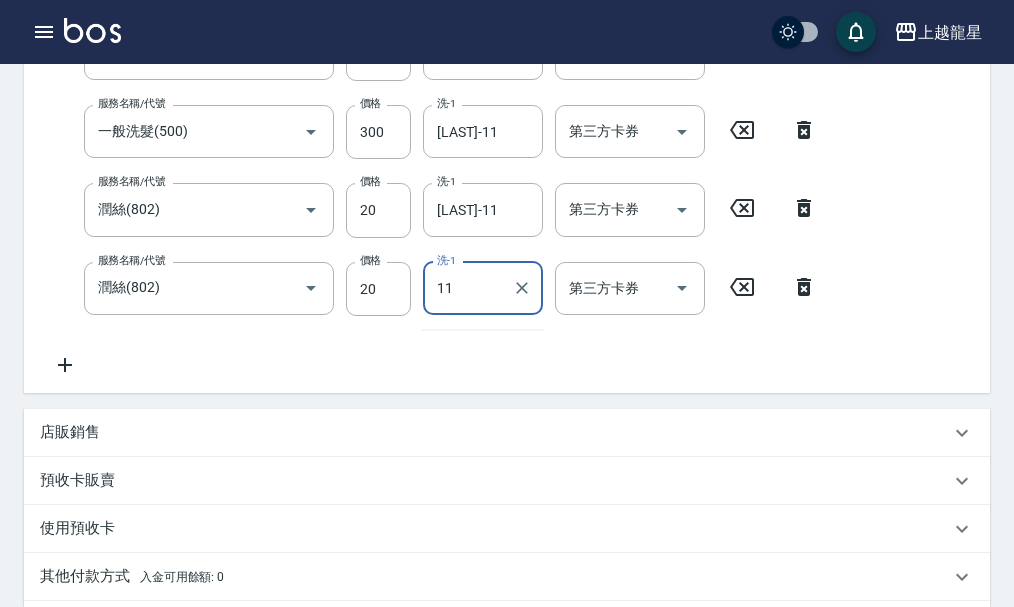 type on "[LAST]-11" 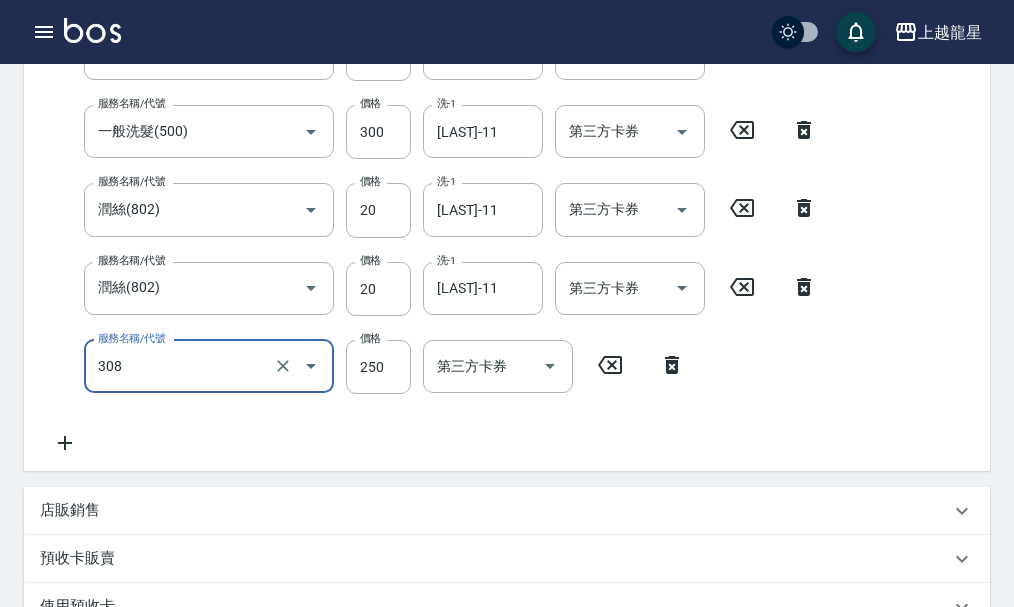 type on "剪髮(國中)(308)" 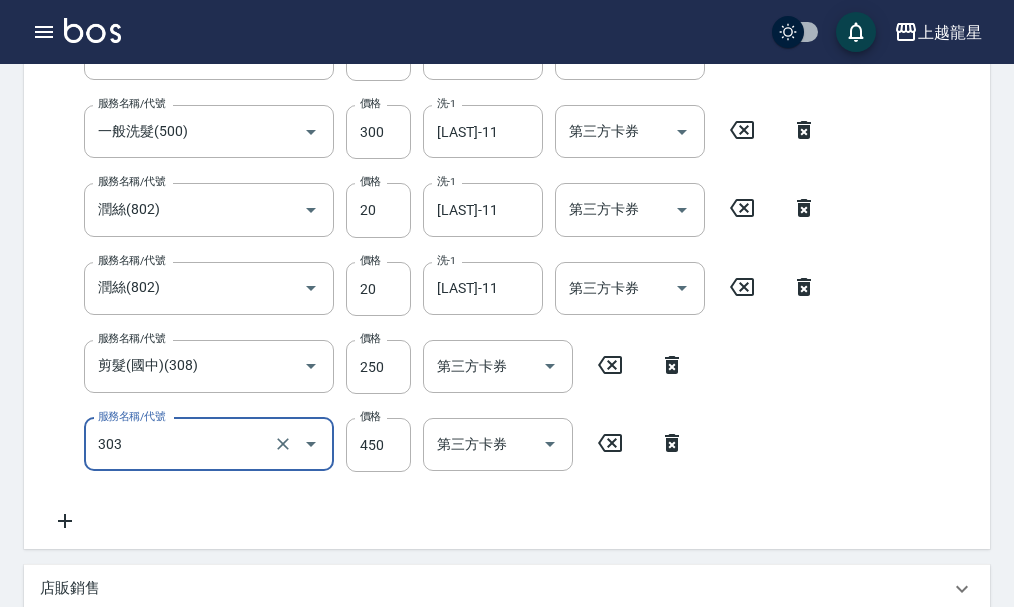 type on "剪髮(303)" 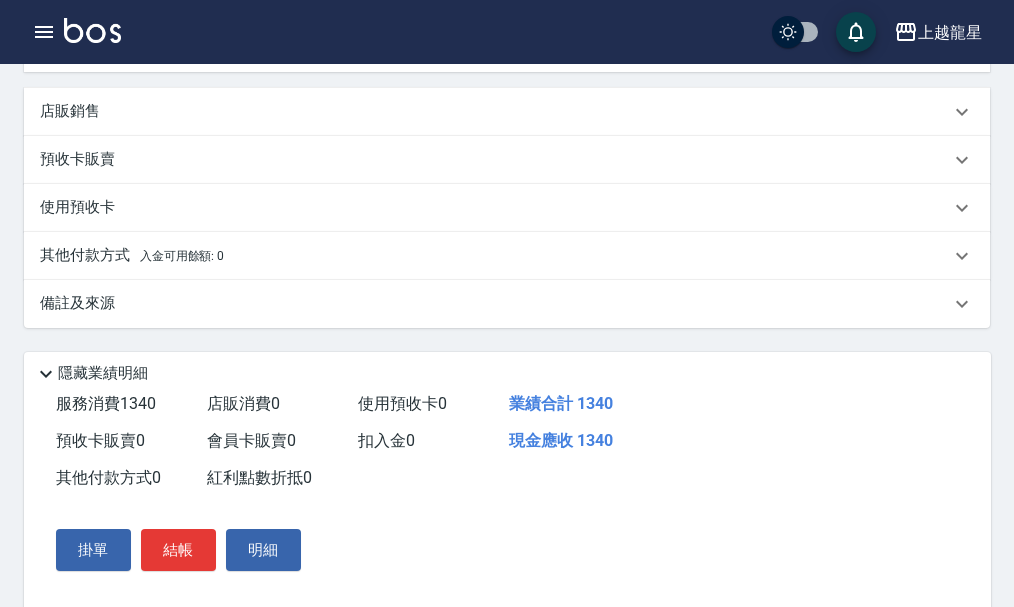 scroll, scrollTop: 918, scrollLeft: 0, axis: vertical 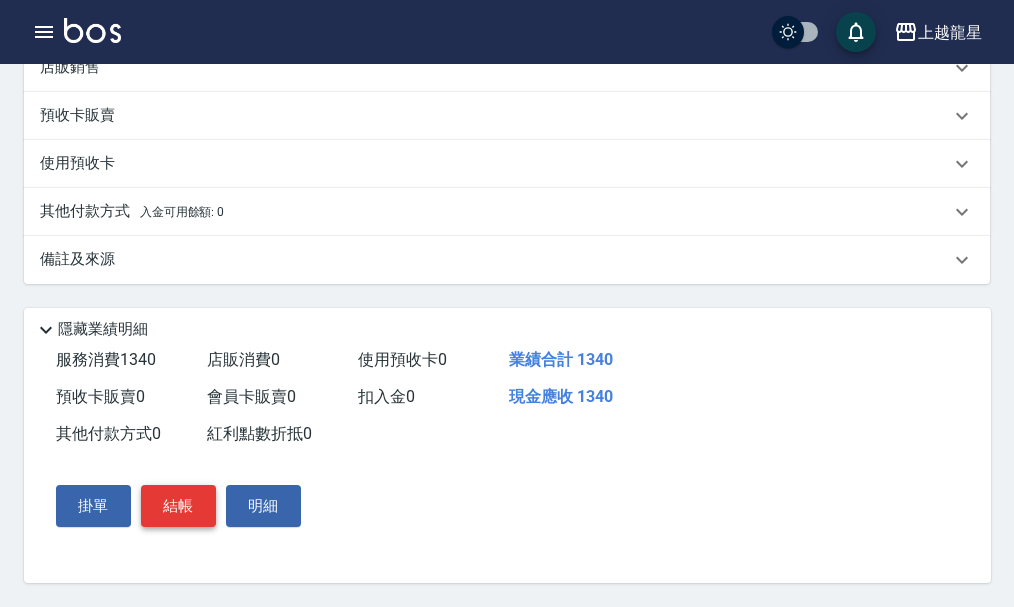 click on "結帳" at bounding box center (178, 506) 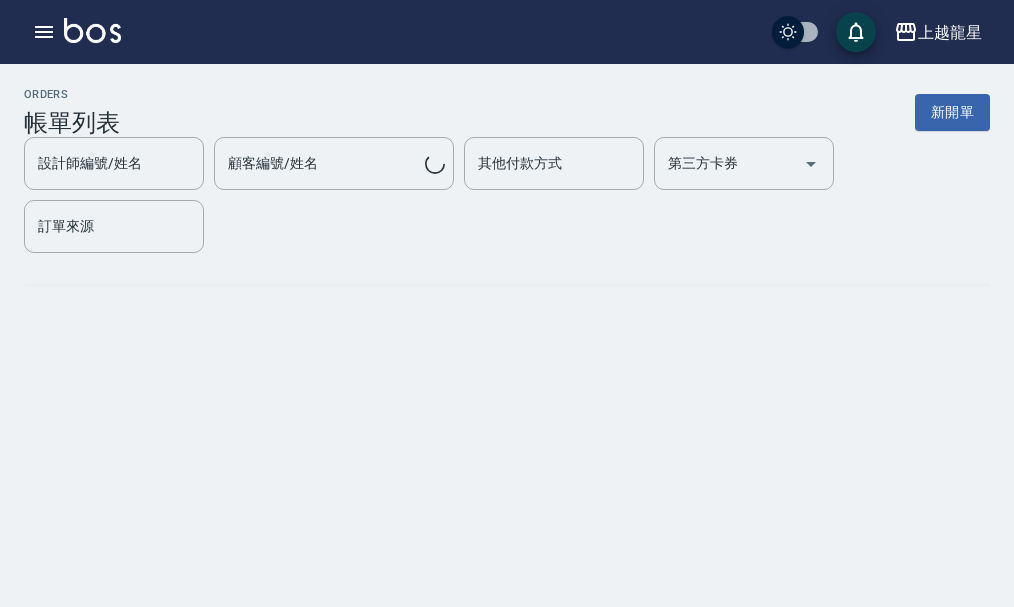 scroll, scrollTop: 0, scrollLeft: 0, axis: both 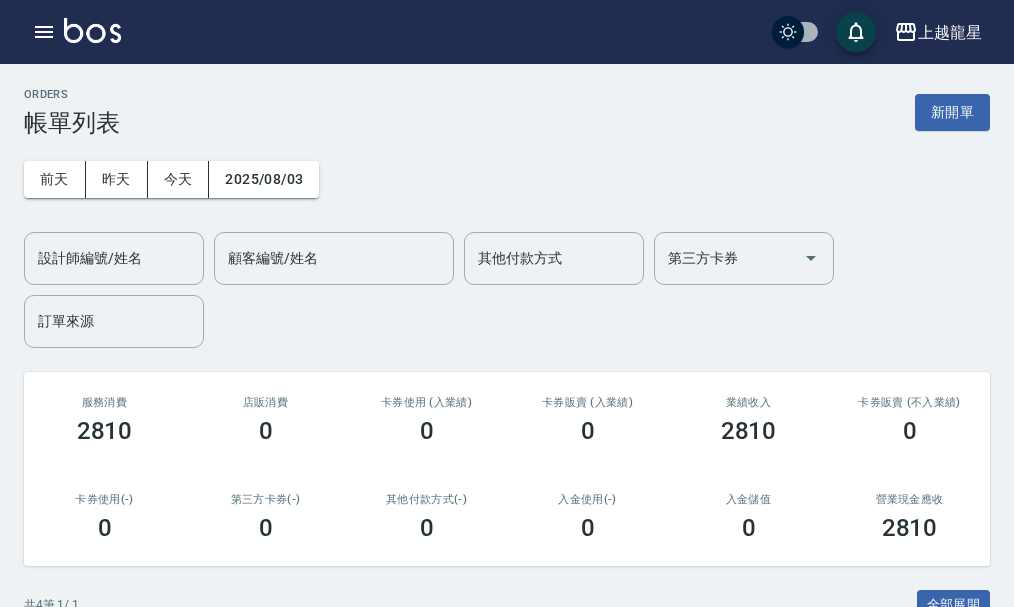 click at bounding box center [92, 30] 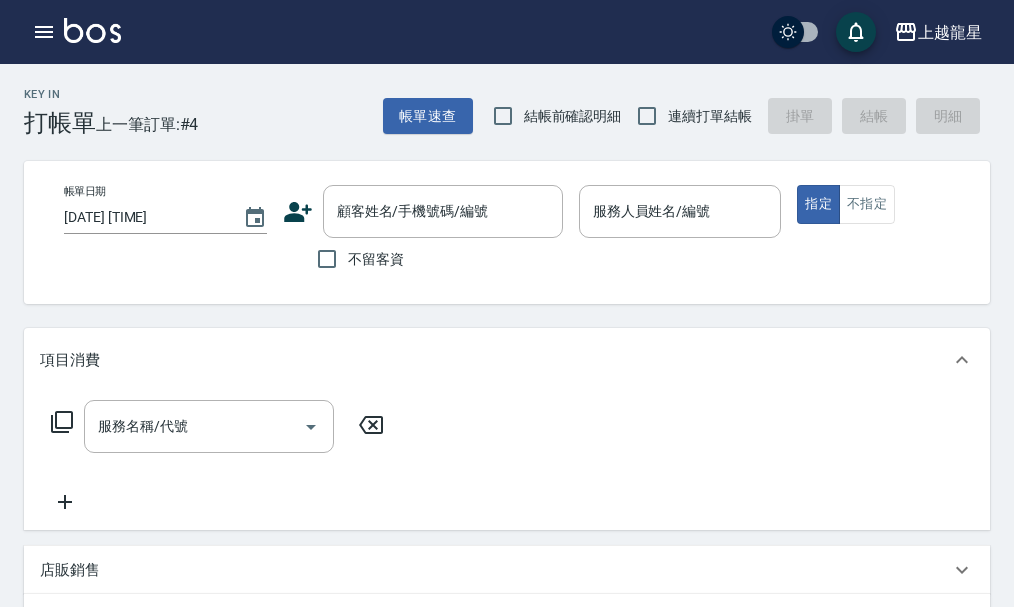 click on "不留客資" at bounding box center [376, 259] 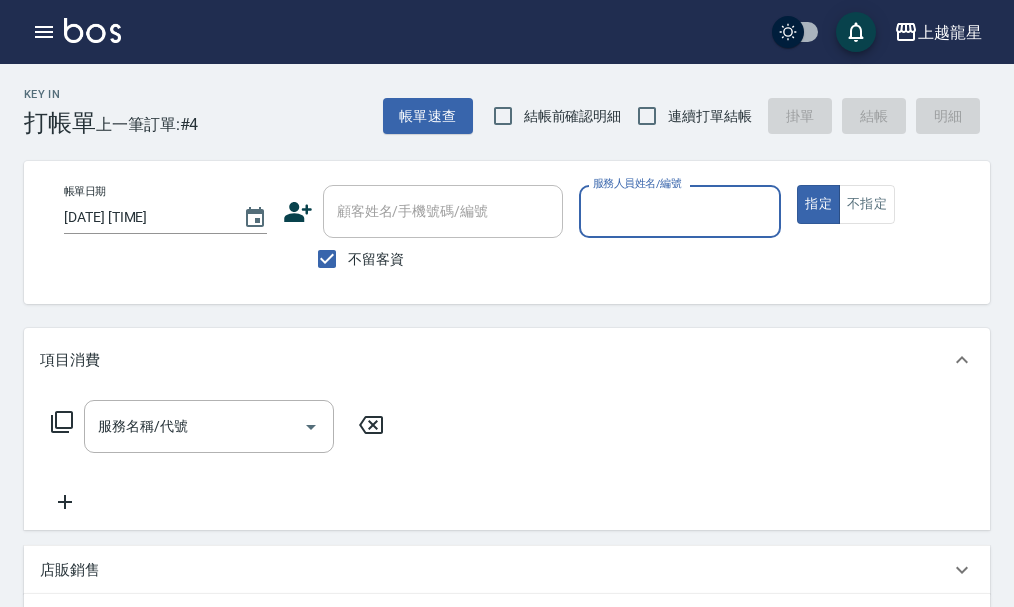 click on "服務人員姓名/編號" at bounding box center (680, 211) 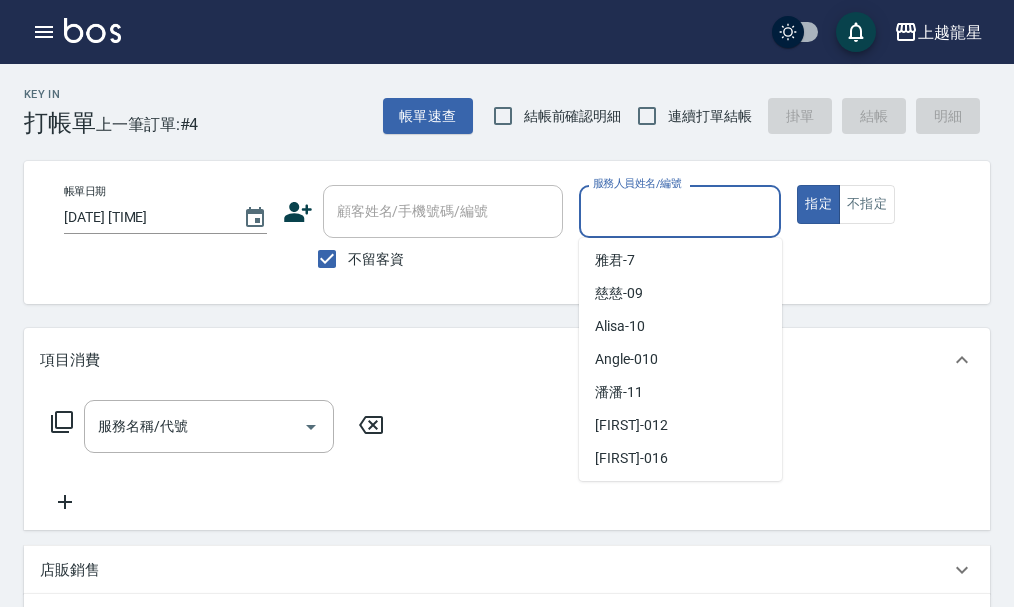 scroll, scrollTop: 0, scrollLeft: 0, axis: both 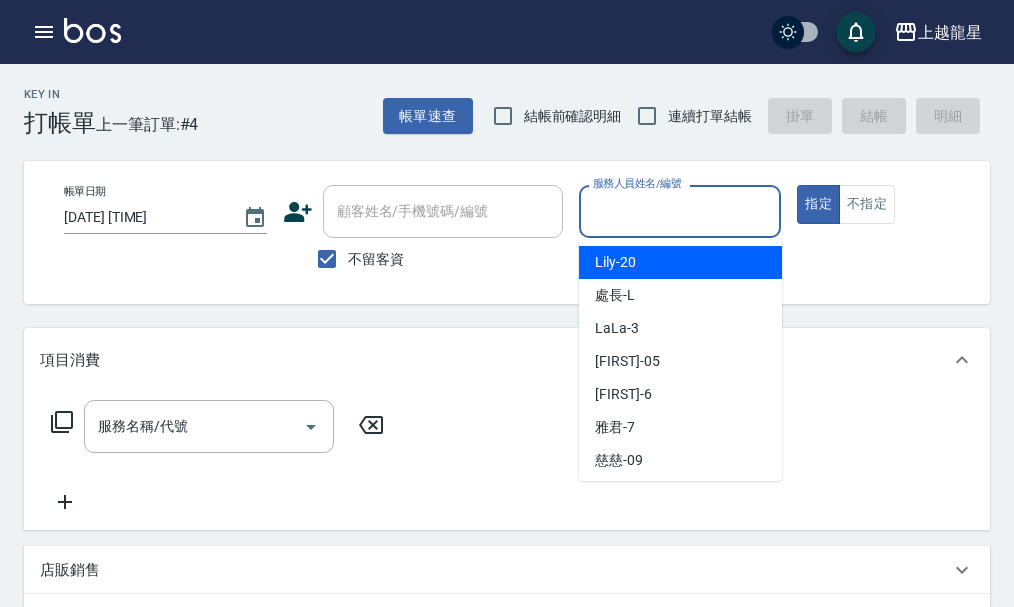 click on "Lily -20" at bounding box center (615, 262) 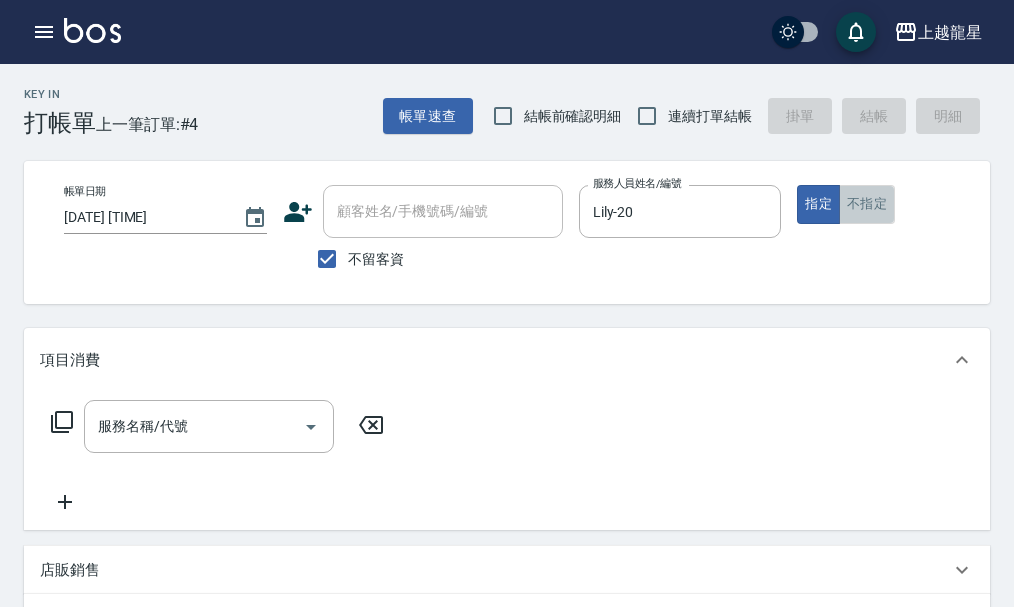 click on "不指定" at bounding box center [867, 204] 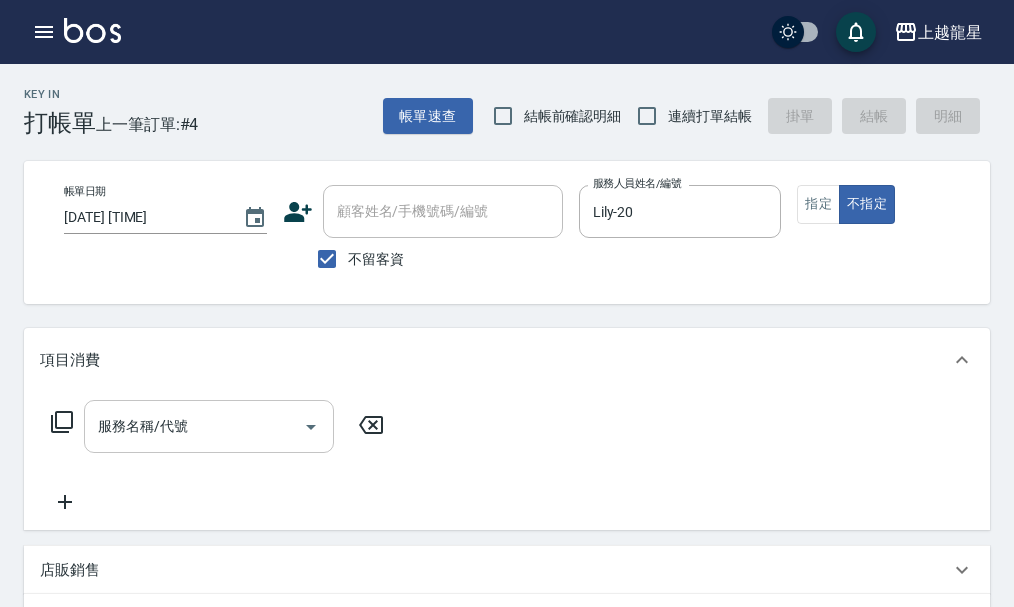 click on "服務名稱/代號" at bounding box center [194, 426] 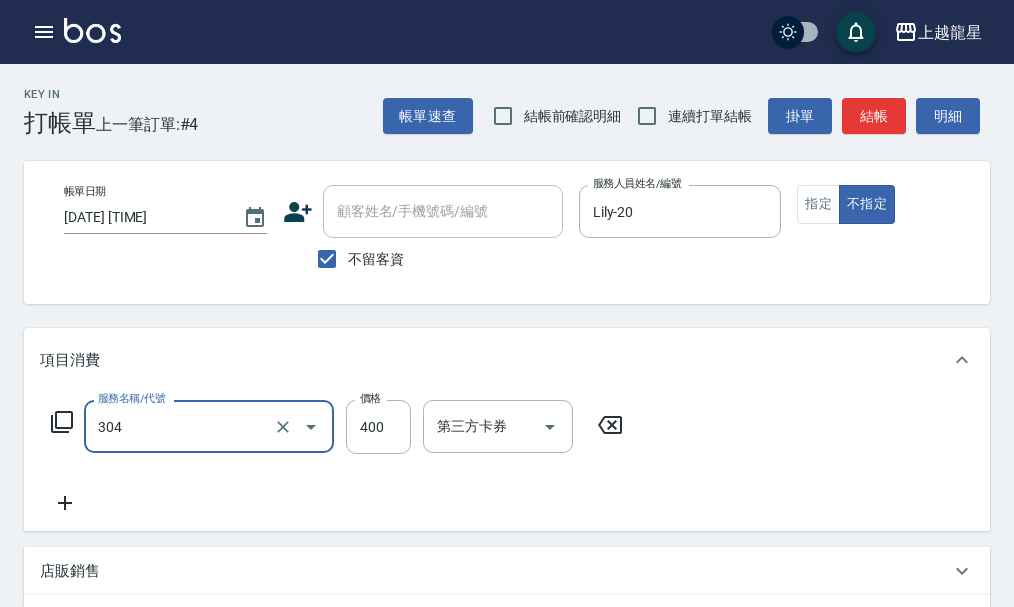 type on "剪髮(304)" 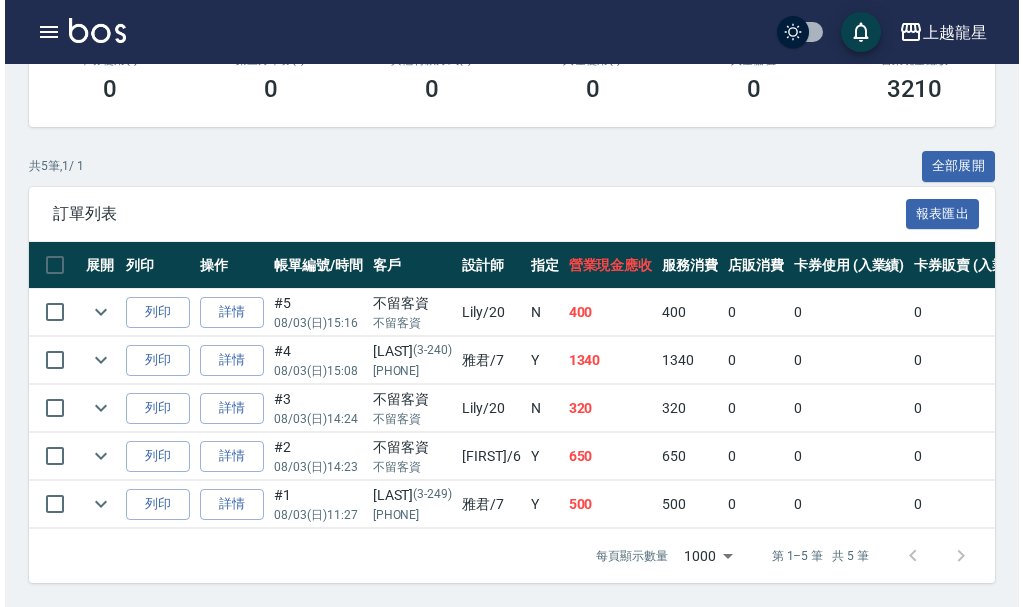scroll, scrollTop: 0, scrollLeft: 0, axis: both 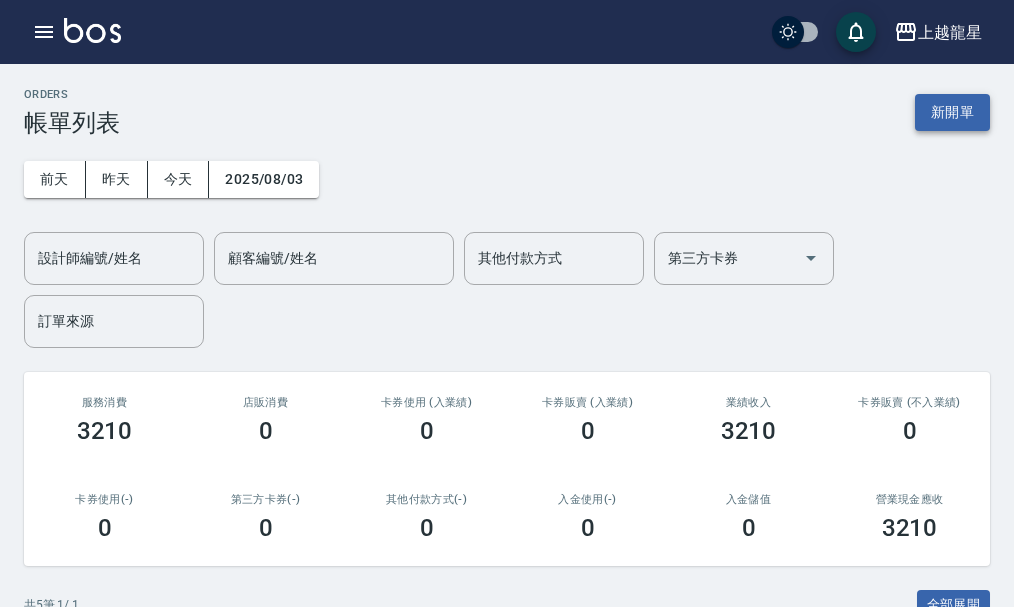 click on "新開單" at bounding box center (952, 112) 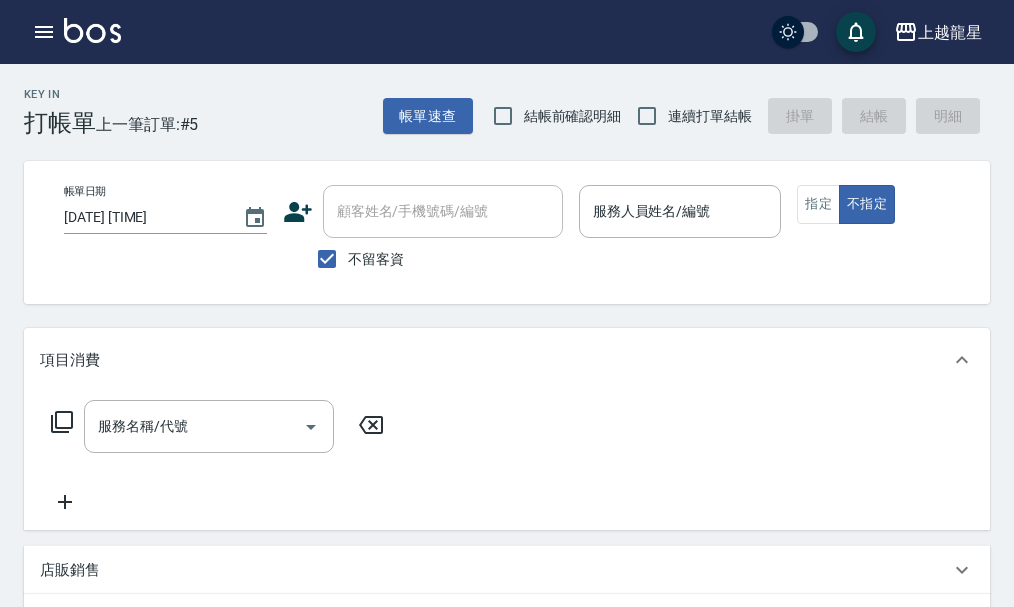 click on "不留客資" at bounding box center (376, 259) 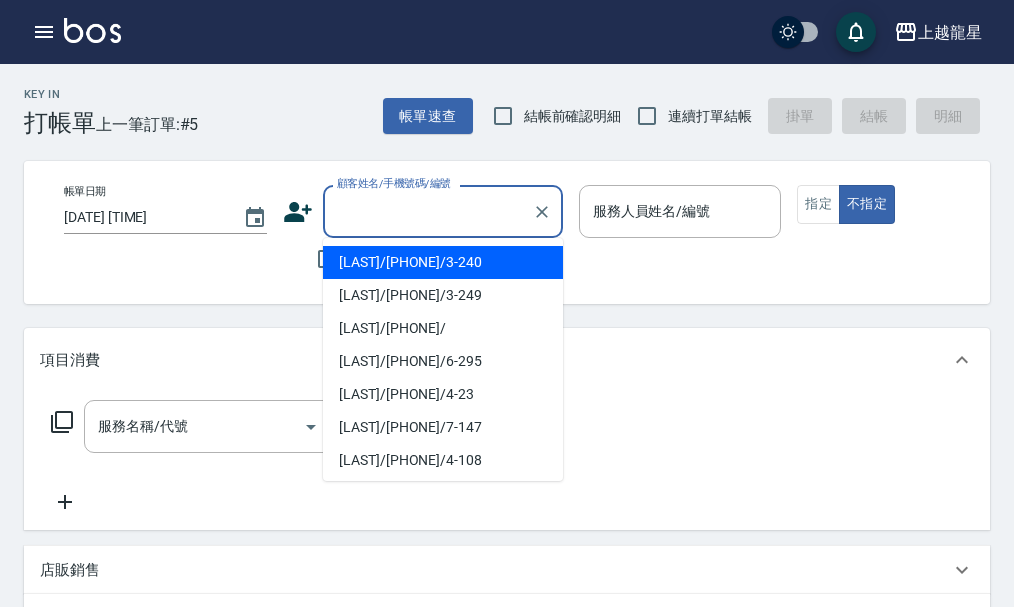 click on "顧客姓名/手機號碼/編號" at bounding box center (428, 211) 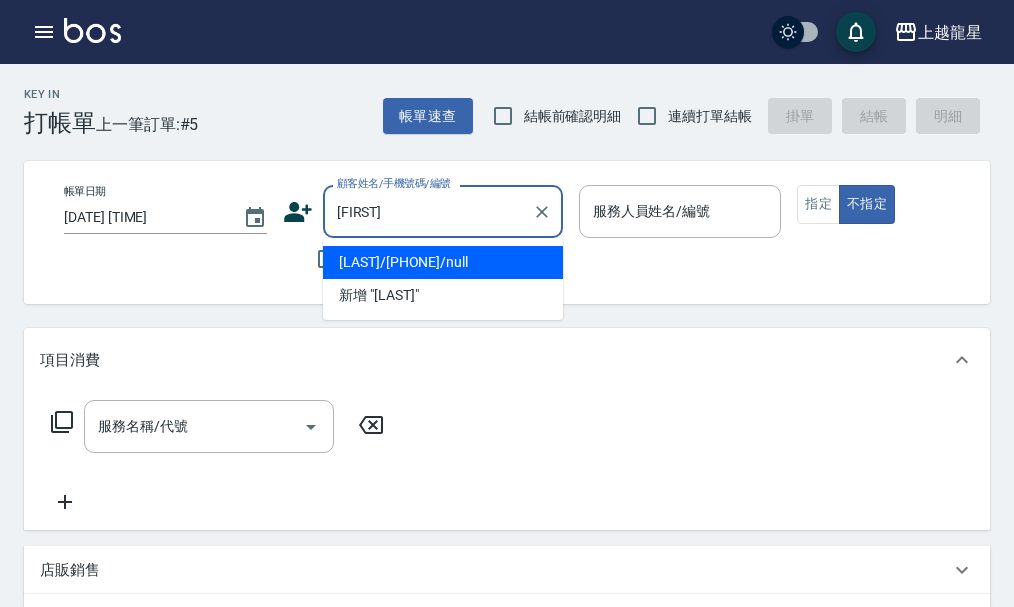 click on "[LAST]/[PHONE]/null" at bounding box center (443, 262) 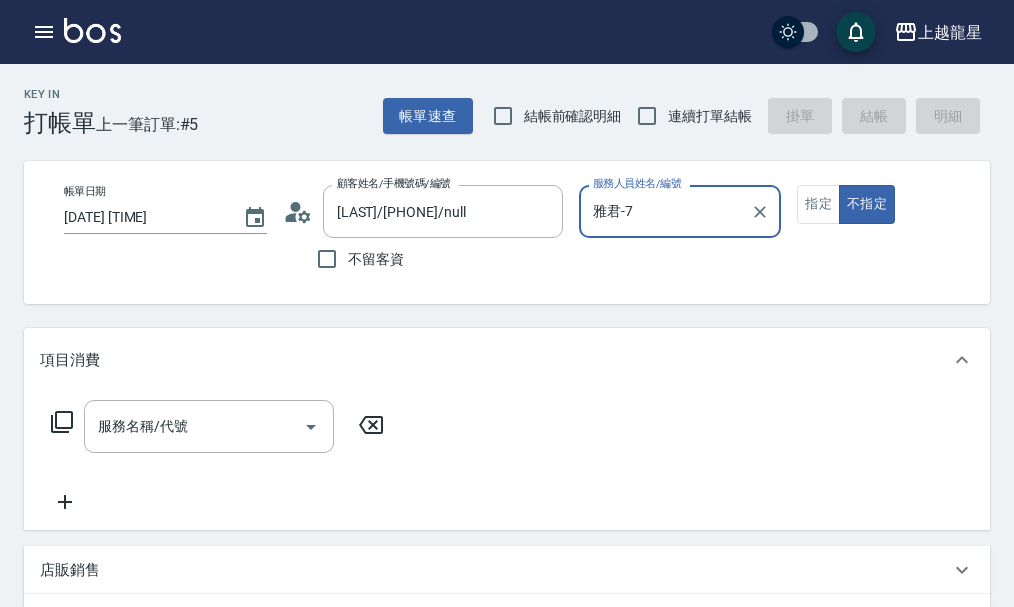 type on "雅君-7" 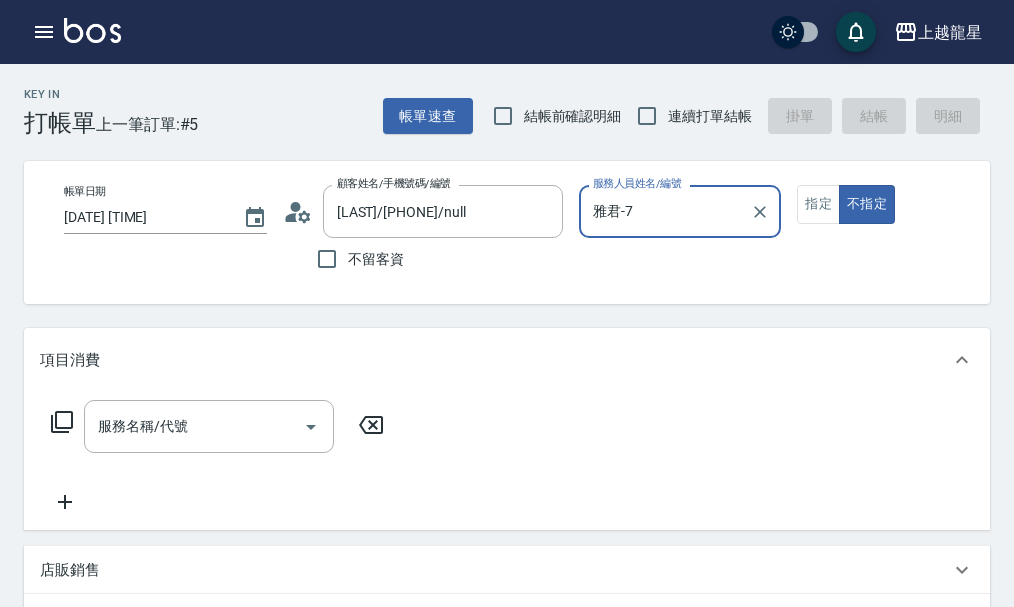 click 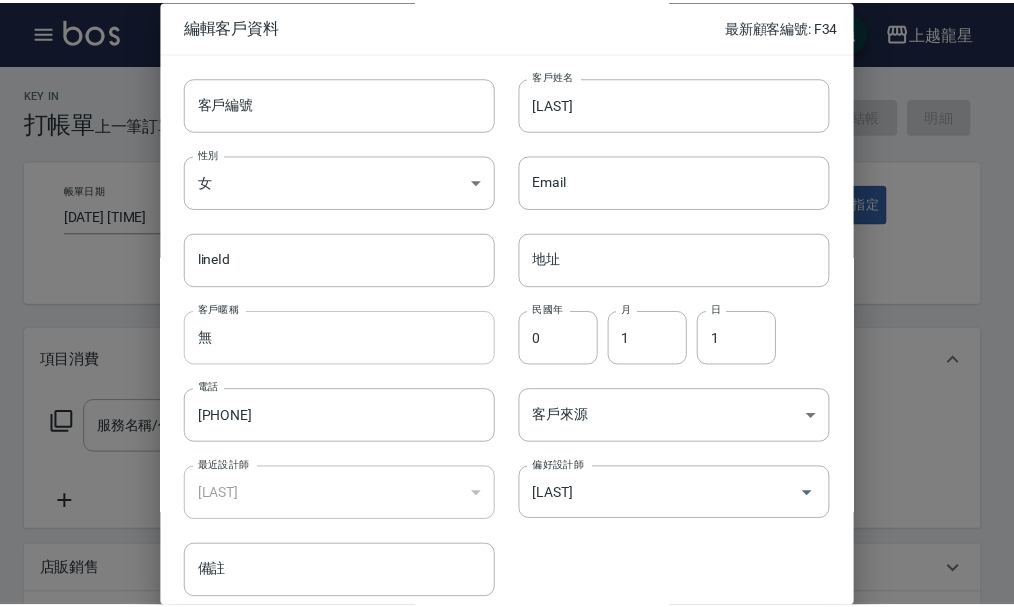 scroll, scrollTop: 86, scrollLeft: 0, axis: vertical 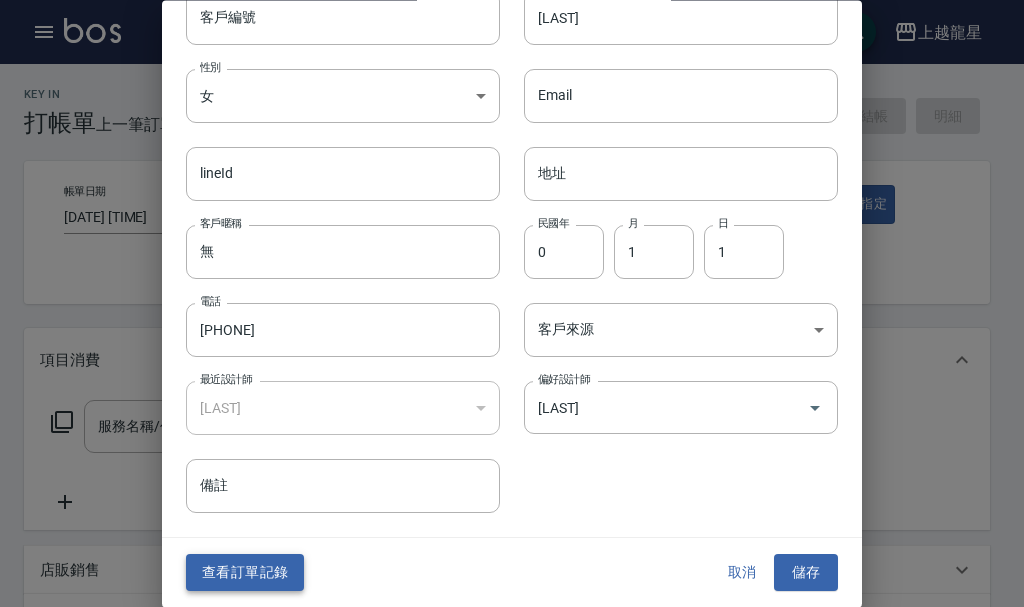 click on "查看訂單記錄" at bounding box center [245, 573] 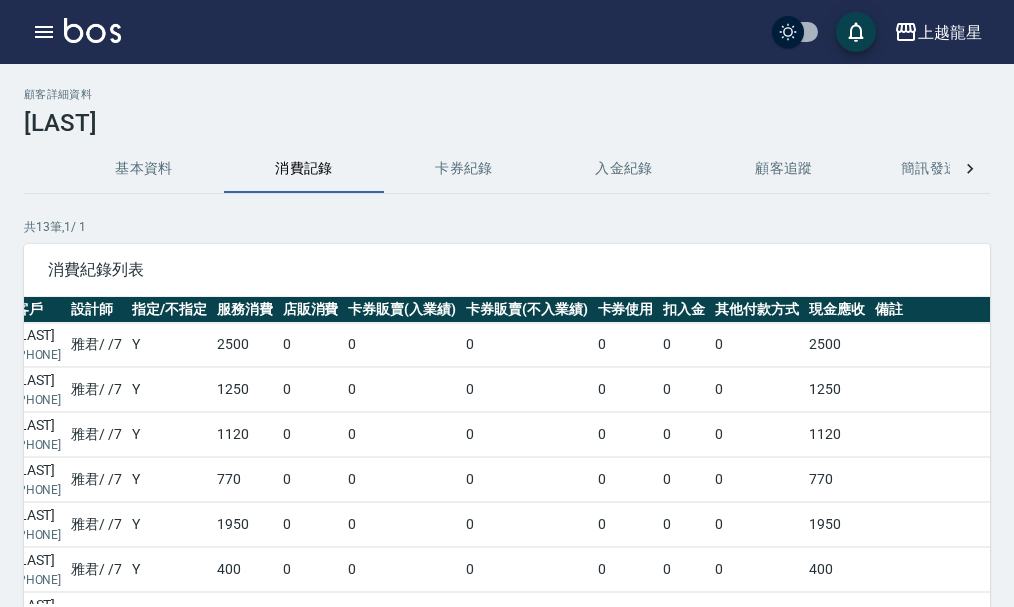 scroll, scrollTop: 0, scrollLeft: 307, axis: horizontal 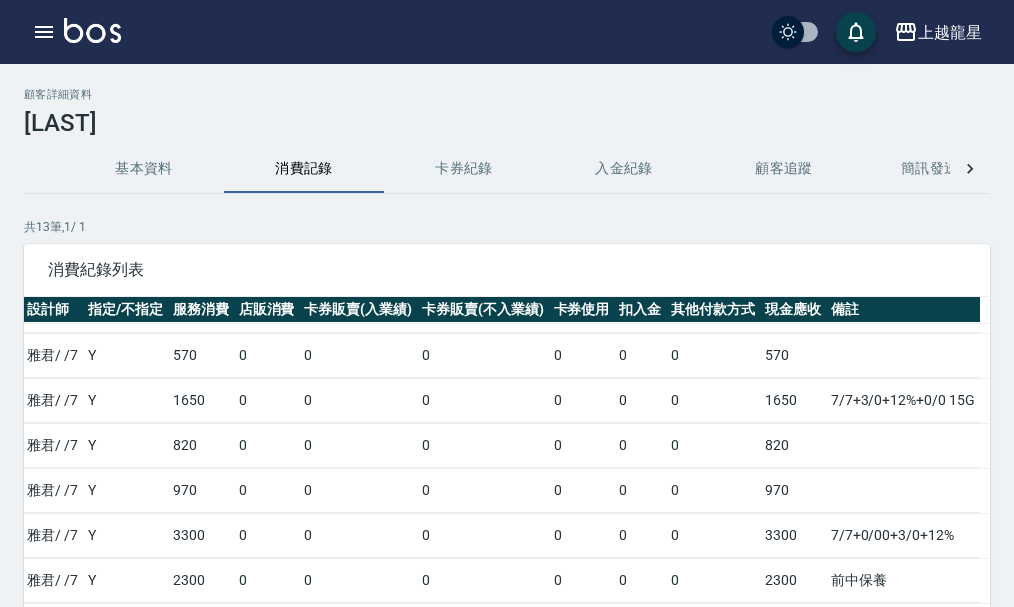 click 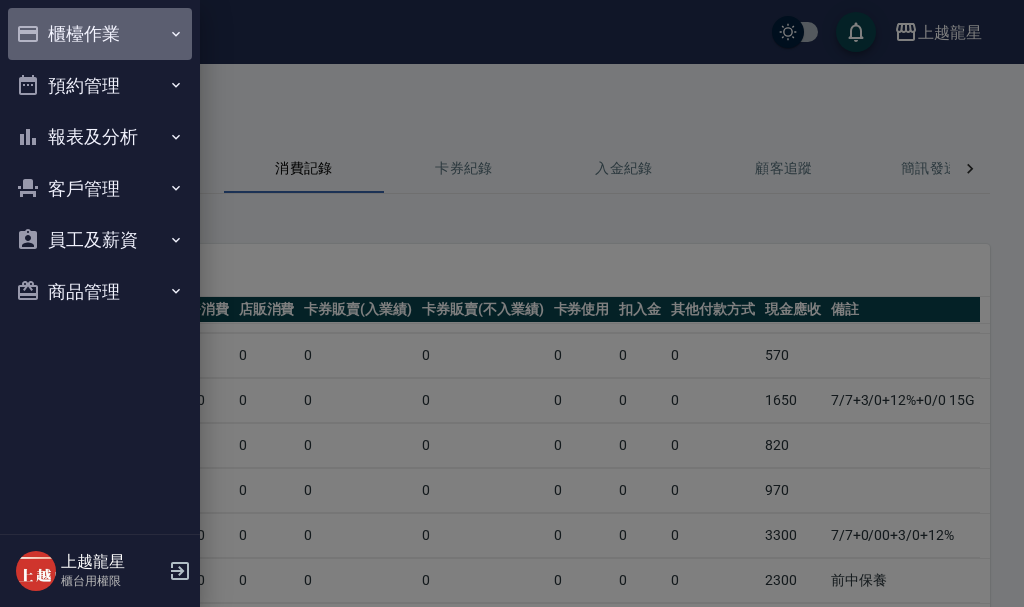 click on "櫃檯作業" at bounding box center [100, 34] 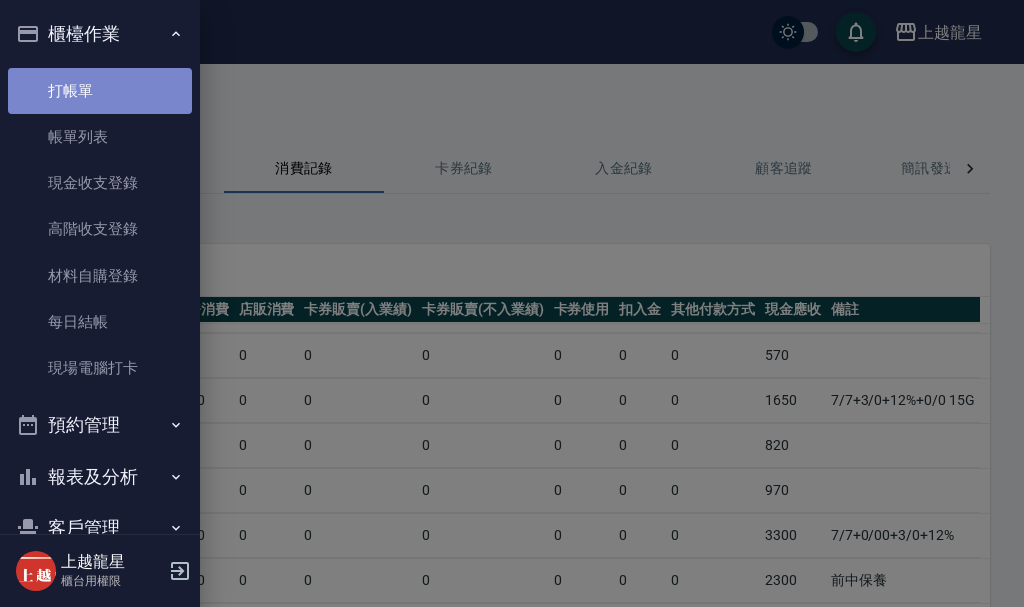 click on "打帳單" at bounding box center [100, 91] 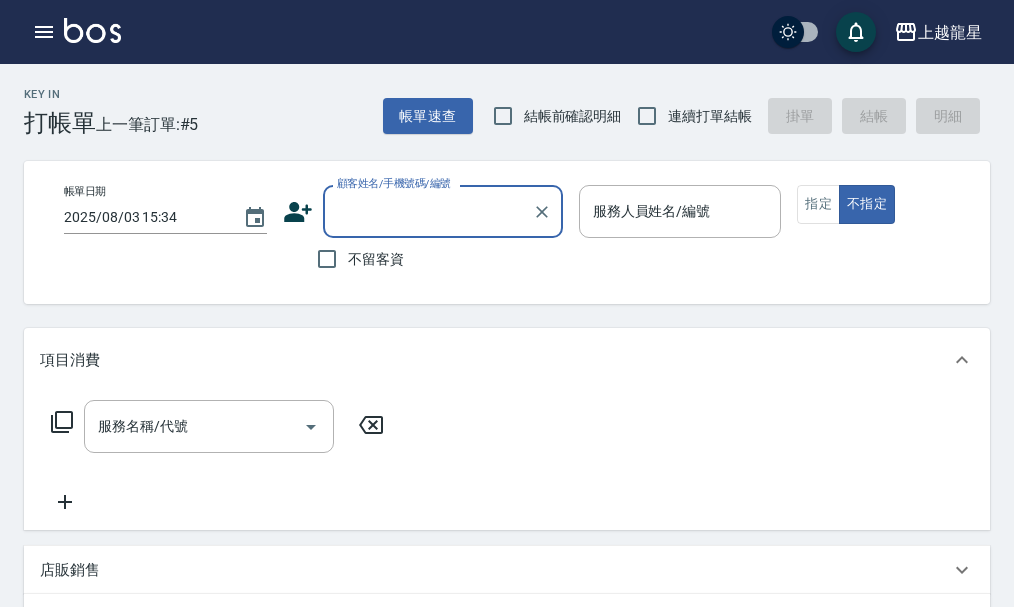 click on "顧客姓名/手機號碼/編號" at bounding box center [428, 211] 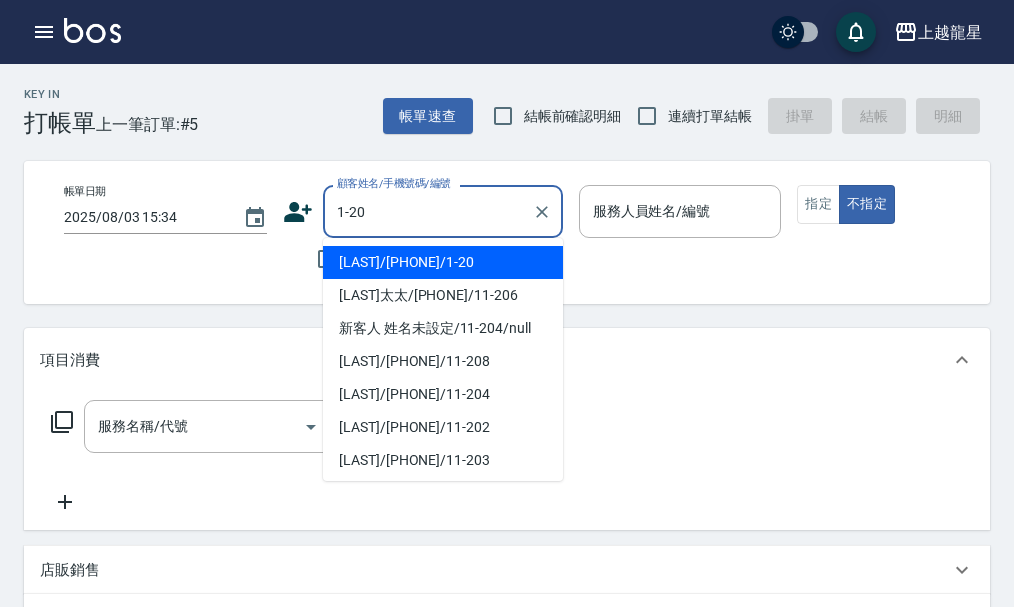 click on "[LAST]/[PHONE]/1-20" at bounding box center [443, 262] 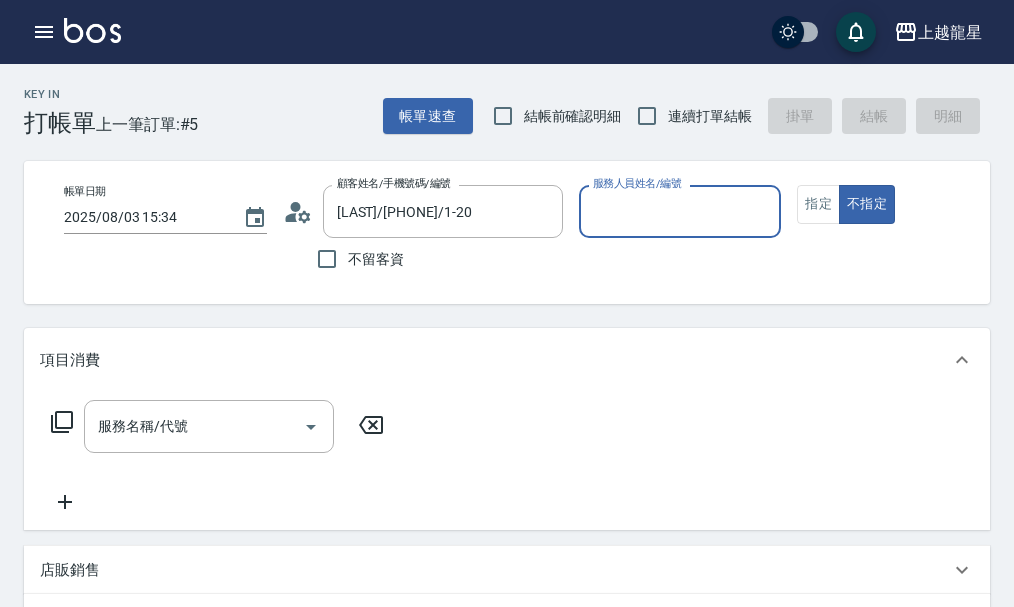 type on "馨華-6" 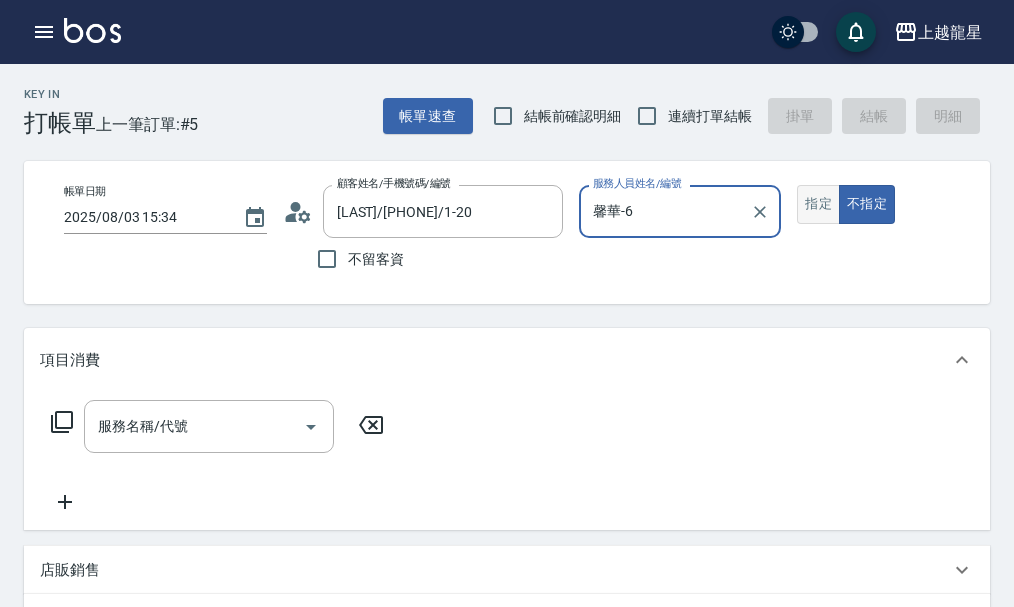 click on "指定" at bounding box center (818, 204) 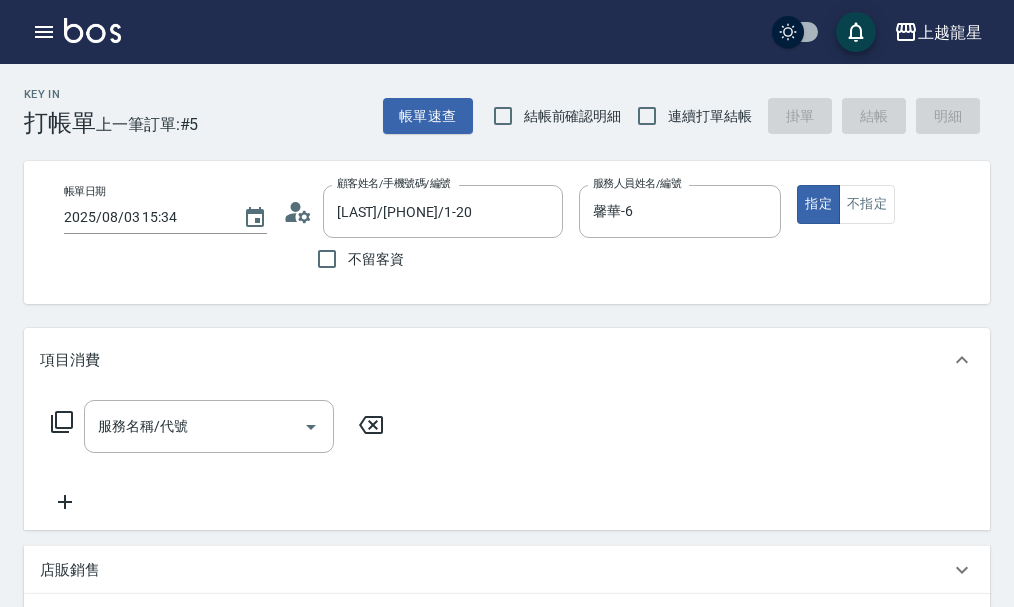 click 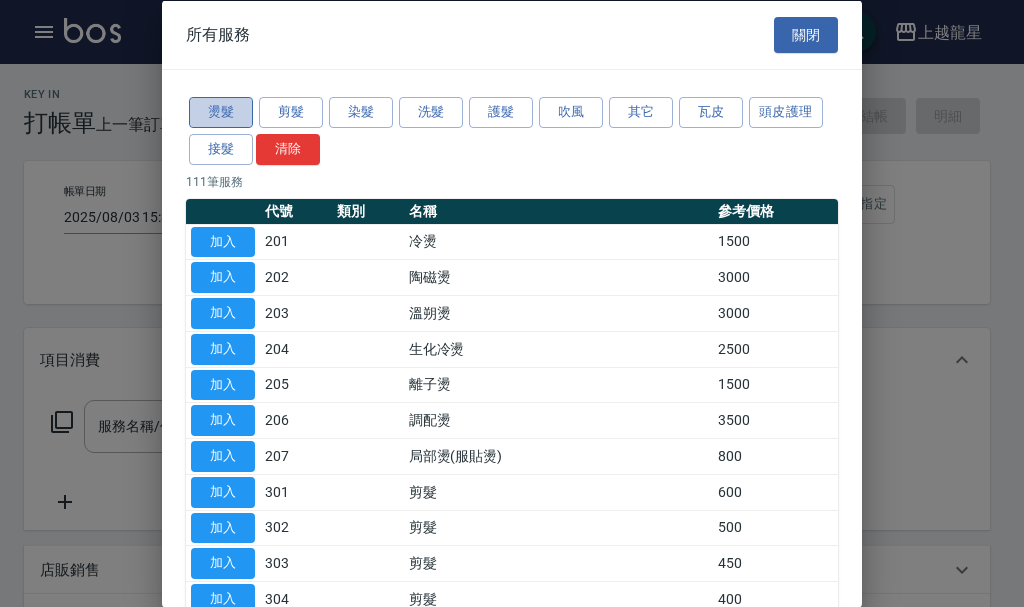 click on "燙髮" at bounding box center [221, 112] 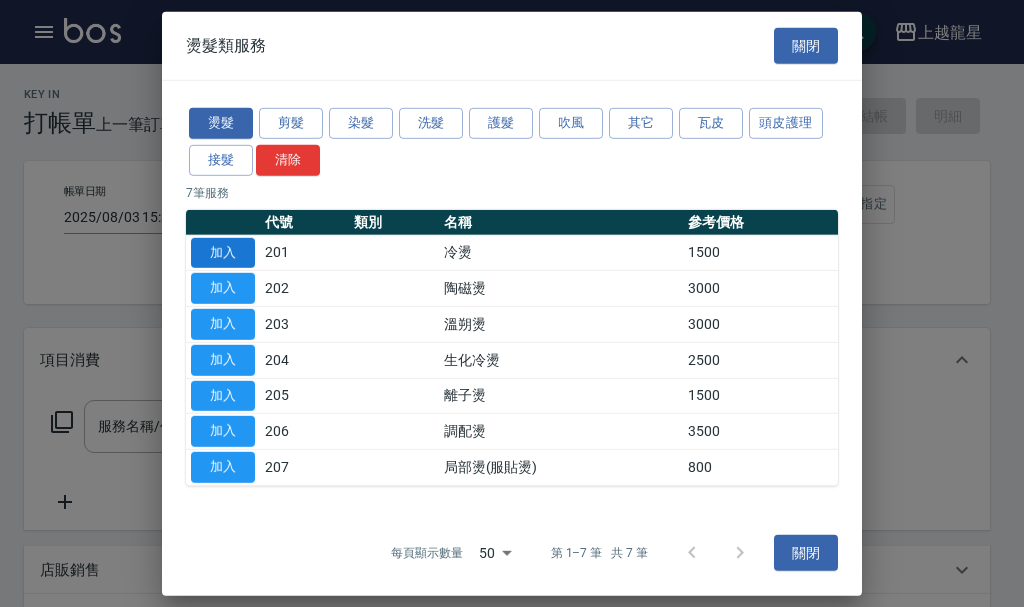 click on "加入" at bounding box center (223, 252) 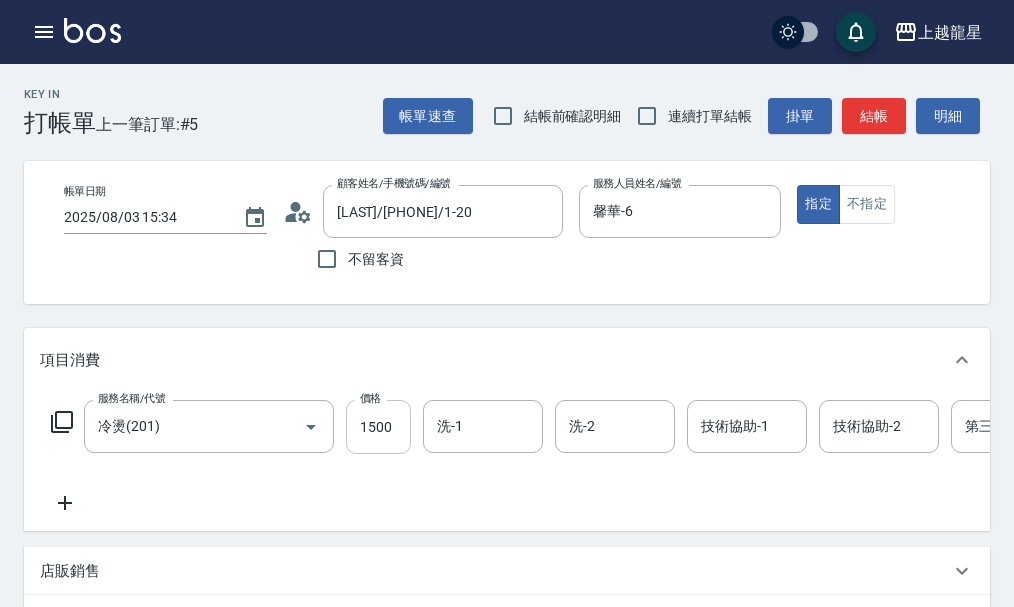 click on "1500" at bounding box center (378, 427) 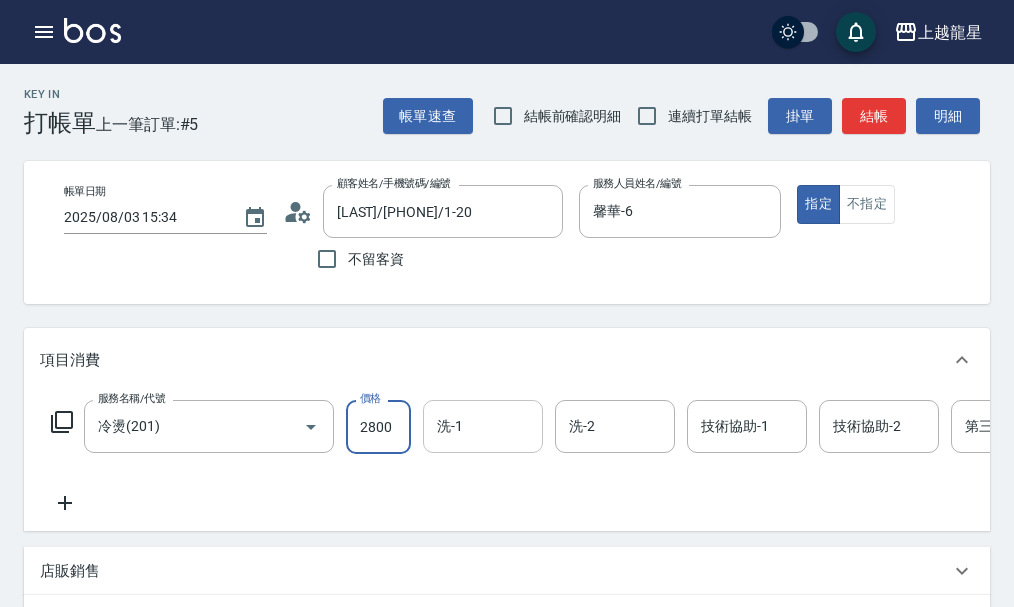 type on "2800" 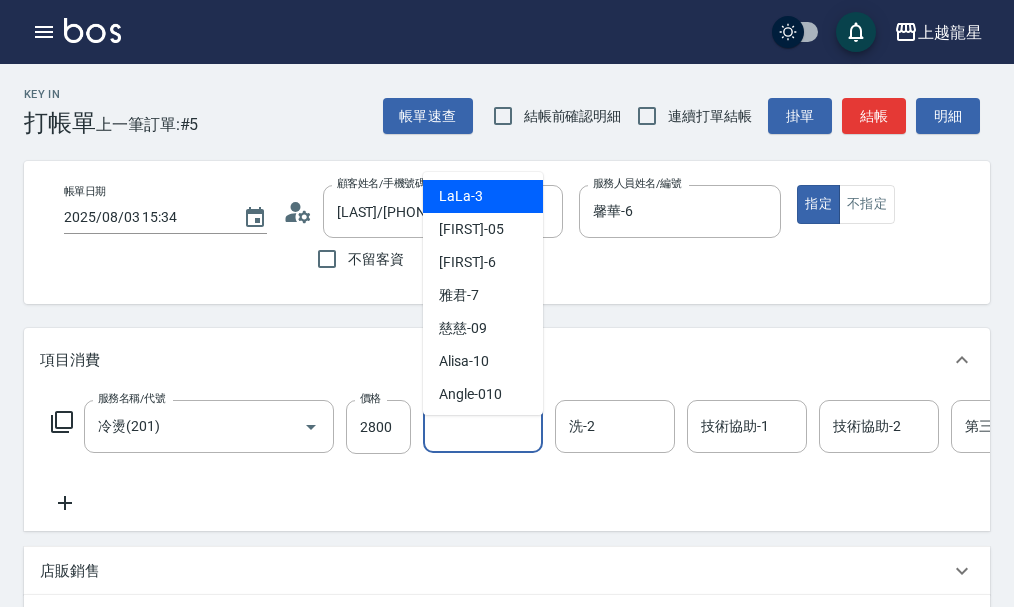 click on "洗-1" at bounding box center (483, 426) 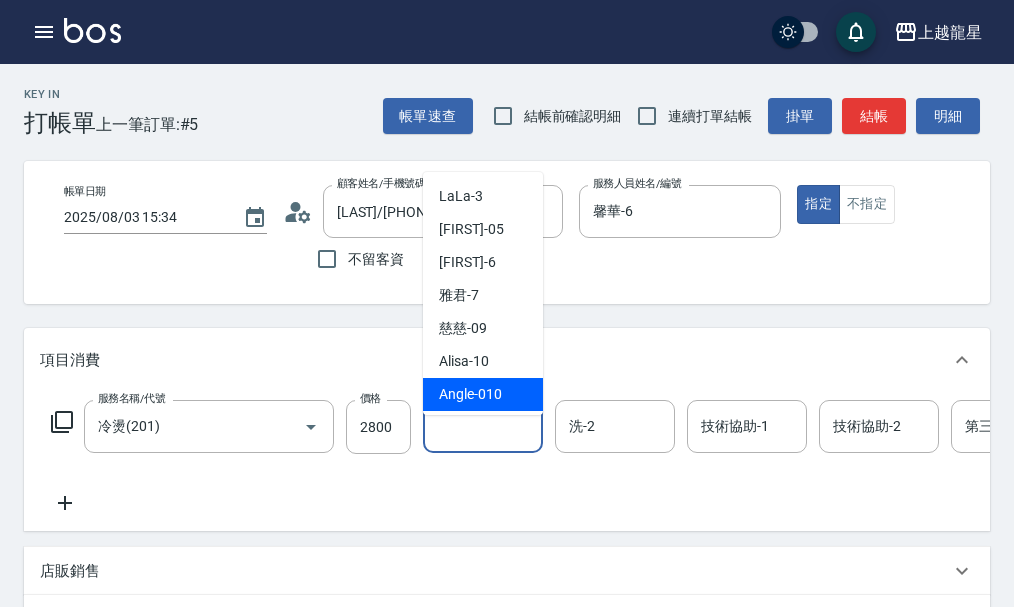 click on "洗-1" at bounding box center [483, 426] 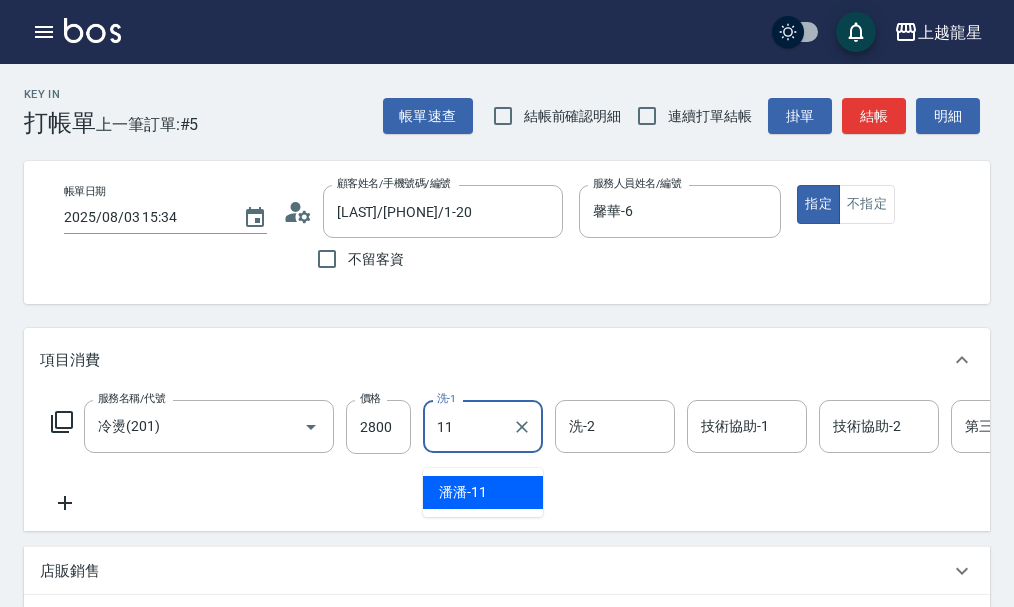 type on "[LAST]-11" 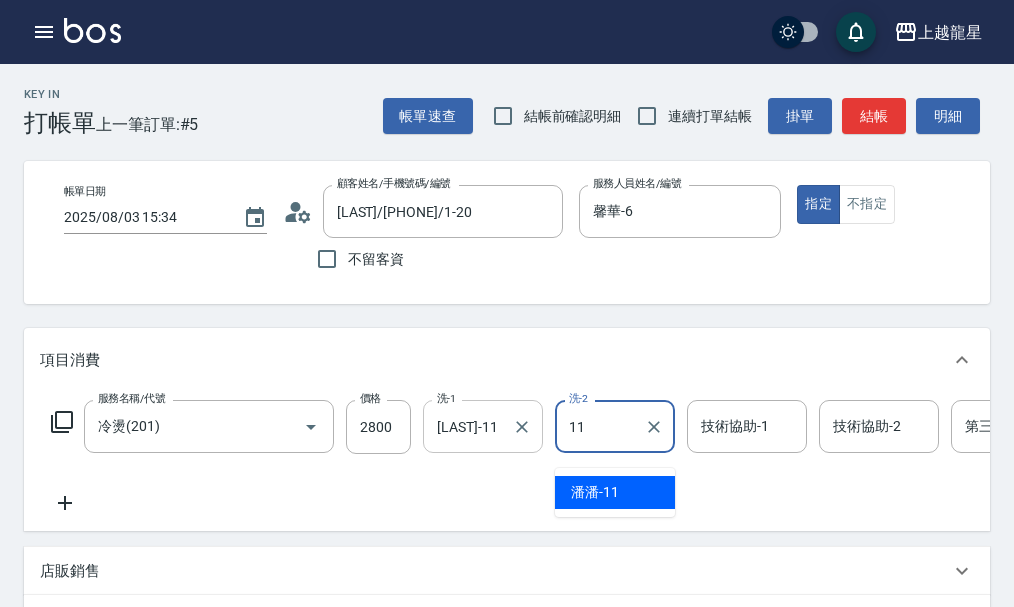 type on "[LAST]-11" 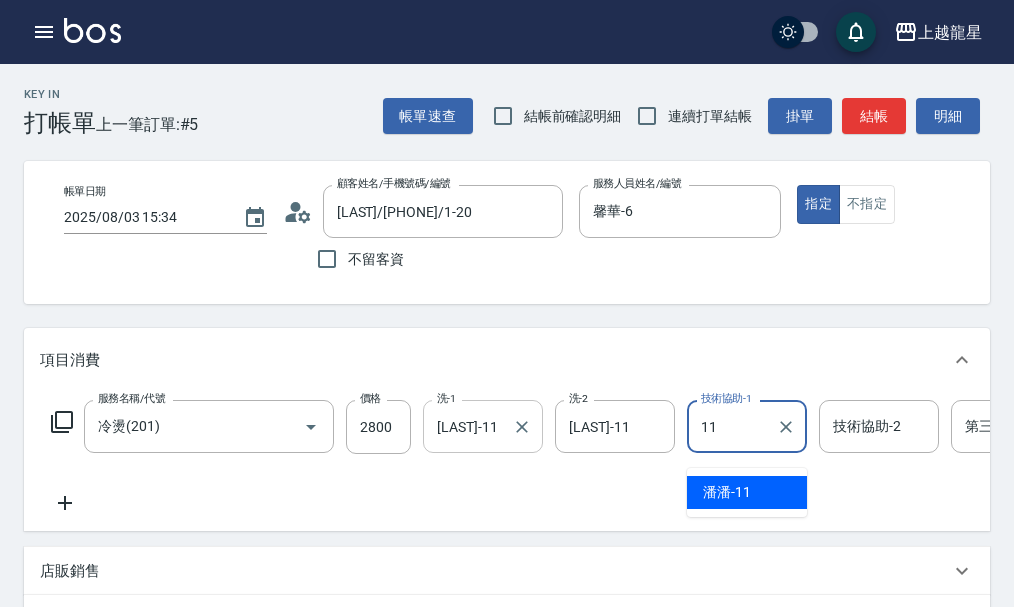 type on "[LAST]-11" 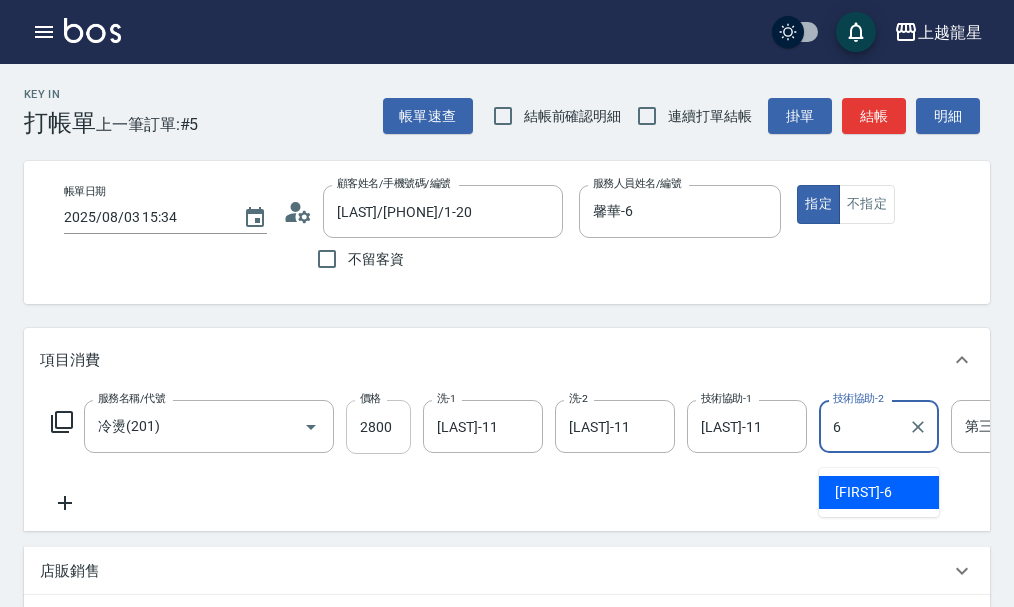 type on "6" 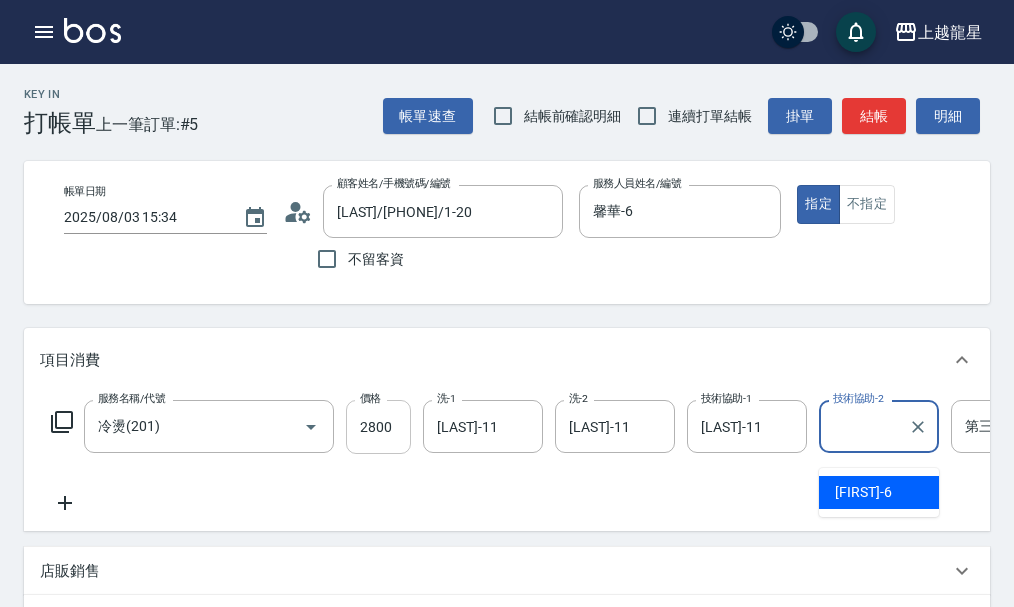 click on "2800" at bounding box center [378, 427] 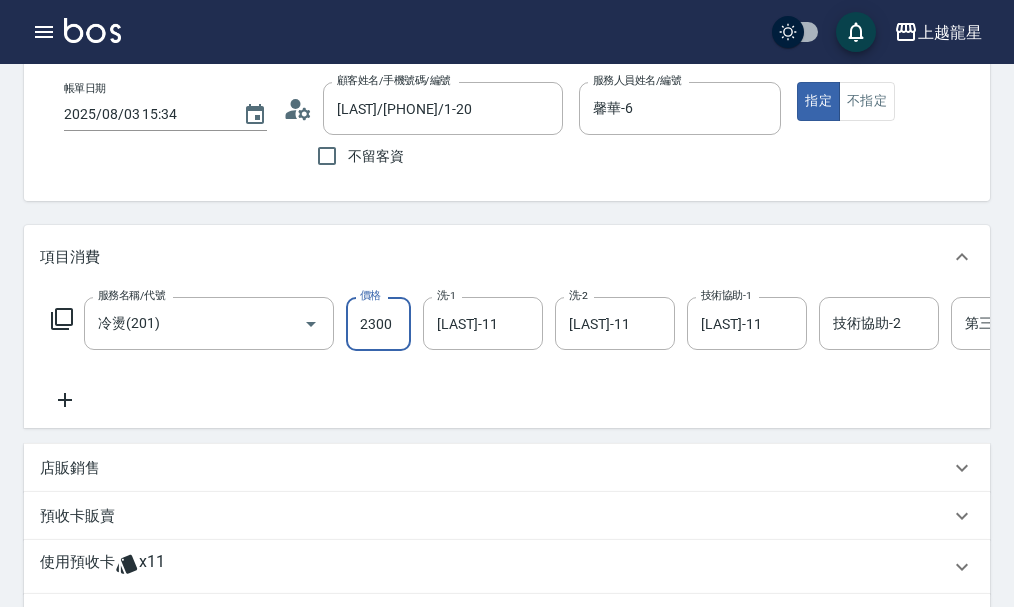 scroll, scrollTop: 300, scrollLeft: 0, axis: vertical 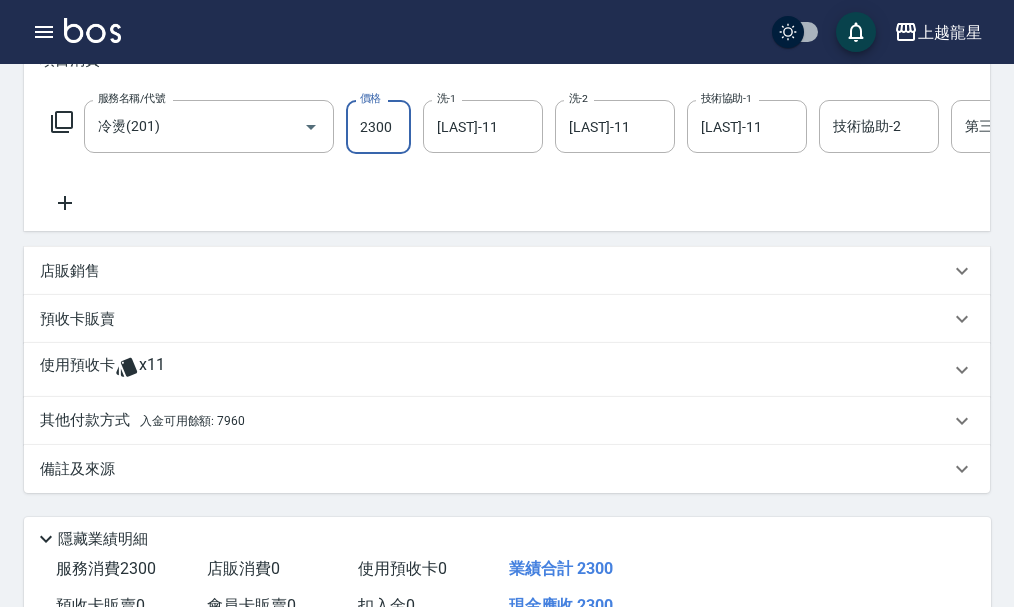 click on "店販銷售" at bounding box center (70, 271) 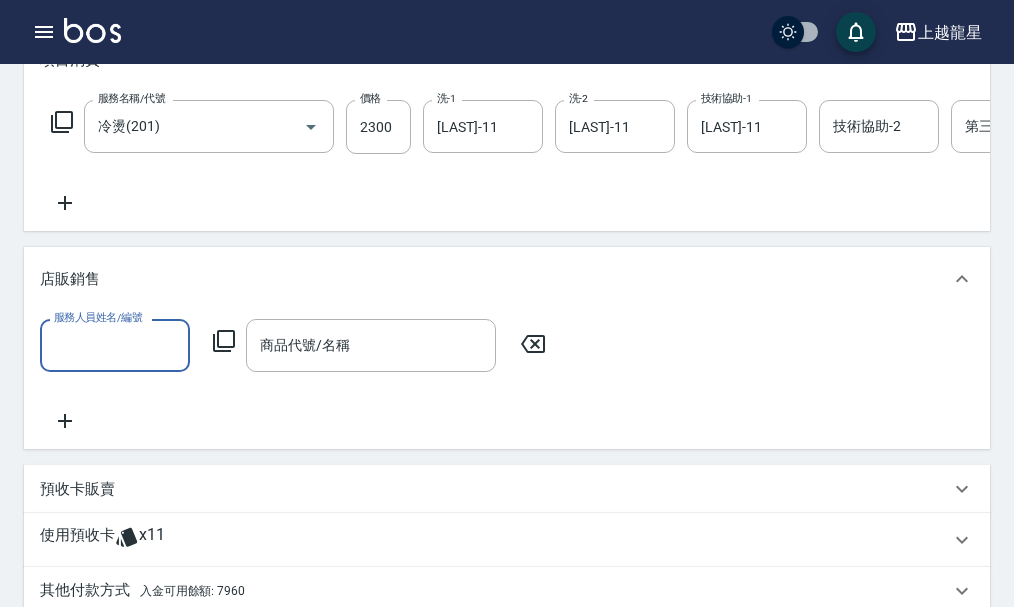 scroll, scrollTop: 0, scrollLeft: 0, axis: both 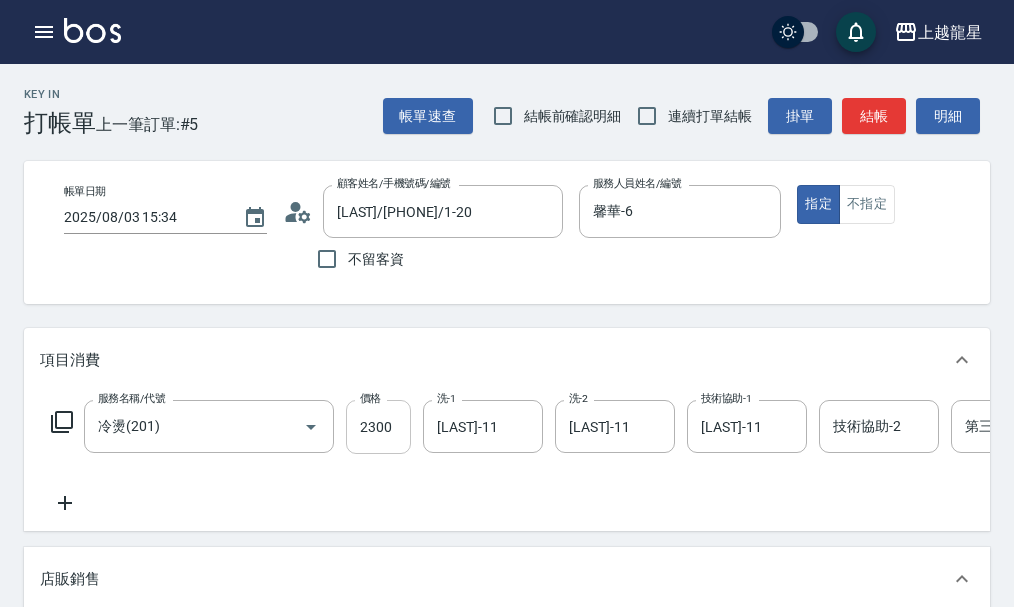 click on "2300" at bounding box center (378, 427) 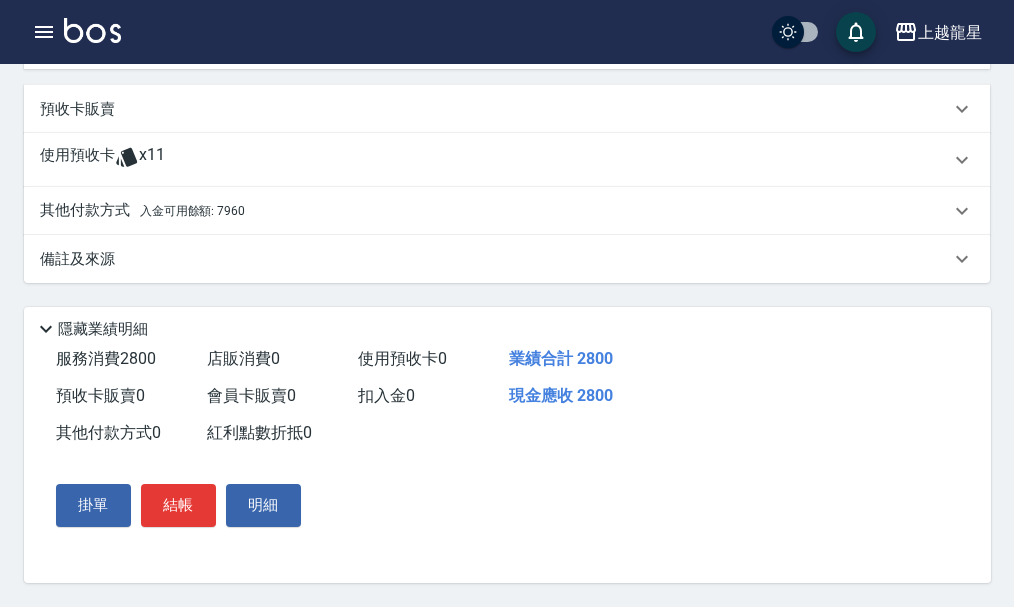 scroll, scrollTop: 700, scrollLeft: 0, axis: vertical 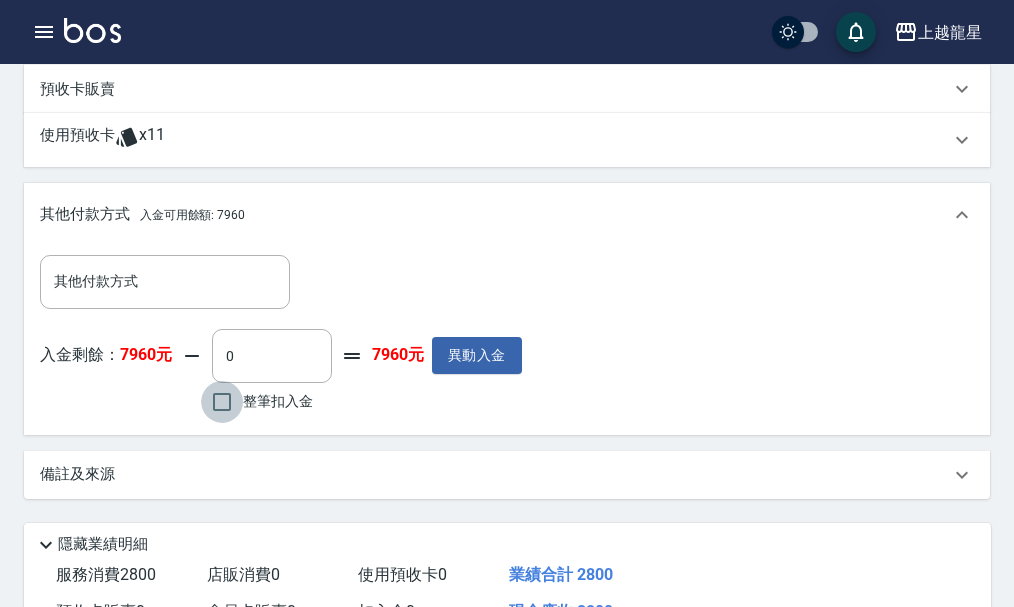 click on "整筆扣入金" at bounding box center (222, 402) 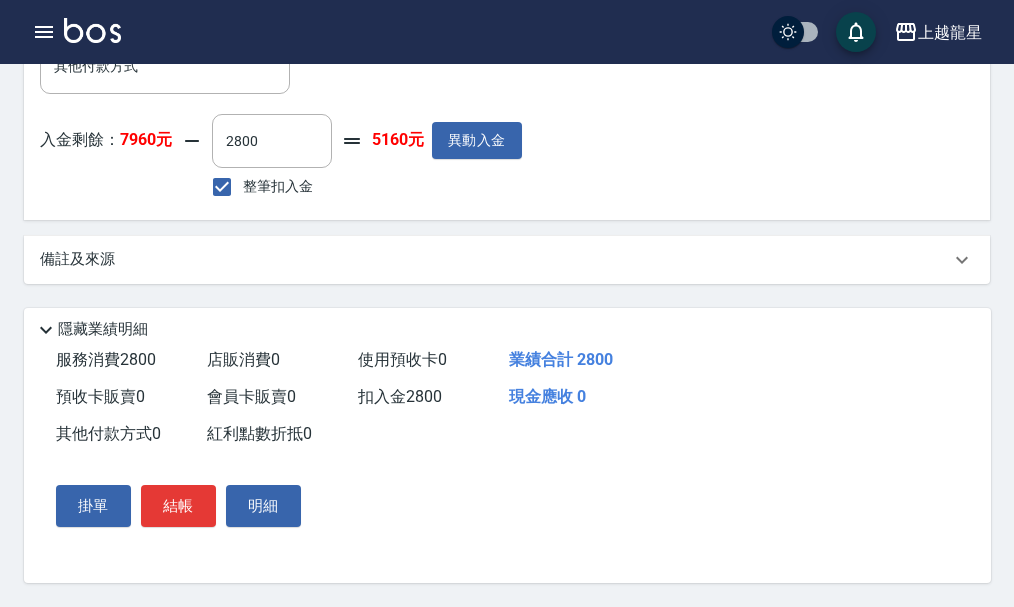scroll, scrollTop: 954, scrollLeft: 0, axis: vertical 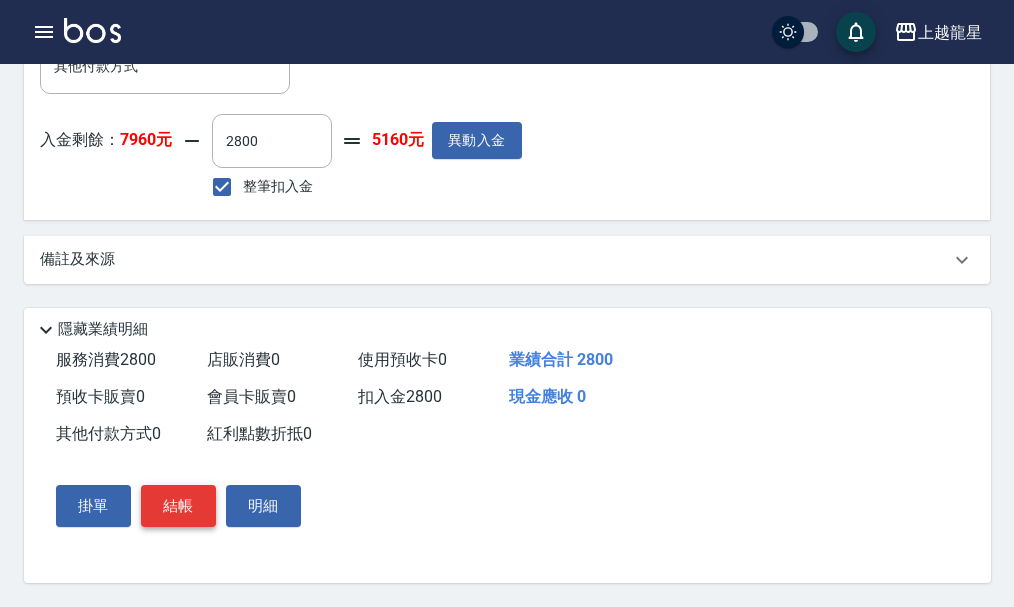 click on "結帳" at bounding box center [178, 506] 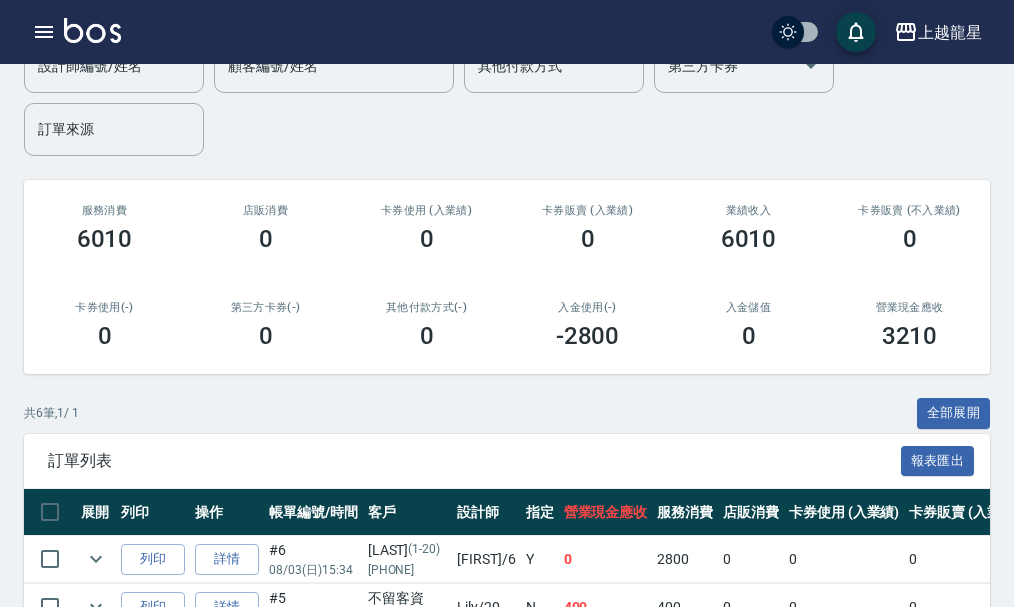 scroll, scrollTop: 300, scrollLeft: 0, axis: vertical 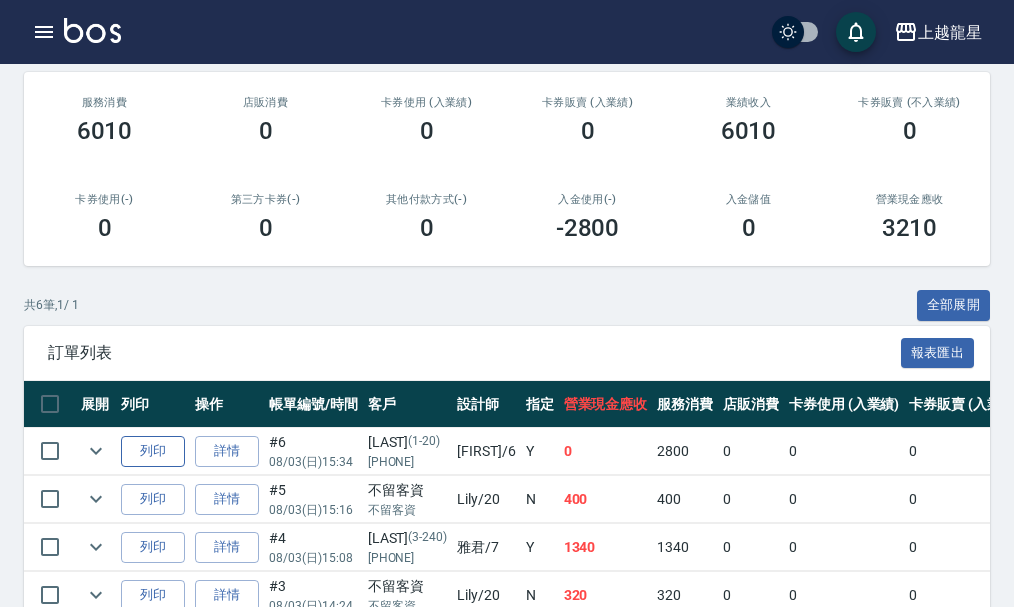 click on "列印" at bounding box center (153, 451) 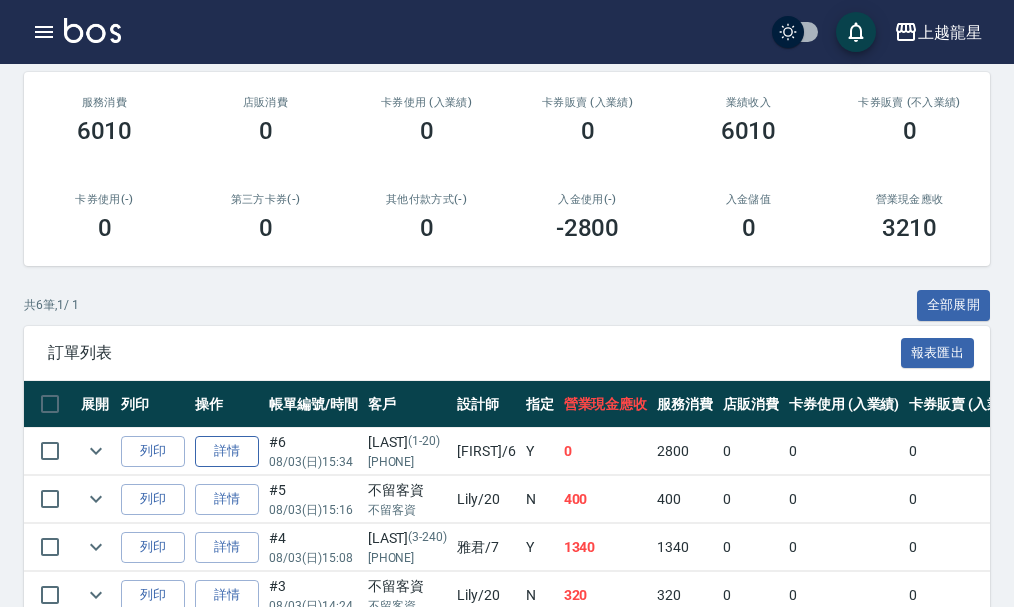 click on "詳情" at bounding box center [227, 451] 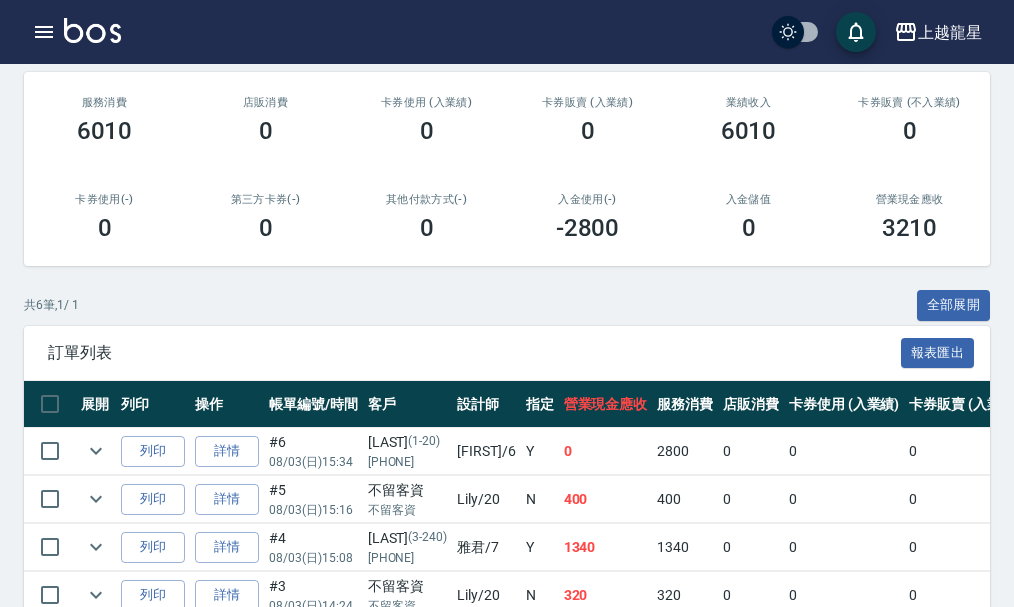 scroll, scrollTop: 0, scrollLeft: 0, axis: both 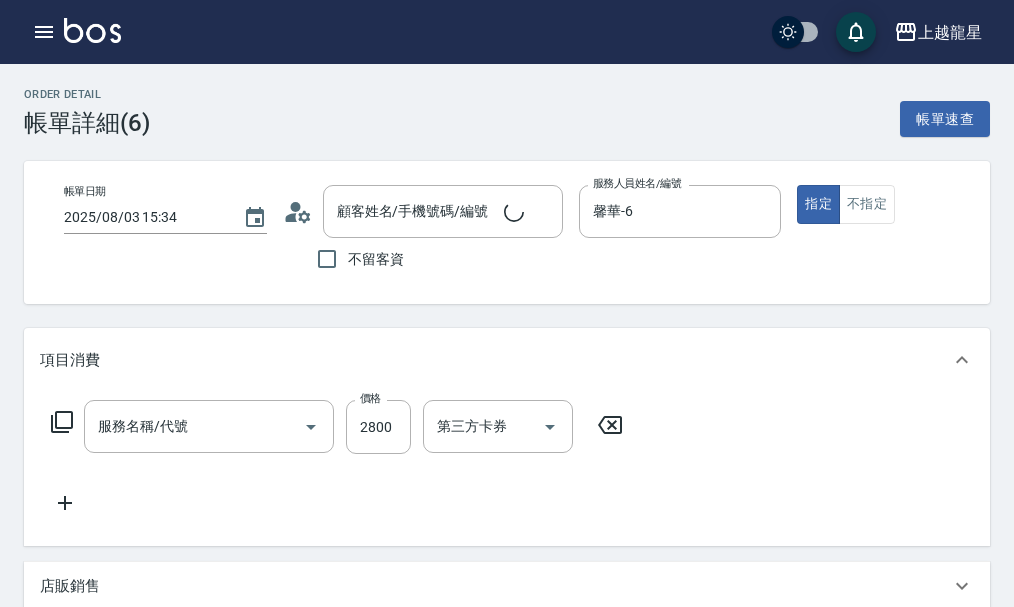 type on "2025/08/03 15:34" 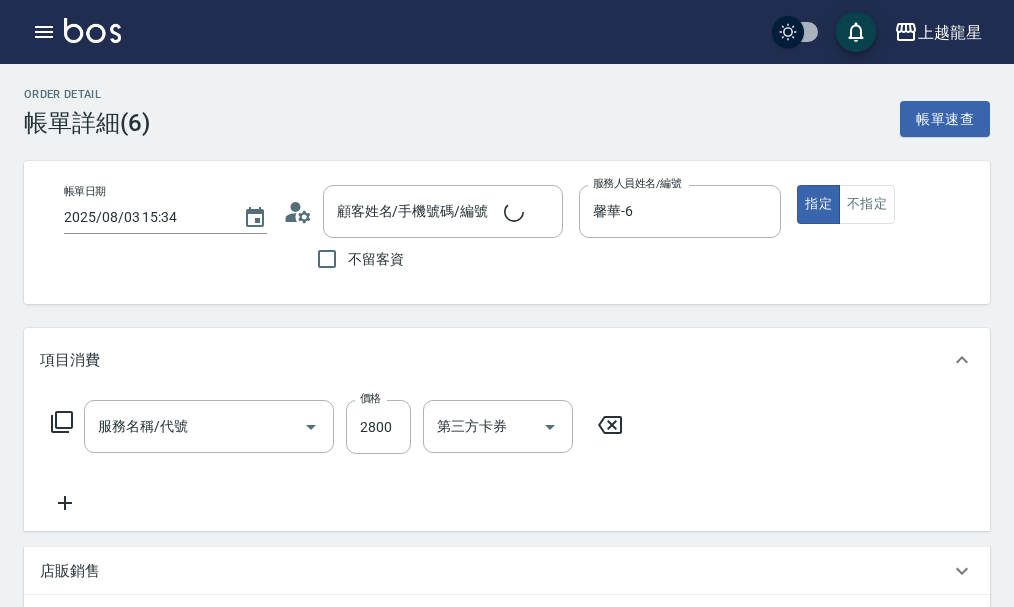 type on "[LAST]/[PHONE]/1-20" 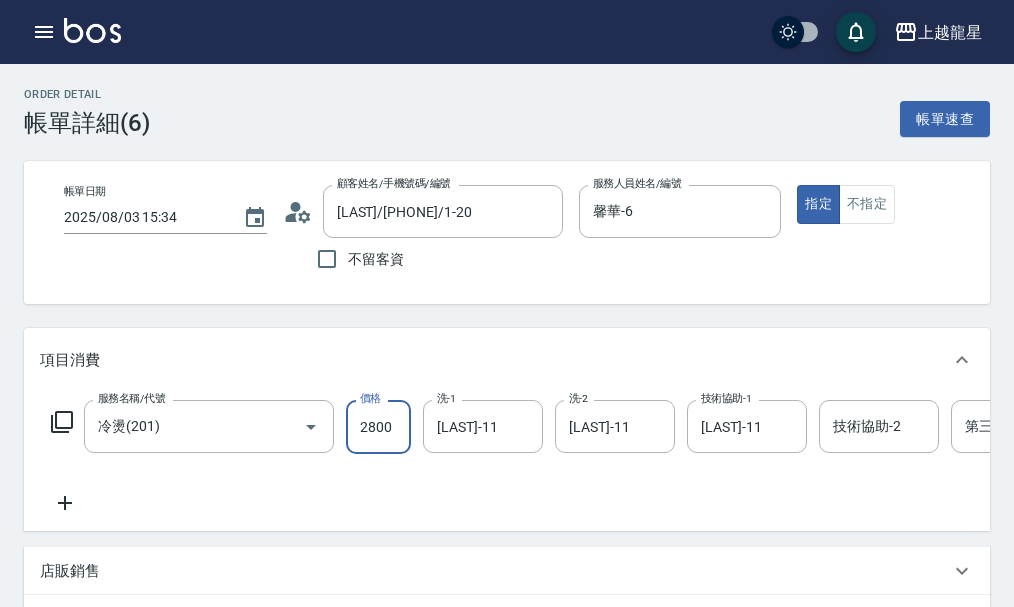 click on "2800" at bounding box center [378, 427] 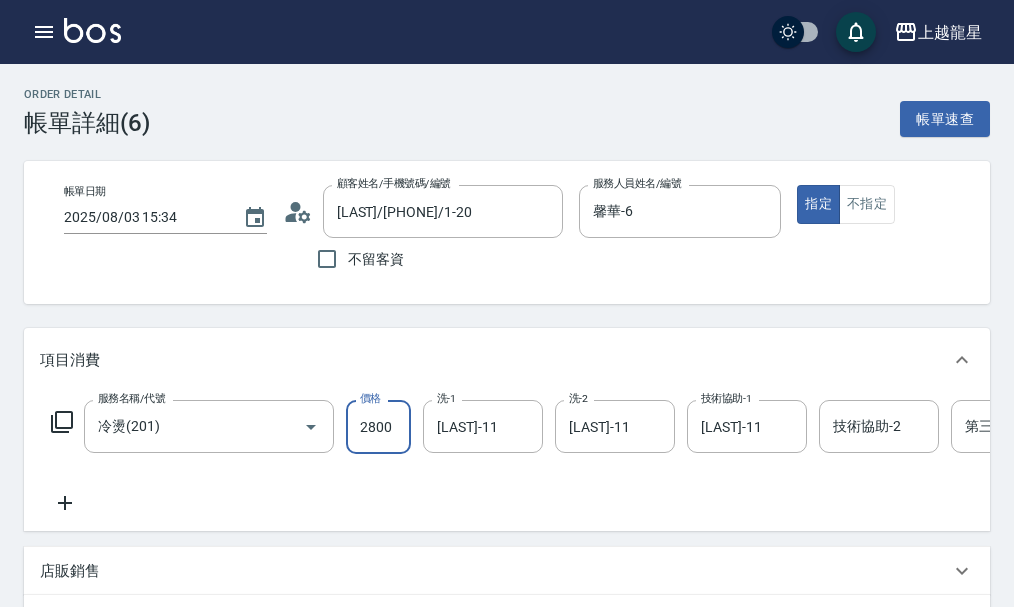 type on "0" 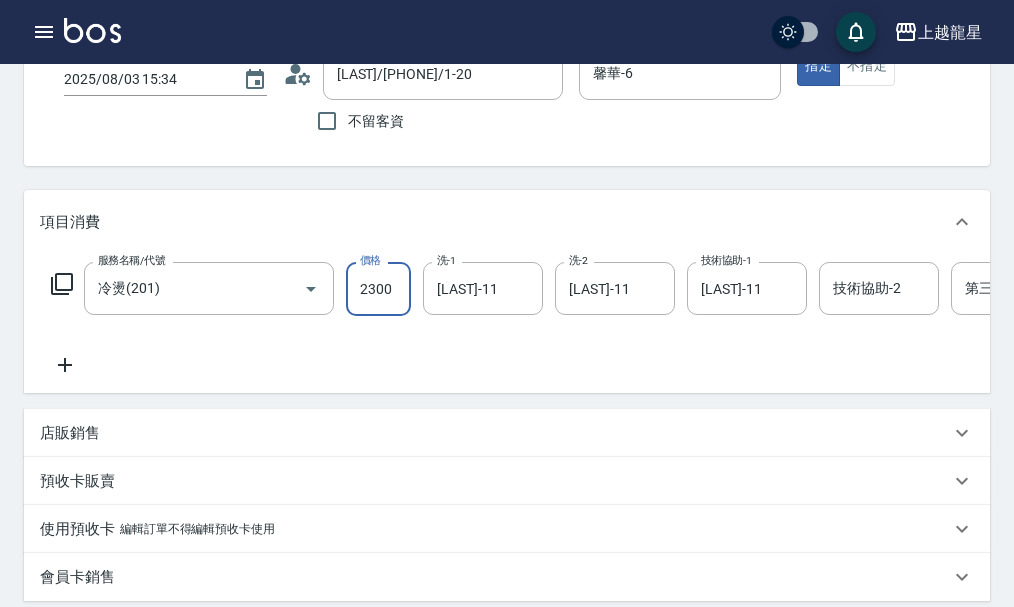 scroll, scrollTop: 300, scrollLeft: 0, axis: vertical 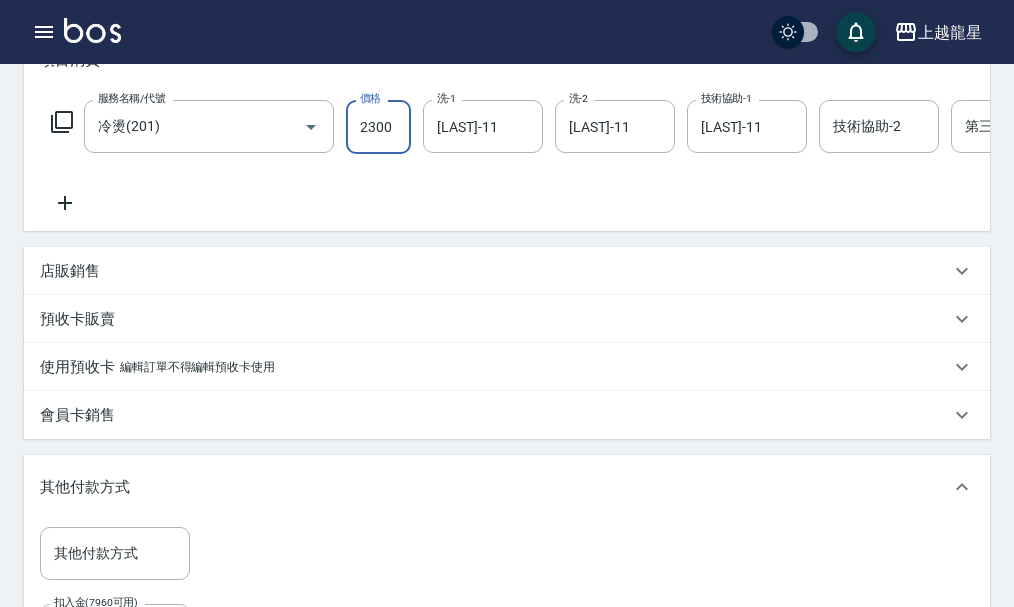 click 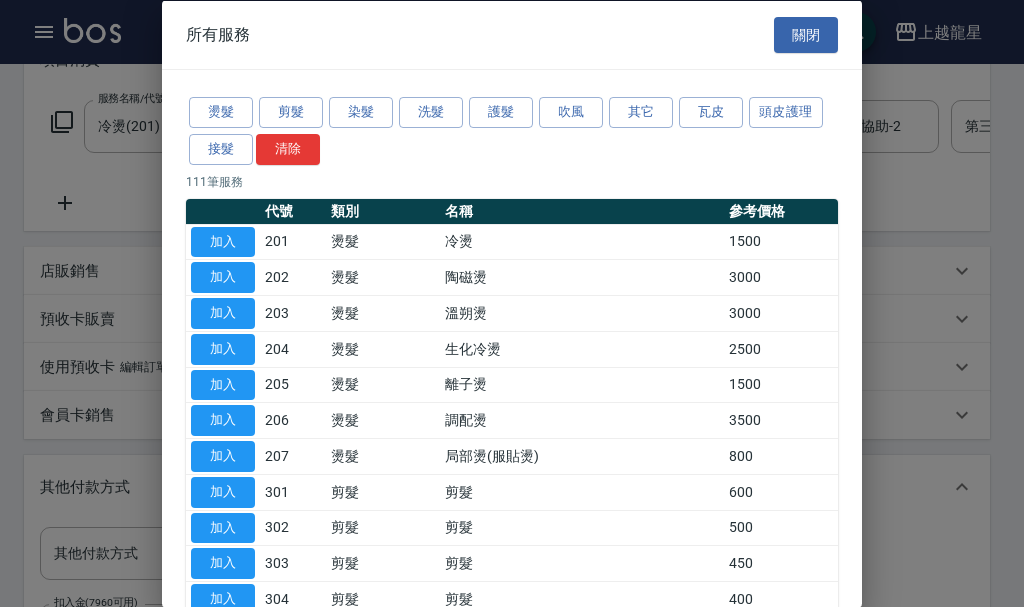 click on "燙髮 剪髮 染髮 洗髮 護髮 吹風 其它 瓦皮 頭皮護理 接髮 清除 111  筆服務 代號 類別 名稱 參考價格 加入 201 燙髮 冷燙 1500 加入 202 燙髮 陶磁燙 3000 加入 203 燙髮 溫朔燙 3000 加入 204 燙髮 生化冷燙 2500 加入 205 燙髮 離子燙 1500 加入 206 燙髮 調配燙 3500 加入 207 燙髮 局部燙(服貼燙) 800 加入 301 剪髮 剪髮 600 加入 302 剪髮 剪髮 500 加入 303 剪髮 剪髮 450 加入 304 剪髮 剪髮 400 加入 305 剪髮 剪髮 350 加入 306 剪髮 剪髮 320 加入 307 剪髮 剪髮(高中) 300 加入 308 剪髮 剪髮(國中) 250 加入 309 剪髮 剪髮(國小) 200 加入 311 剪髮 剪髮450卡 385 加入 400 染髮 染髮 1500 加入 401 染髮 染髮根3公分內 1300 加入 402 染髮 挑染 2000 加入 403 染髮 鍍膜 2500 加入 404 染髮 設計染 5000 加入 405 染髮 補染 600 加入 406 染髮 提淺 1500 加入 500 洗髮 一般洗髮 300 加入 501 洗髮 除夕洗髮 600 加入 502 頭皮護理 頭皮果酸" at bounding box center [512, 1053] 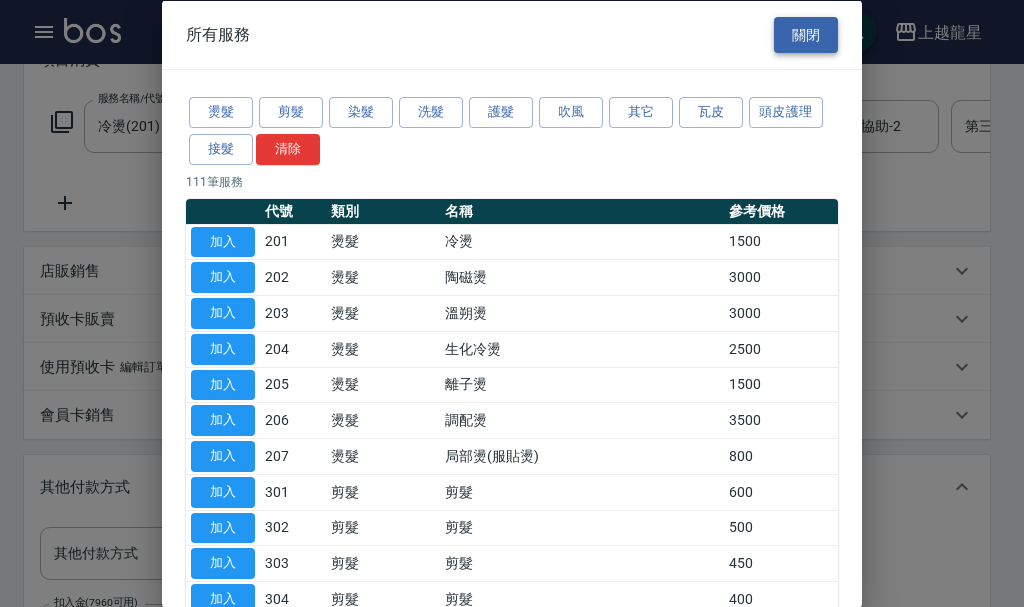click on "關閉" at bounding box center (806, 34) 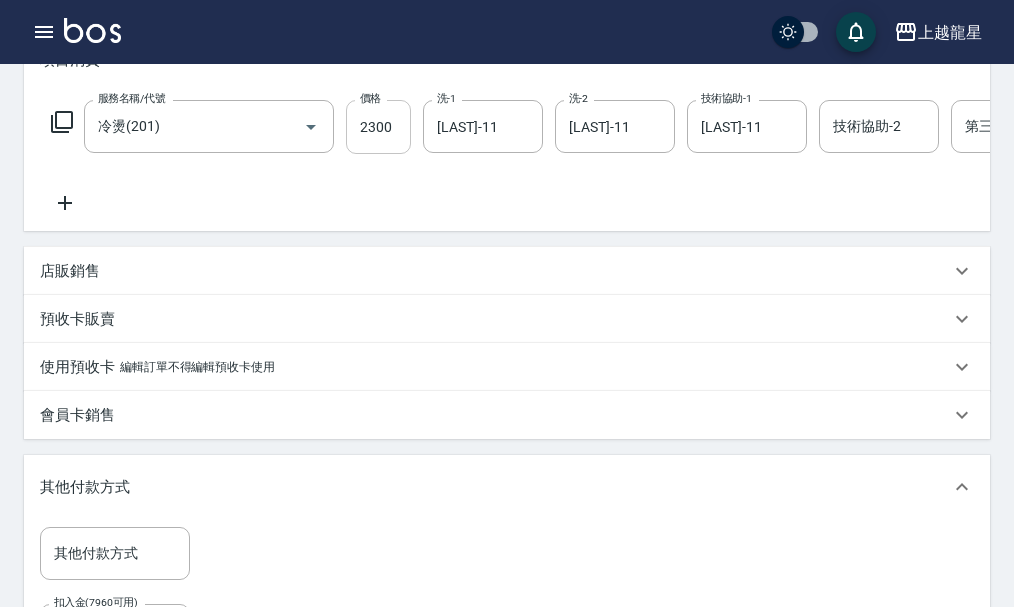 click on "2300" at bounding box center (378, 127) 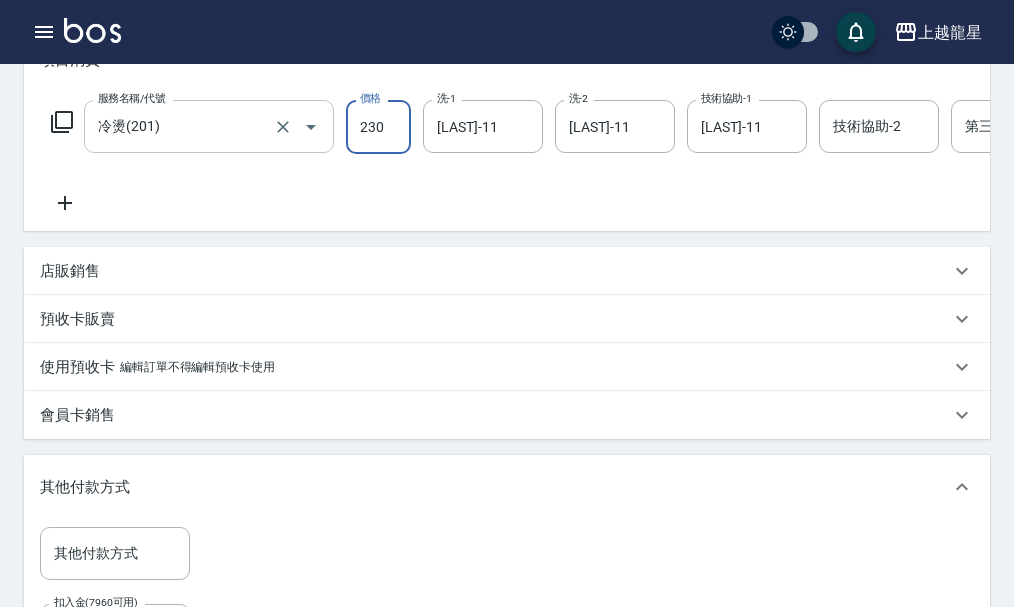 type on "2300" 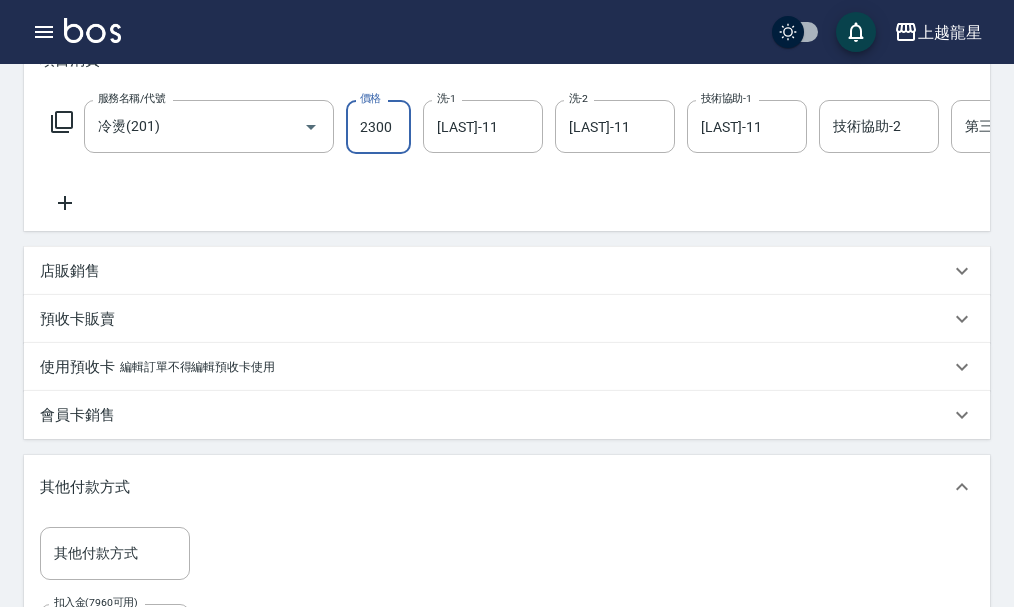 click on "店販銷售" at bounding box center [70, 271] 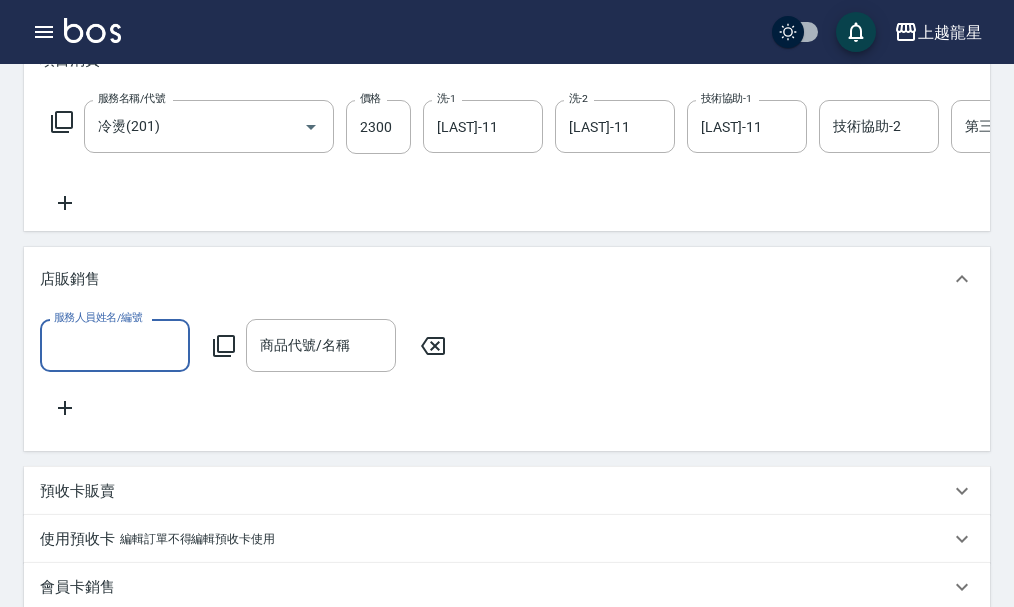 scroll, scrollTop: 0, scrollLeft: 0, axis: both 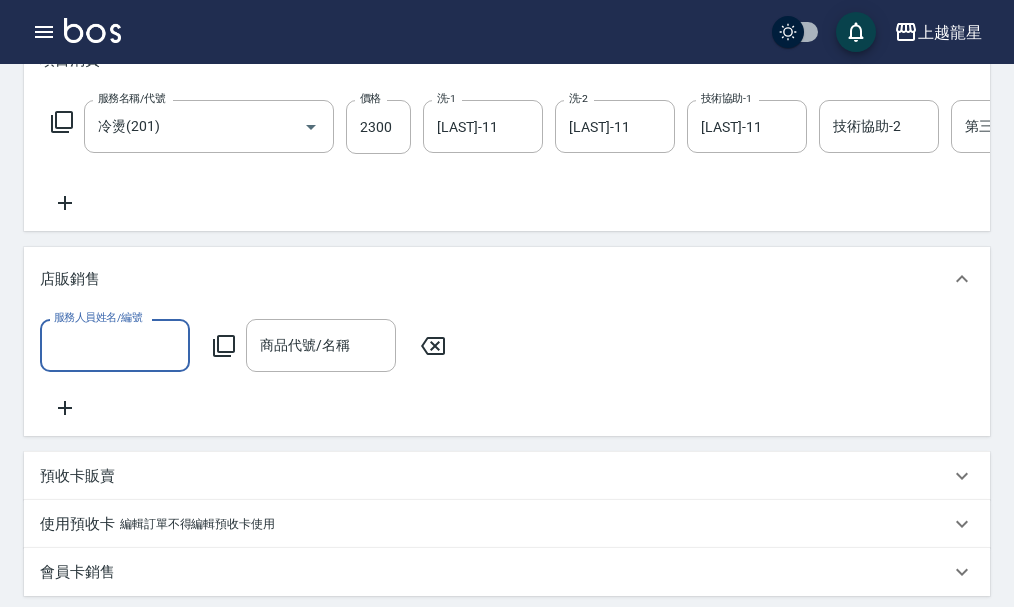 click on "服務人員姓名/編號" at bounding box center (115, 345) 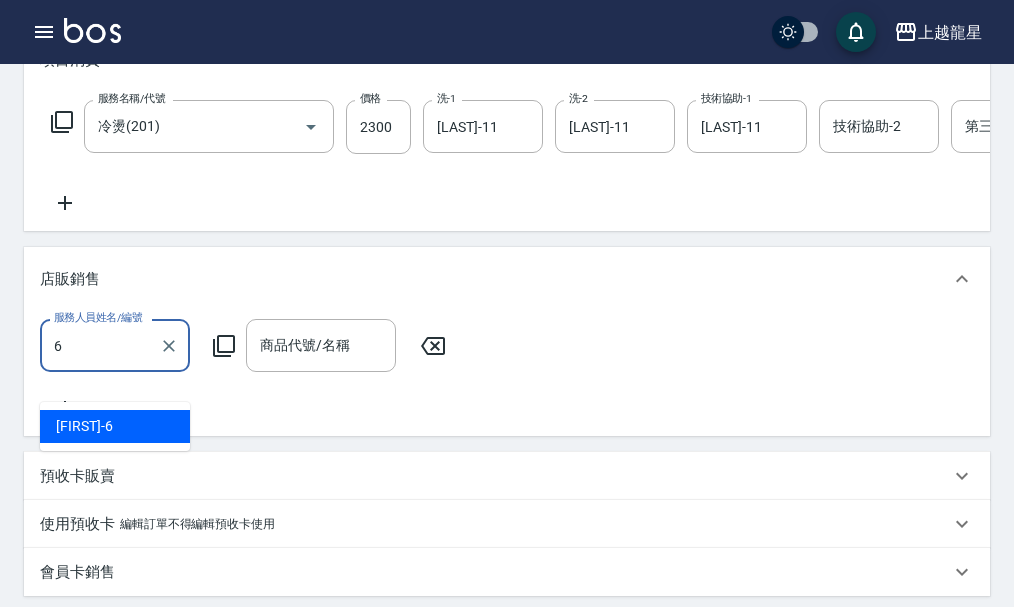 type on "馨華-6" 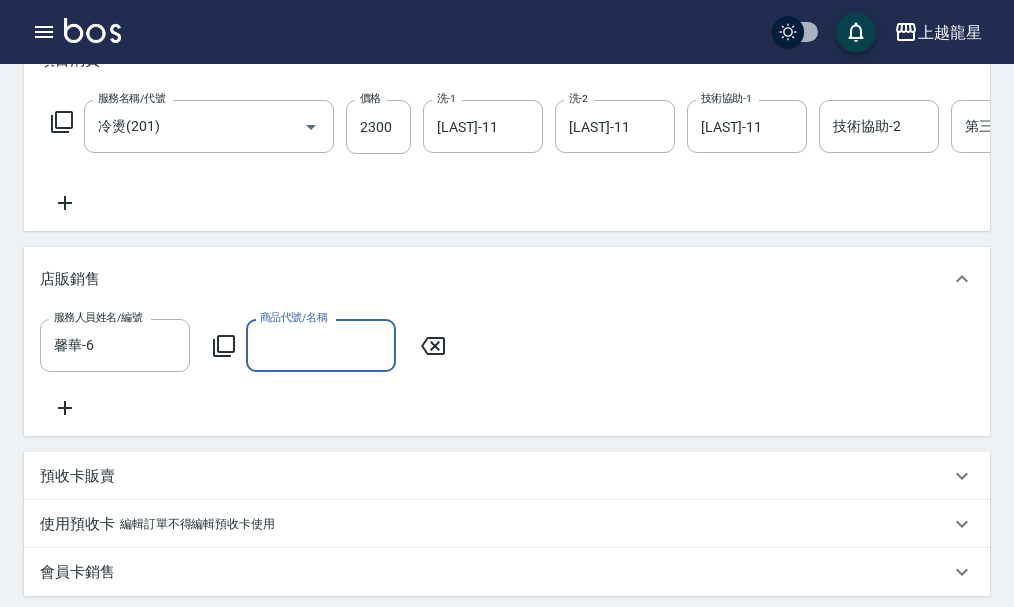 click 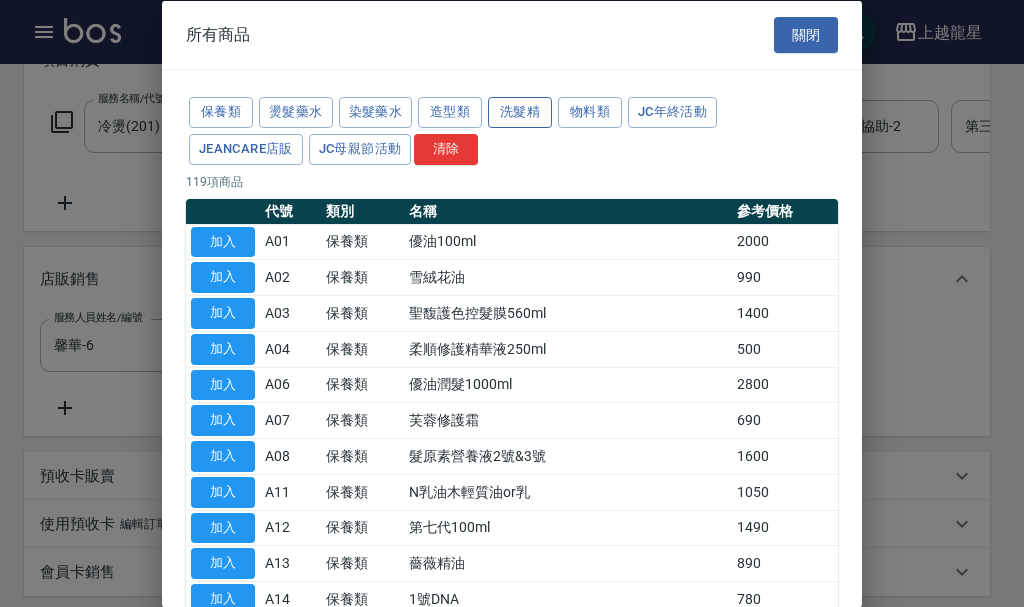 click on "洗髮精" at bounding box center (520, 112) 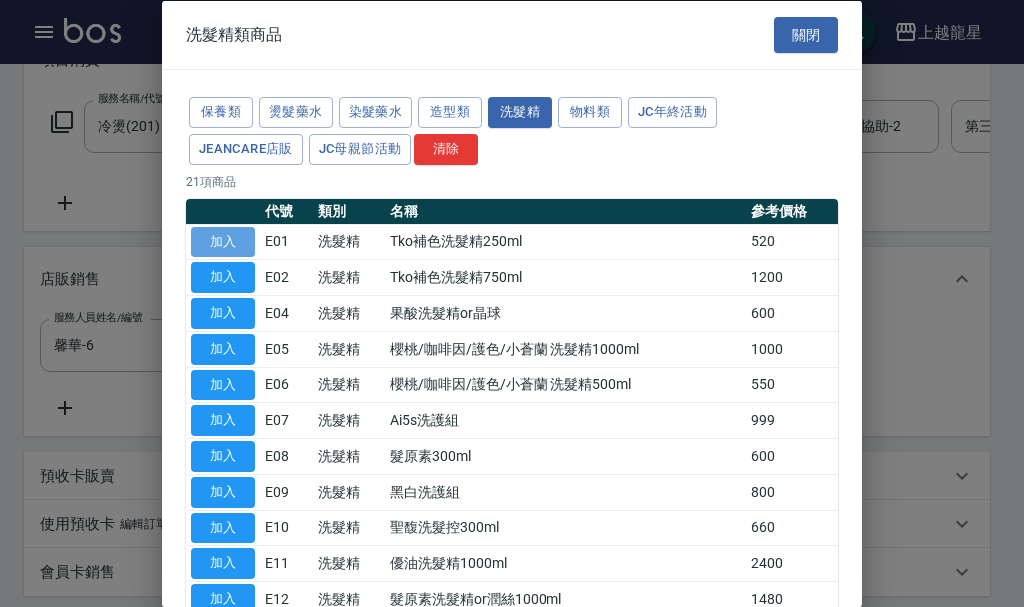 click on "加入" at bounding box center (223, 241) 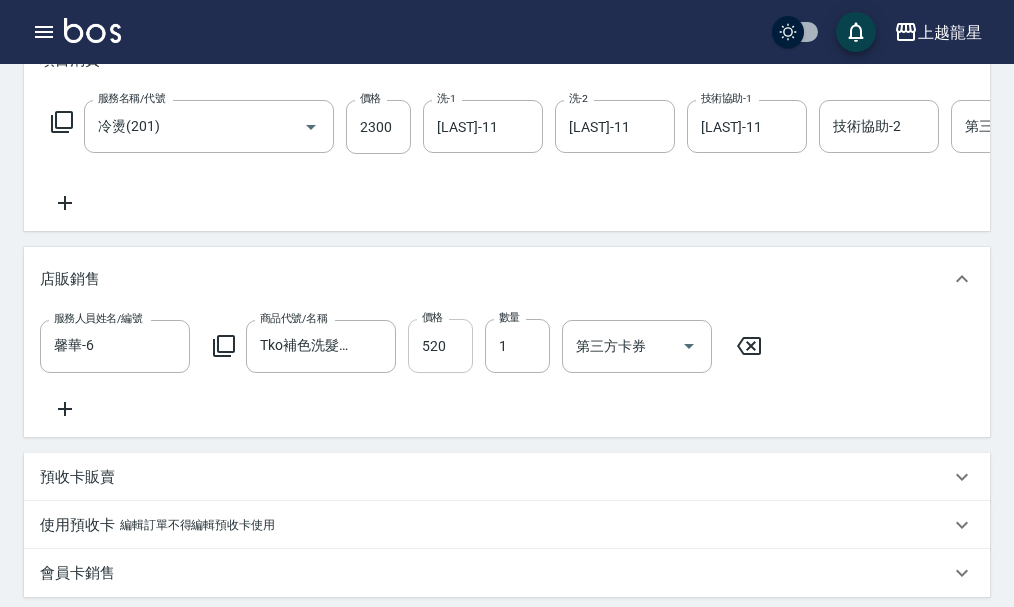 click on "520" at bounding box center [440, 346] 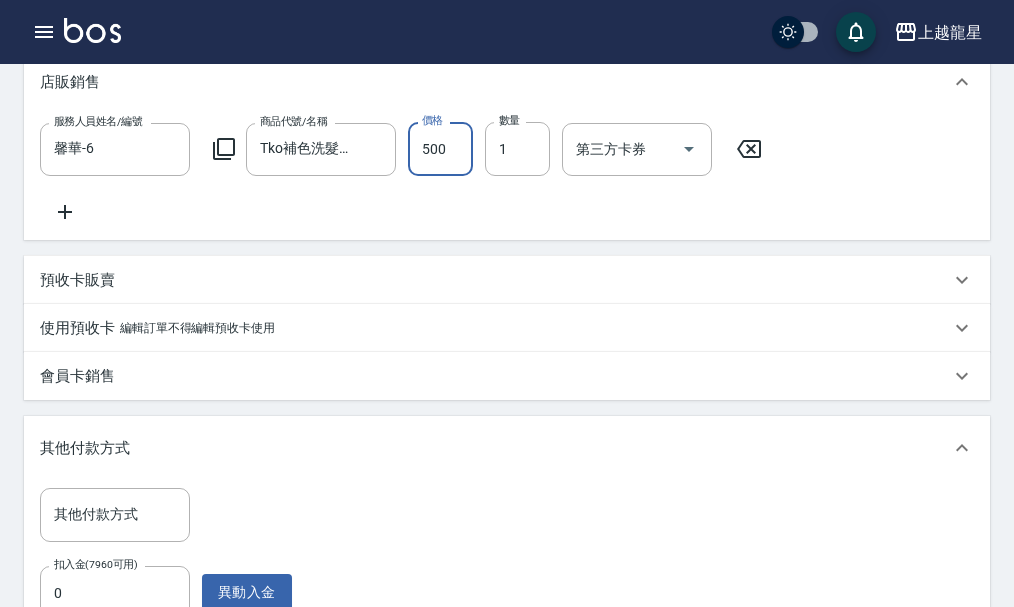 scroll, scrollTop: 200, scrollLeft: 0, axis: vertical 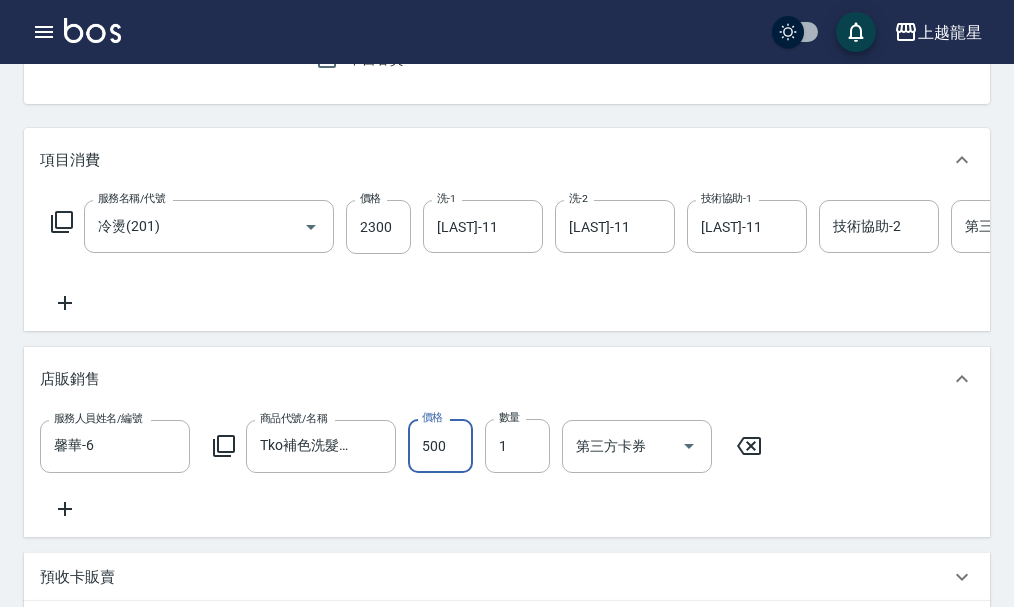 type on "500" 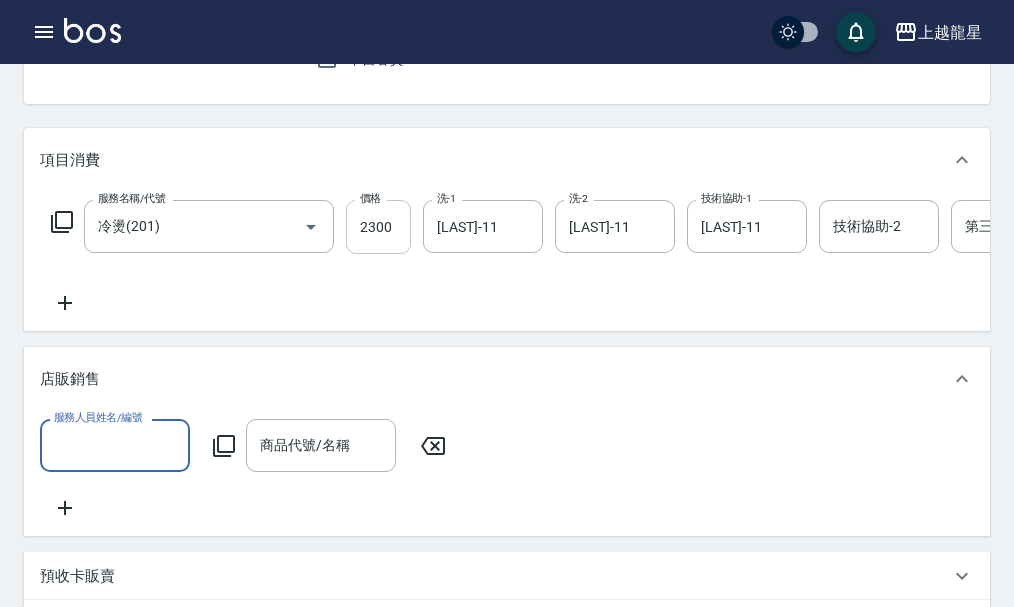 click on "2300" at bounding box center [378, 227] 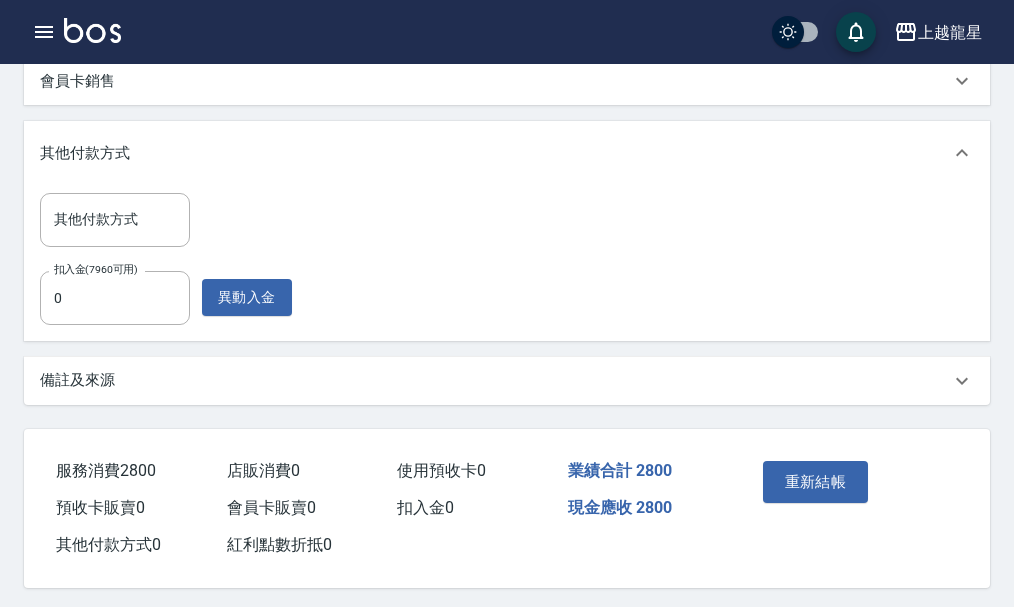 scroll, scrollTop: 800, scrollLeft: 0, axis: vertical 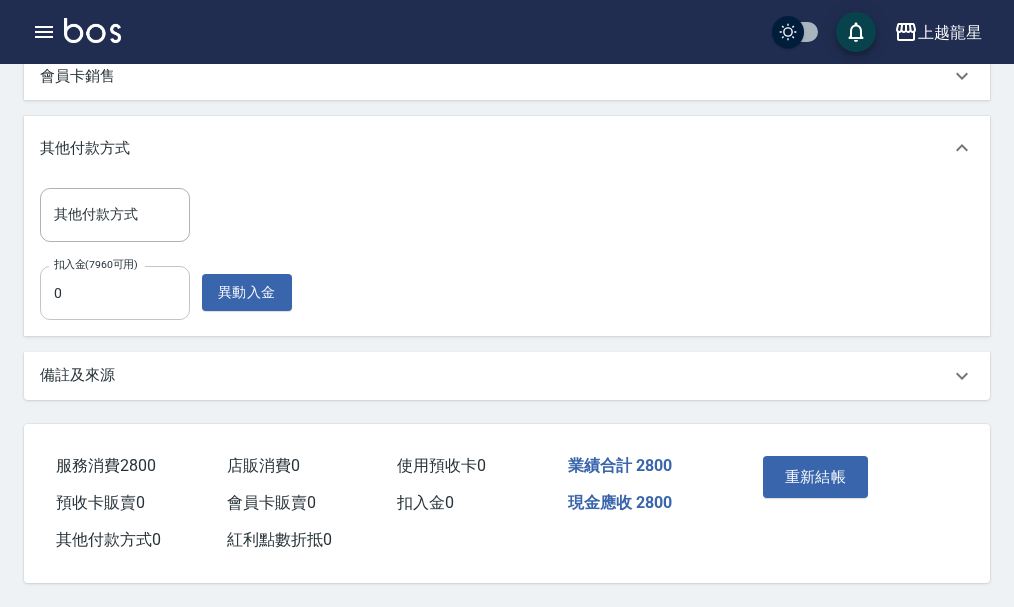 type on "2800" 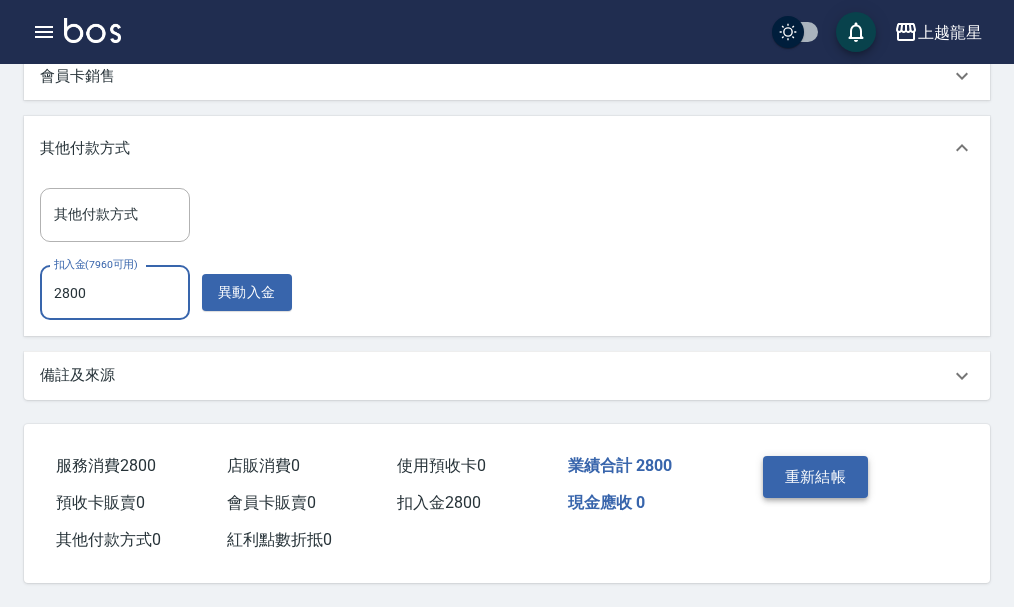 type on "2800" 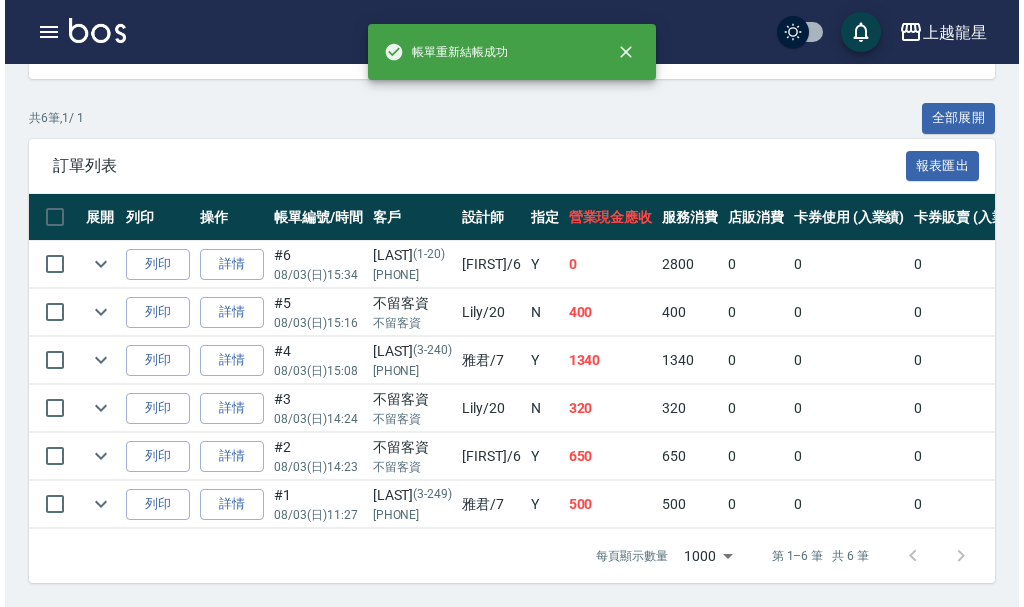 scroll, scrollTop: 500, scrollLeft: 0, axis: vertical 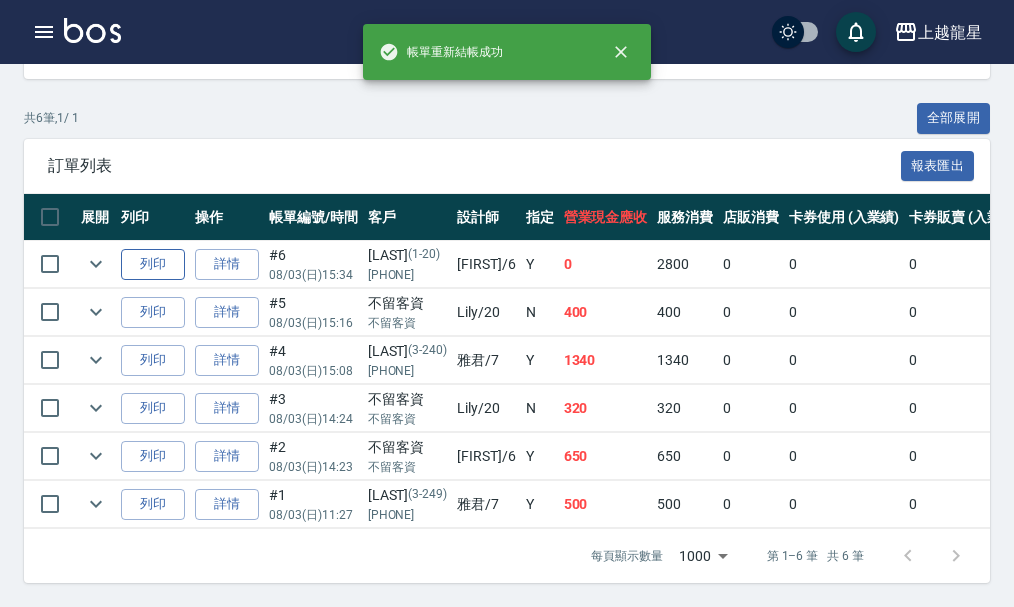 click on "列印" at bounding box center [153, 264] 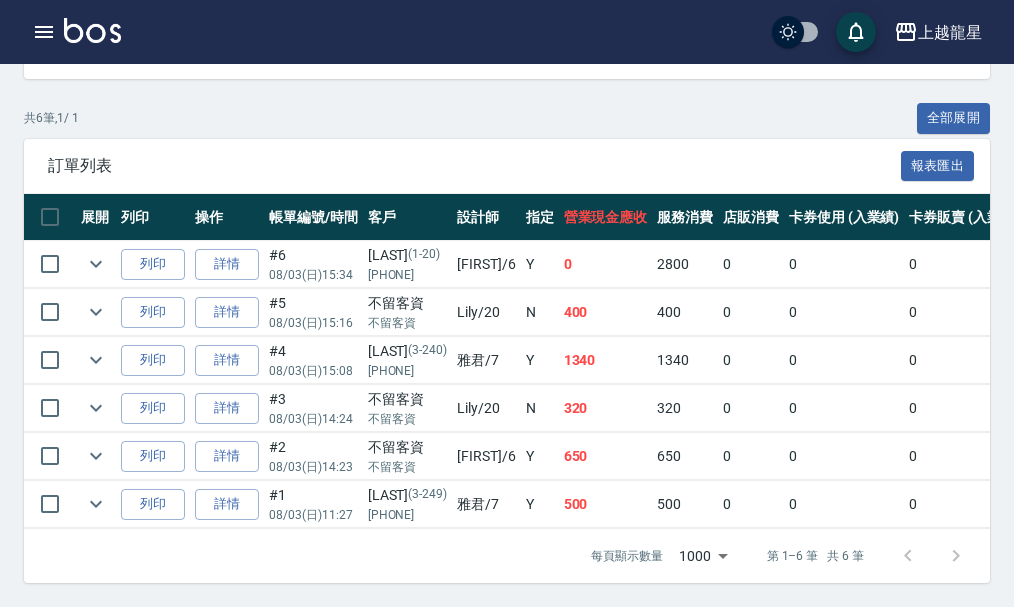 click on "上越龍星 登出" at bounding box center [507, 32] 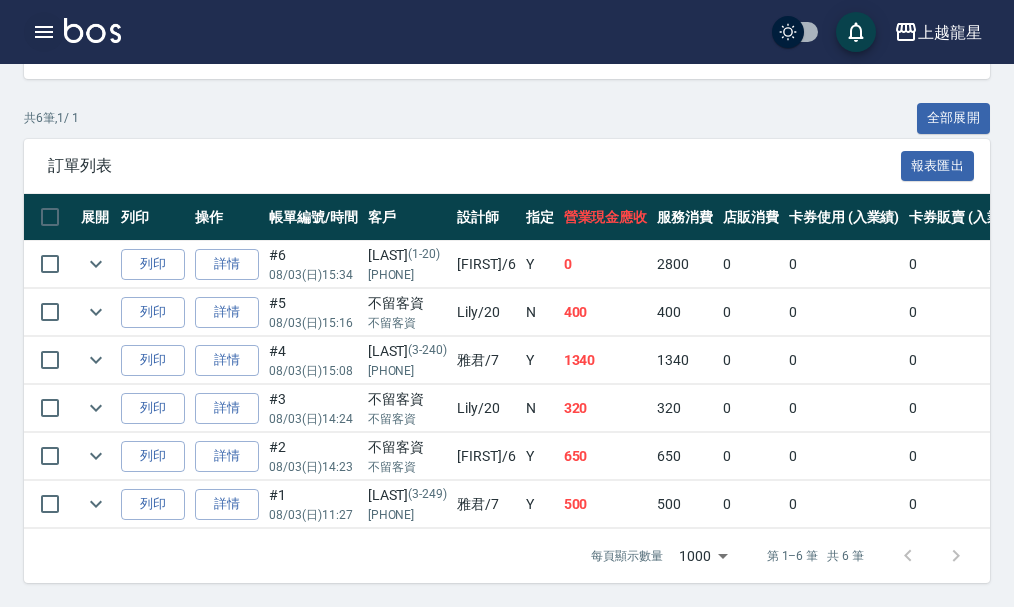 click 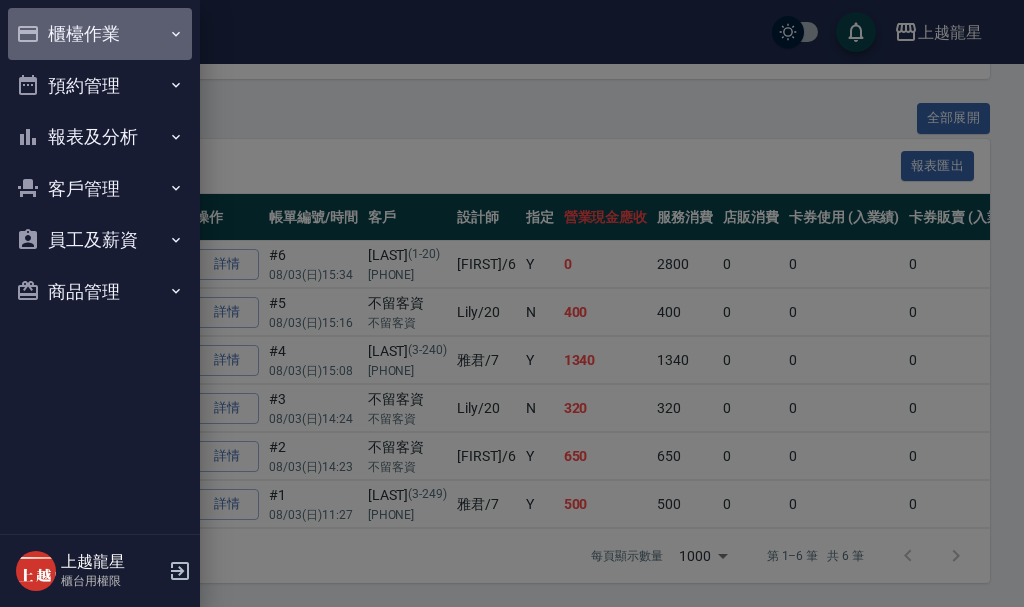 click on "櫃檯作業" at bounding box center (100, 34) 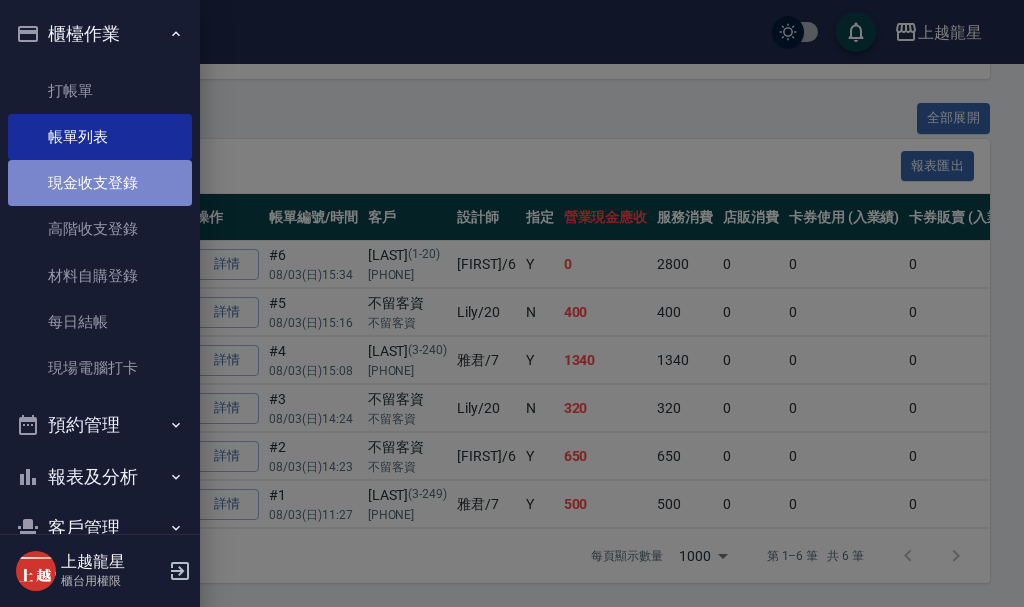 click on "現金收支登錄" at bounding box center (100, 183) 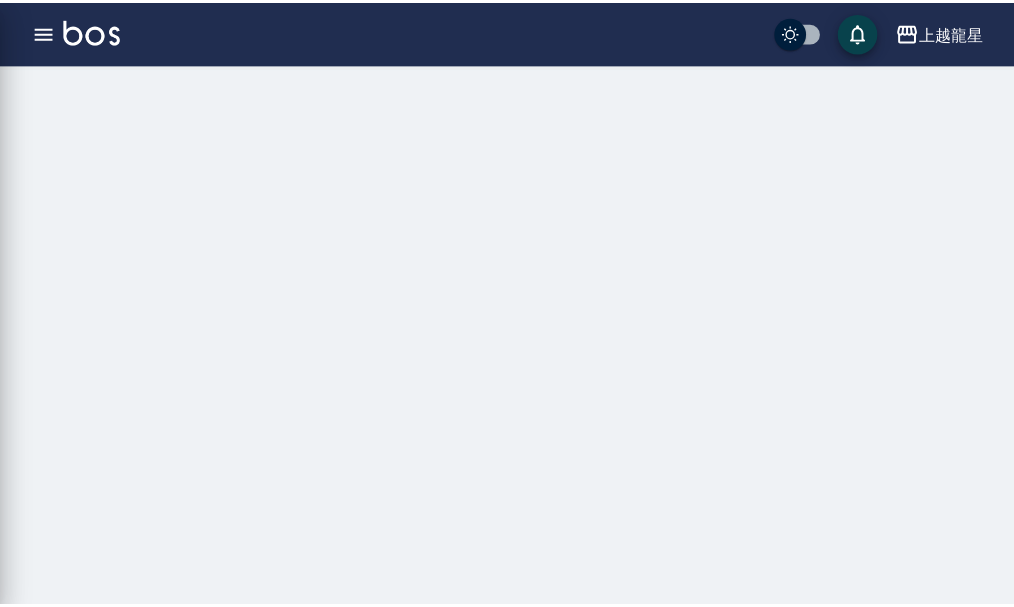 scroll, scrollTop: 0, scrollLeft: 0, axis: both 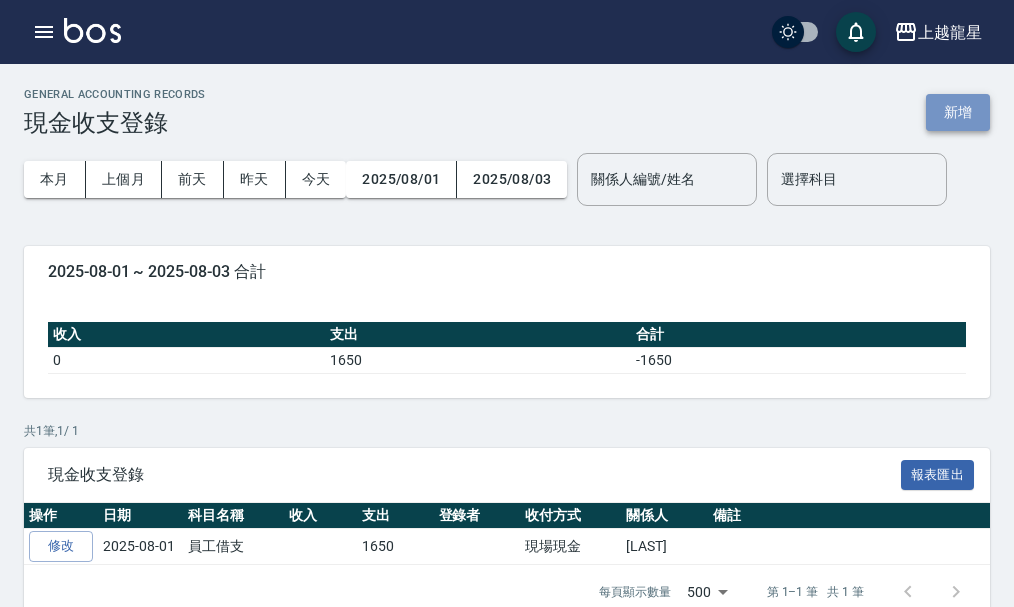 click on "新增" at bounding box center [958, 112] 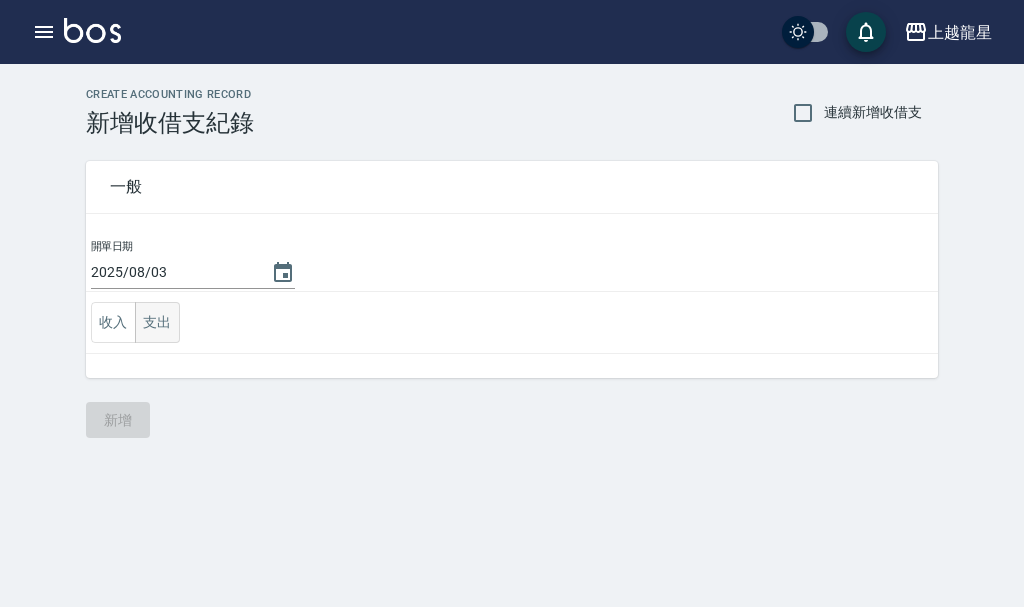 click on "支出" at bounding box center [157, 322] 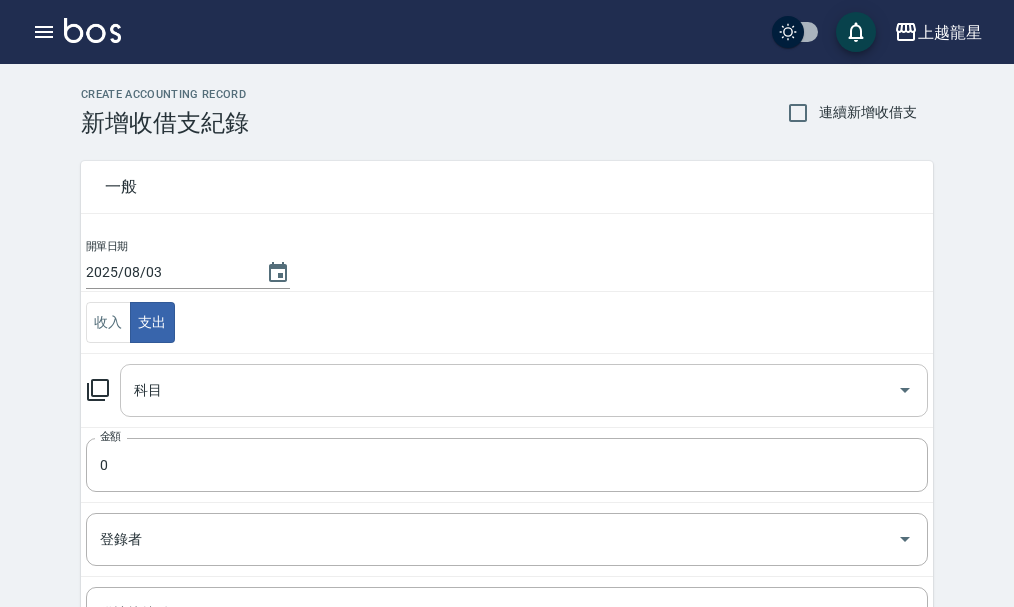 click on "科目" at bounding box center [524, 390] 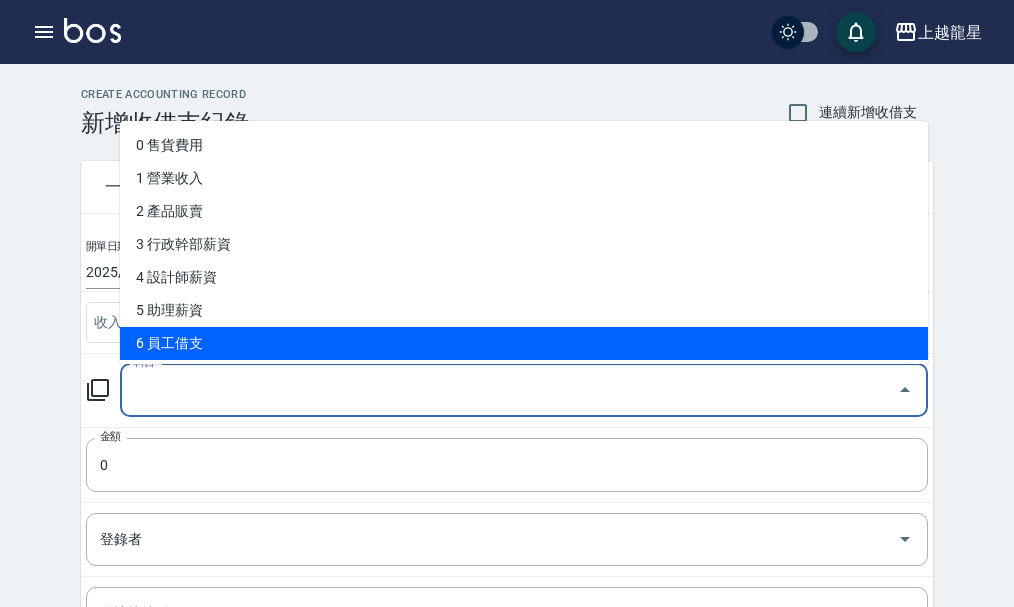 click on "6 員工借支" at bounding box center (524, 343) 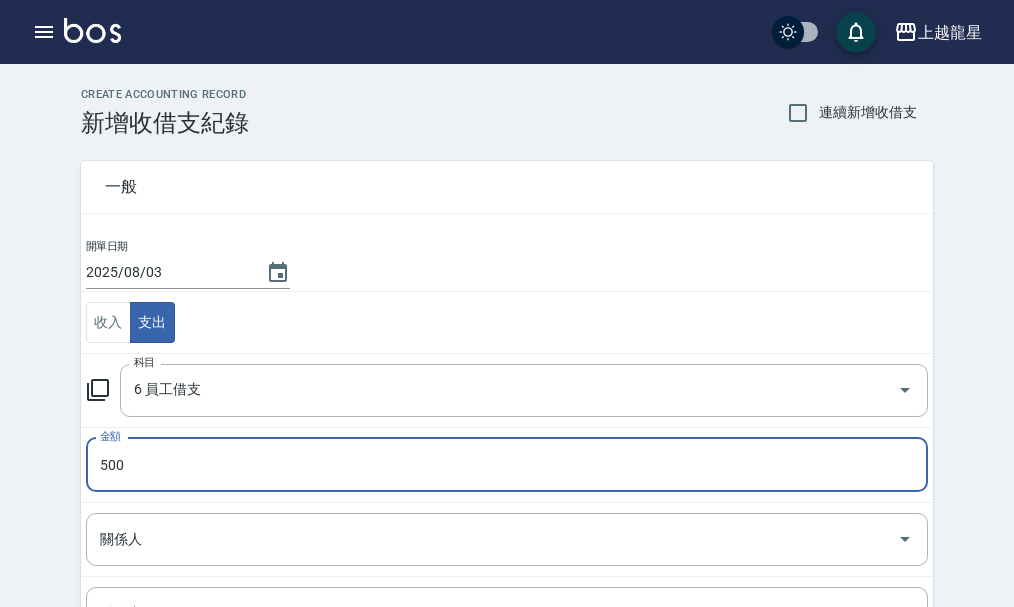 type on "500" 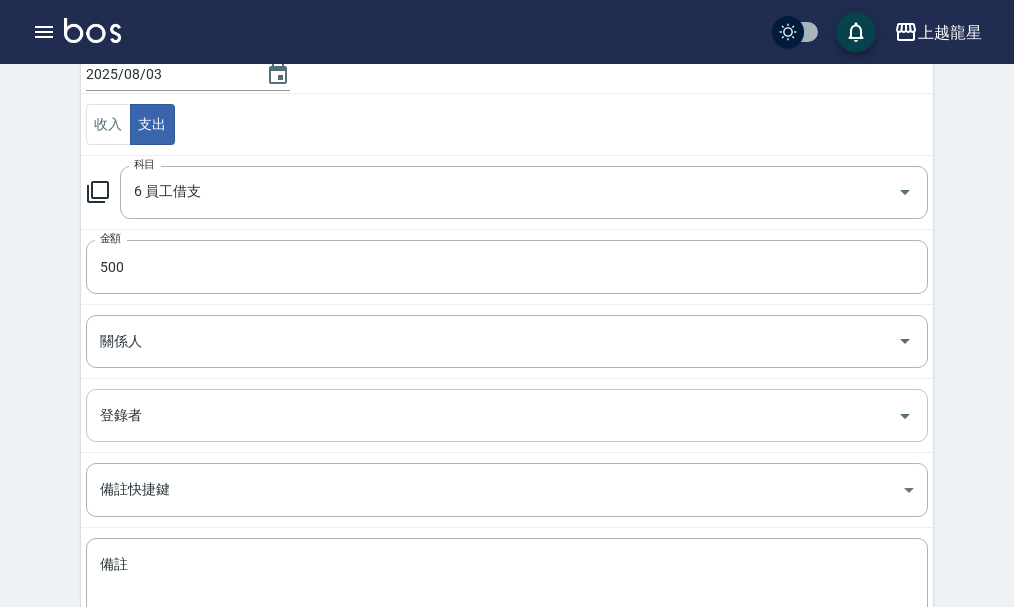 scroll, scrollTop: 200, scrollLeft: 0, axis: vertical 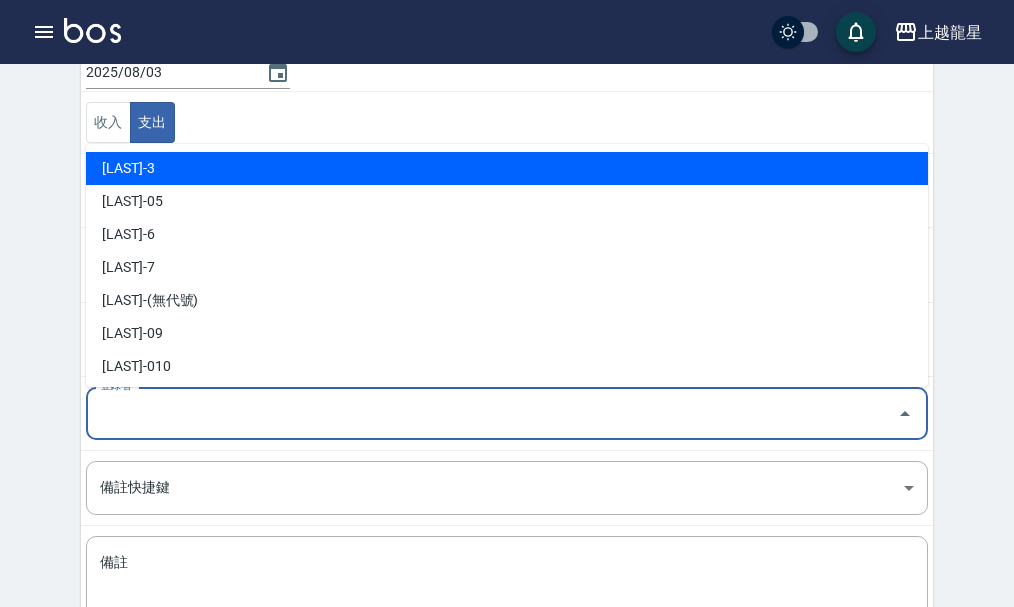 click on "登錄者" at bounding box center [492, 413] 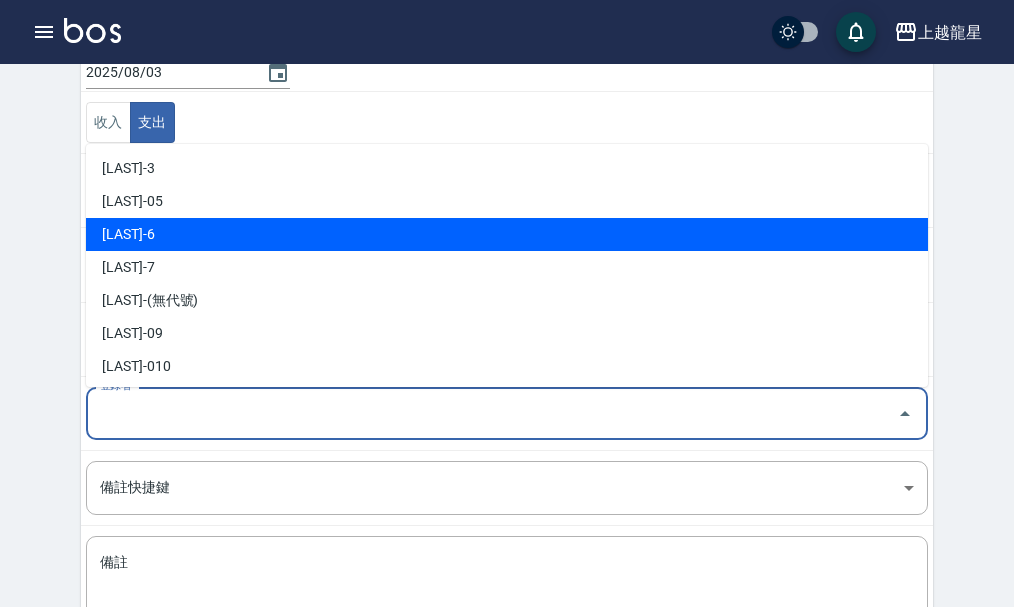 click on "[LAST]-6" at bounding box center (507, 234) 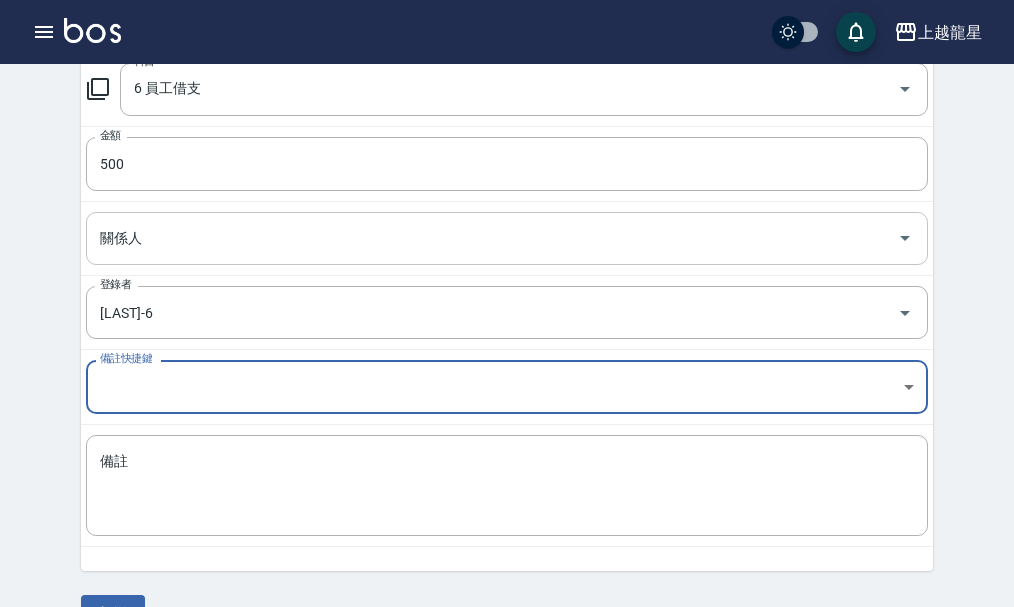 scroll, scrollTop: 350, scrollLeft: 0, axis: vertical 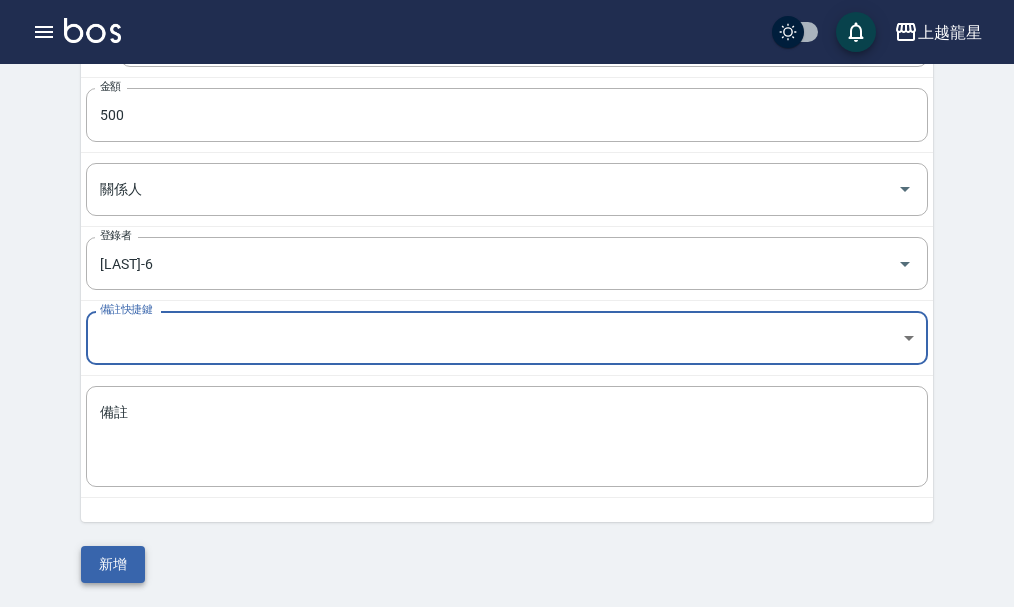 click on "新增" at bounding box center (113, 564) 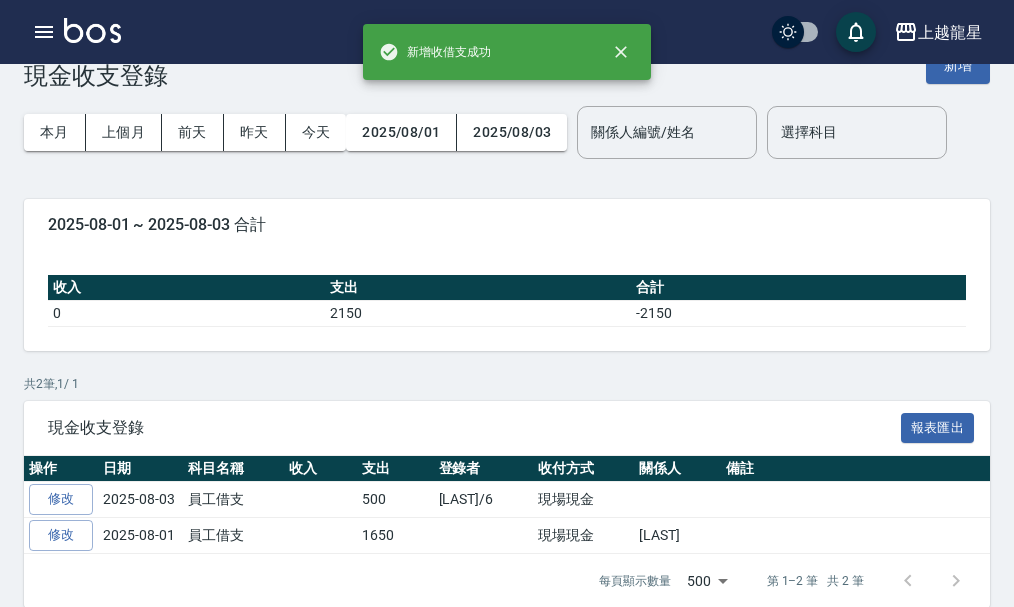scroll, scrollTop: 72, scrollLeft: 0, axis: vertical 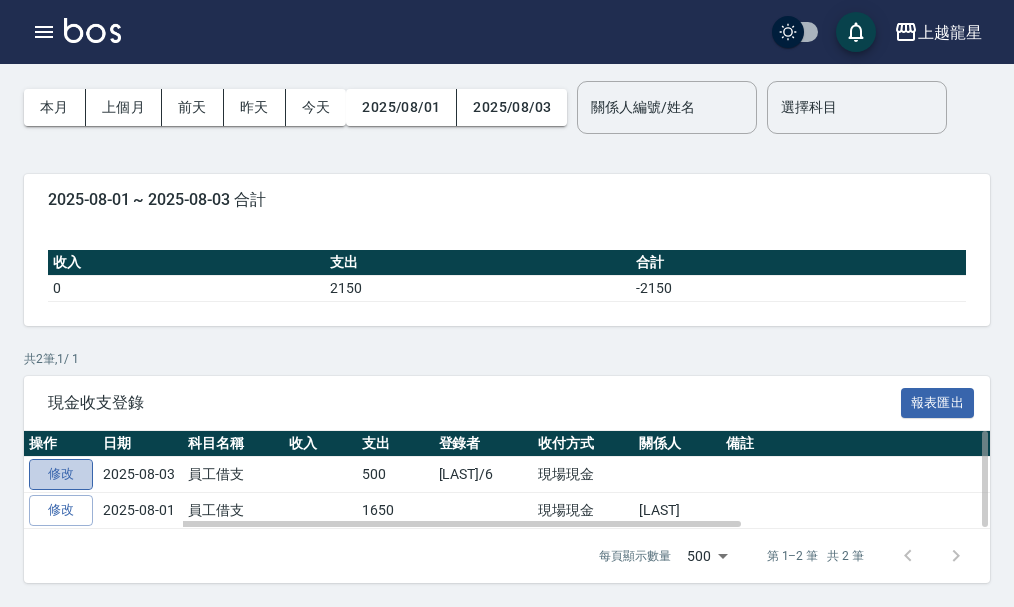 click on "修改" at bounding box center (61, 474) 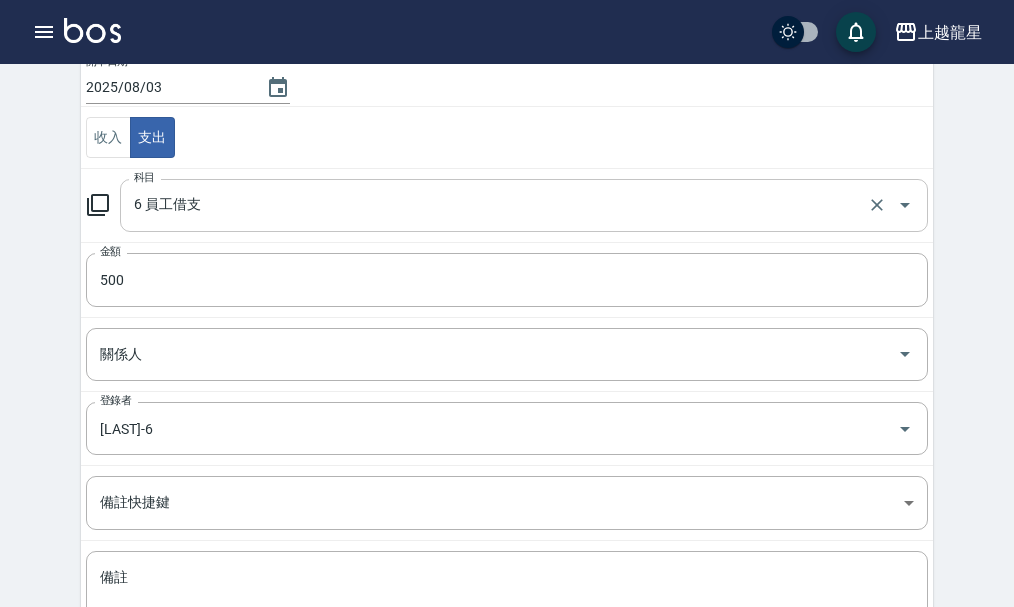 scroll, scrollTop: 200, scrollLeft: 0, axis: vertical 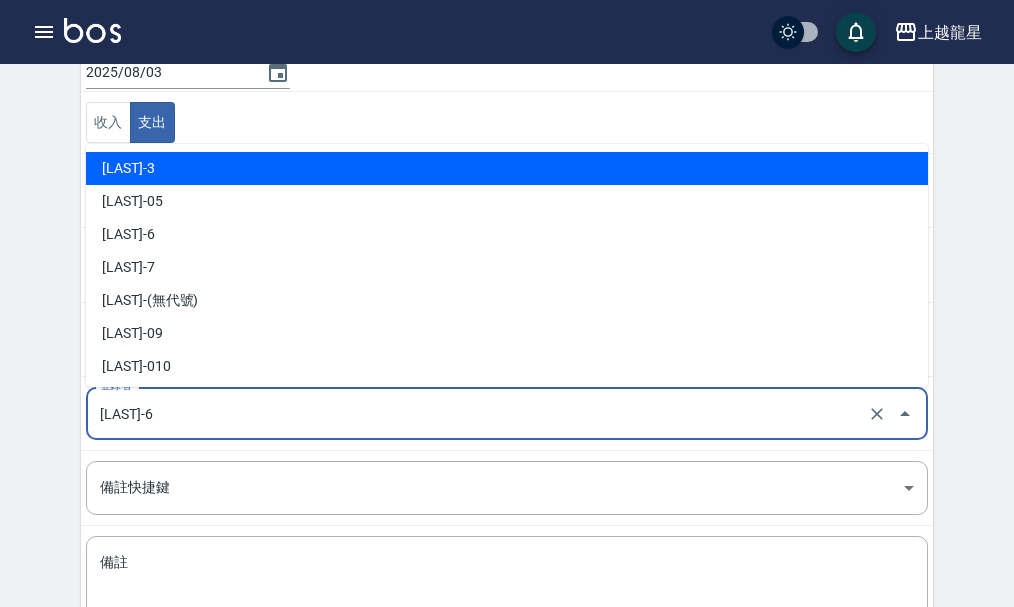 click on "[LAST]-6" at bounding box center (479, 413) 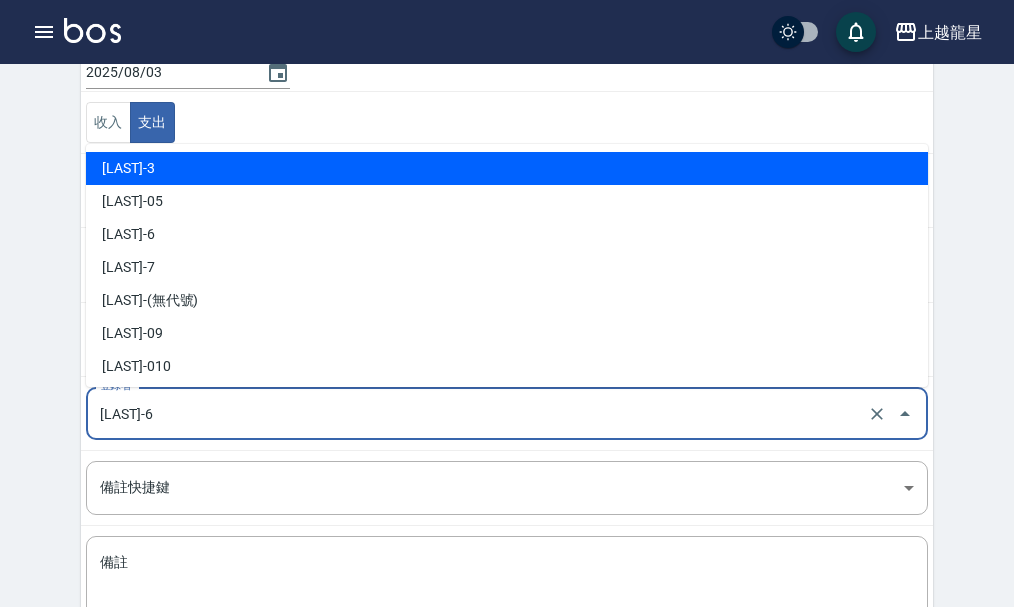 type 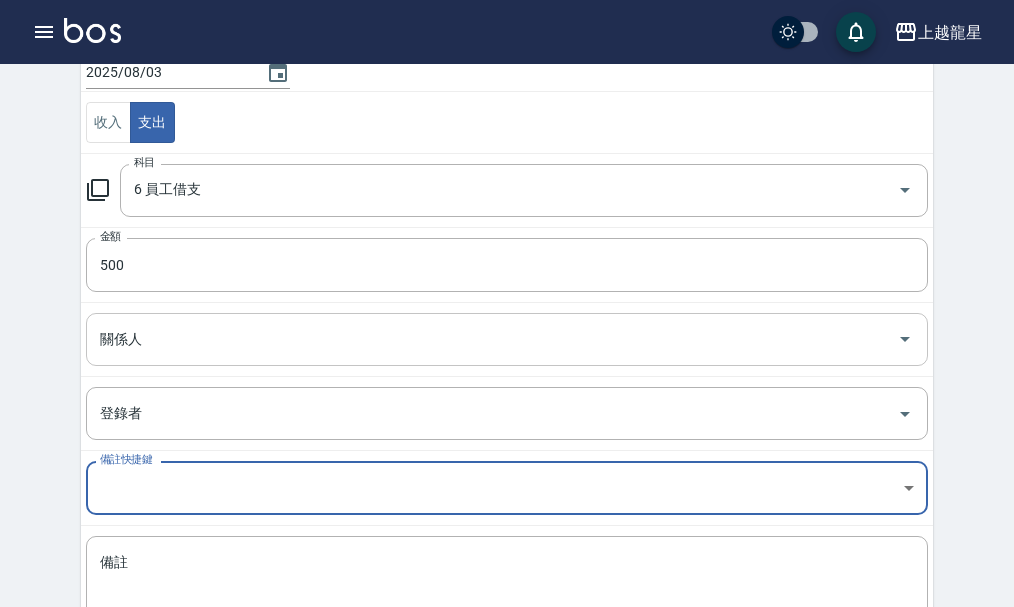 click on "關係人" at bounding box center [492, 339] 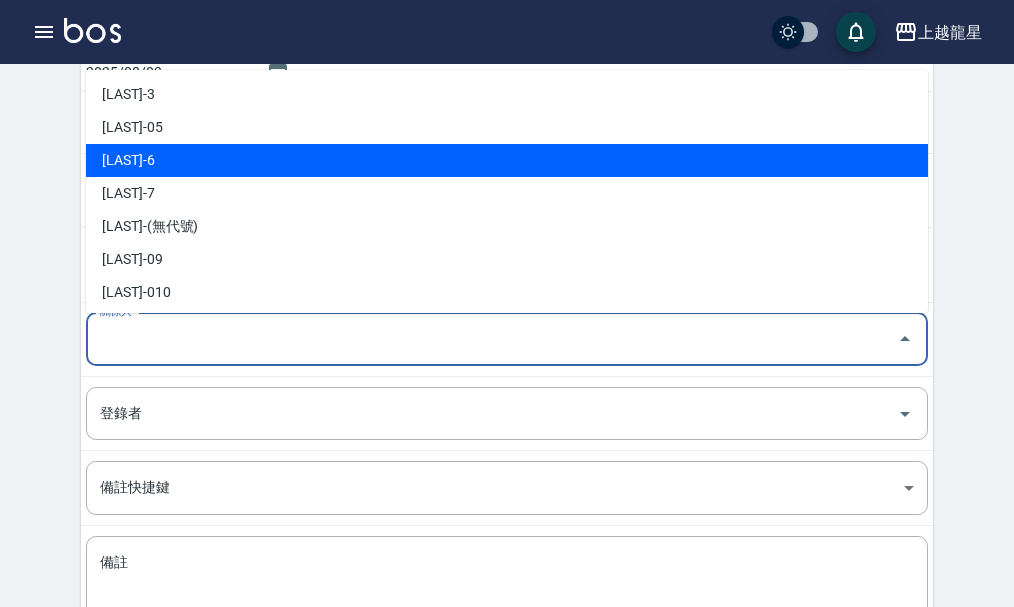 click on "[LAST]-6" at bounding box center [507, 160] 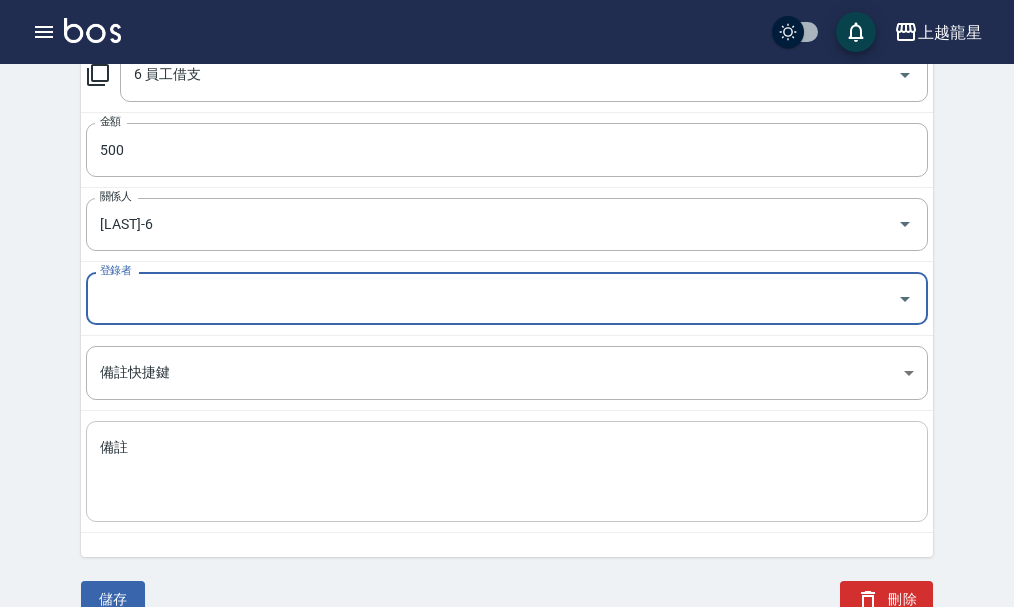 scroll, scrollTop: 326, scrollLeft: 0, axis: vertical 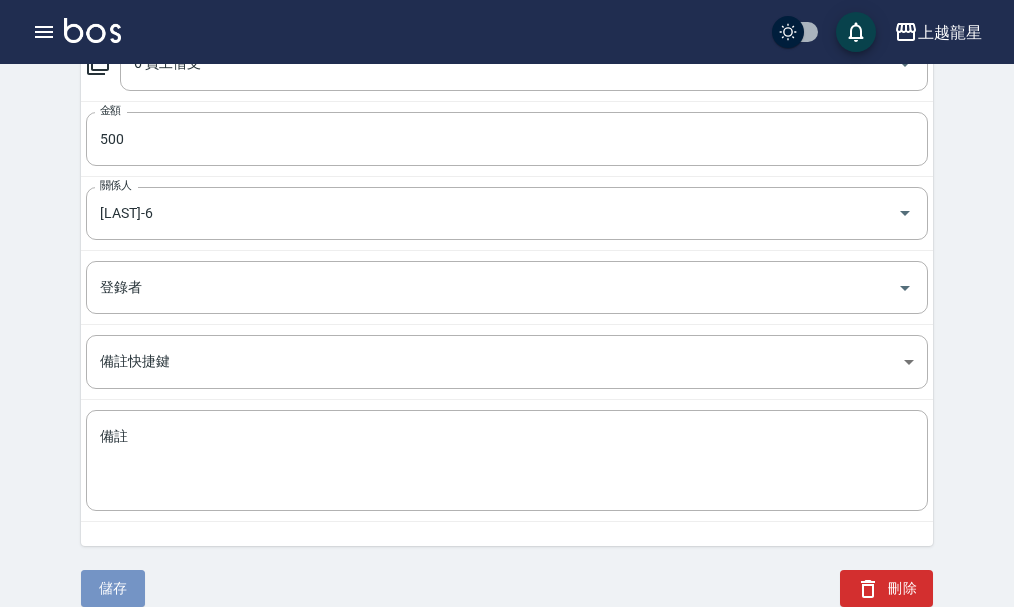drag, startPoint x: 125, startPoint y: 589, endPoint x: 135, endPoint y: 571, distance: 20.59126 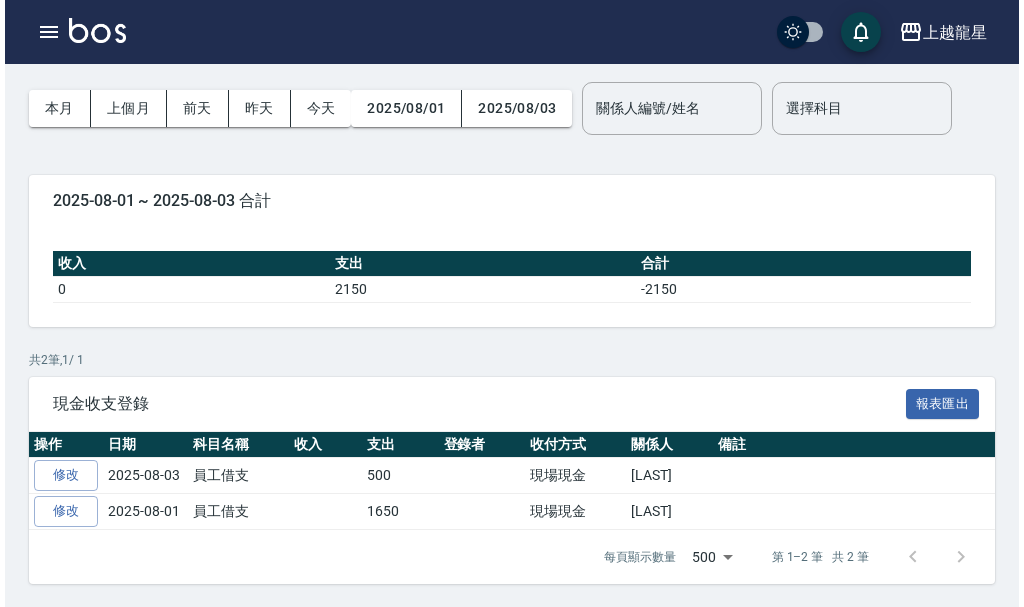 scroll, scrollTop: 72, scrollLeft: 0, axis: vertical 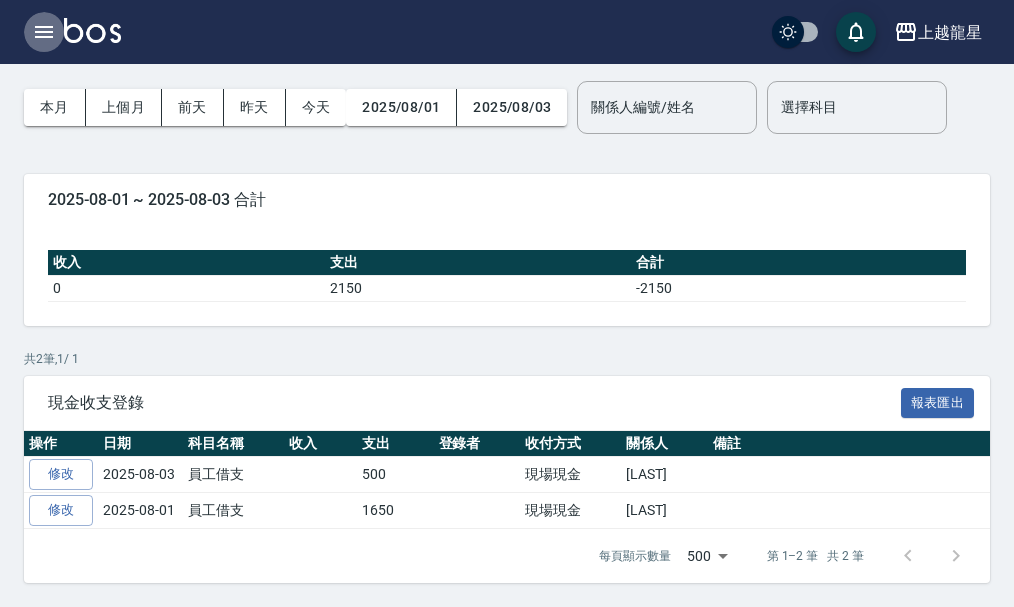 click 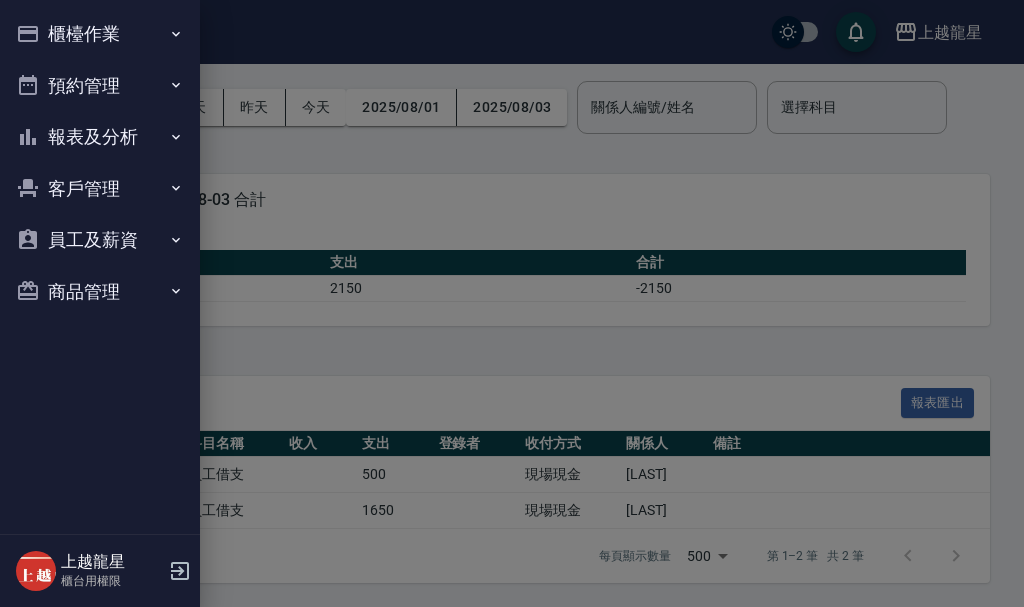 click on "預約管理" at bounding box center (100, 86) 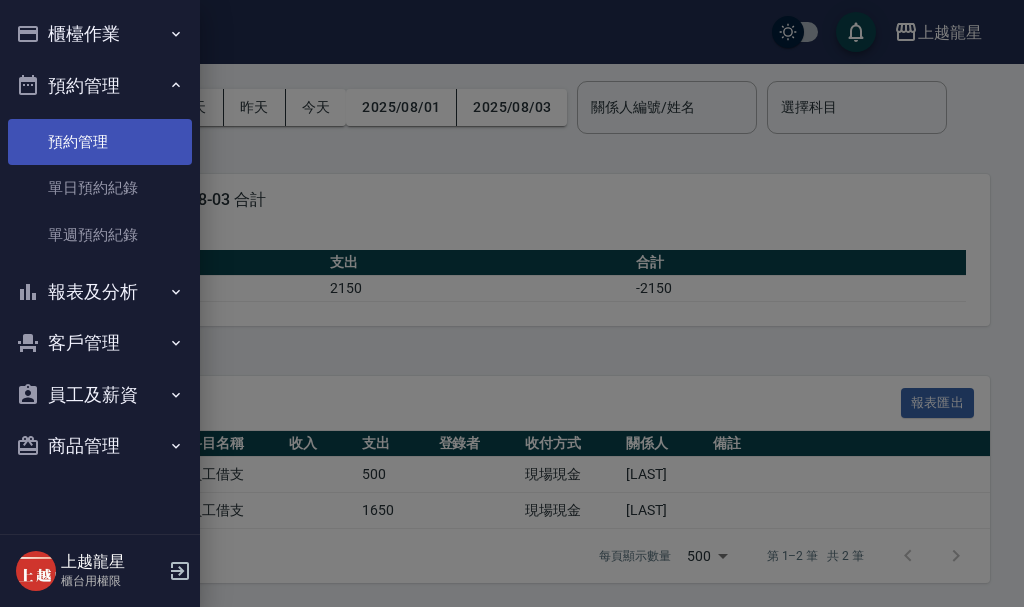 click on "預約管理" at bounding box center (100, 142) 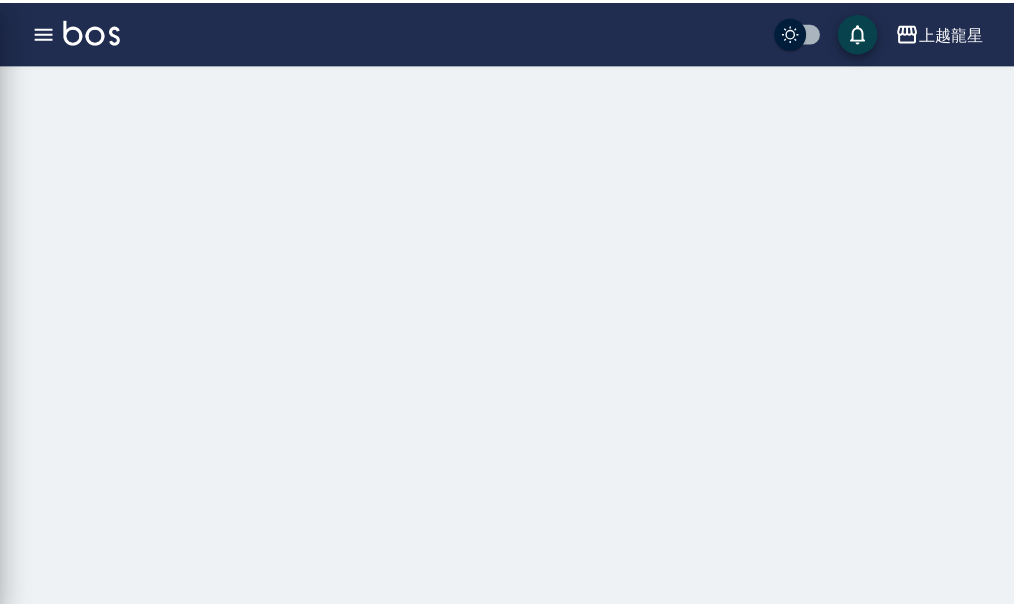 scroll, scrollTop: 0, scrollLeft: 0, axis: both 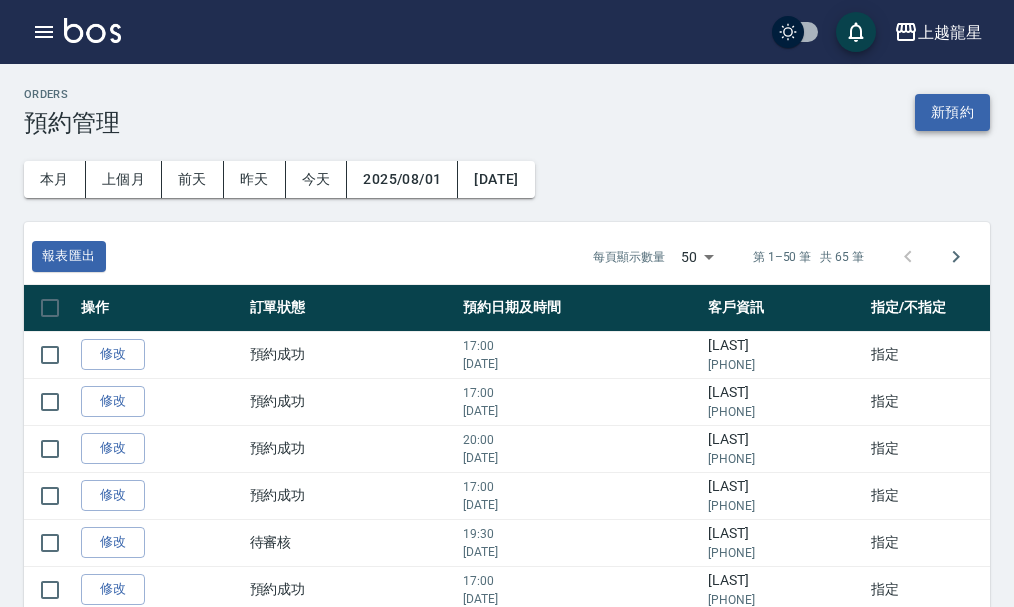 click on "新預約" at bounding box center (952, 112) 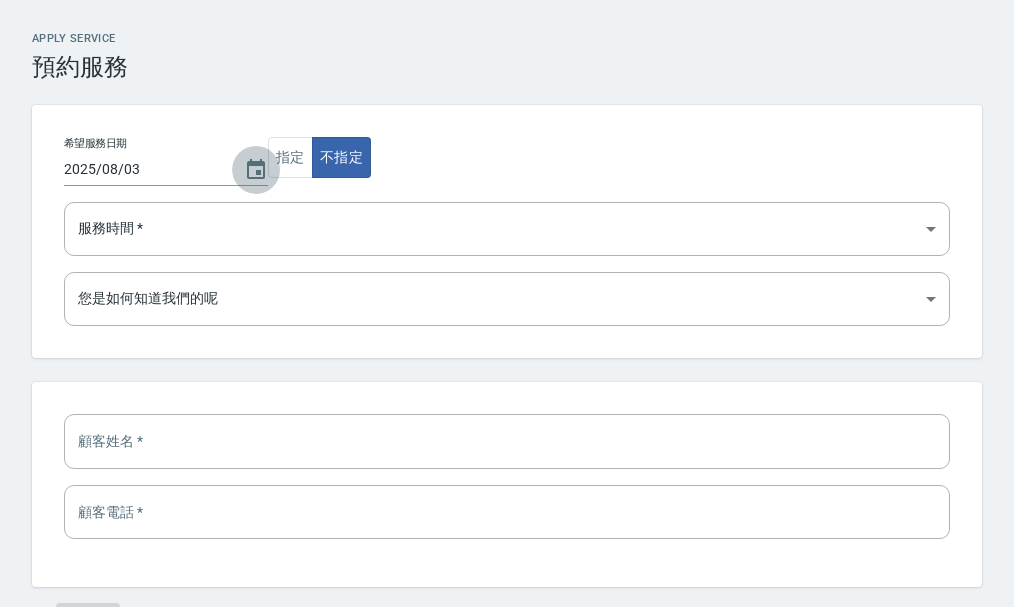 click 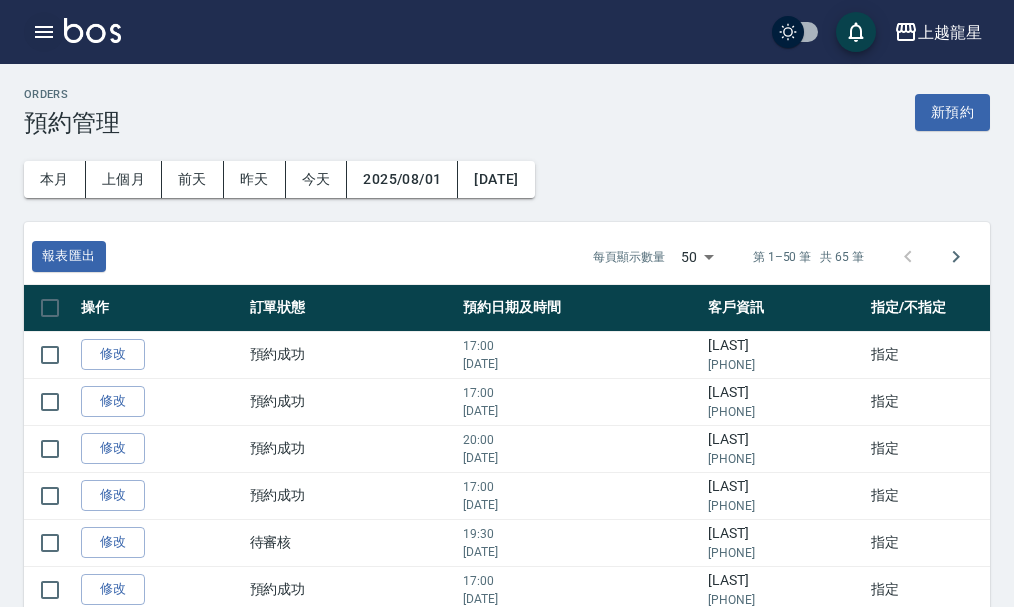click 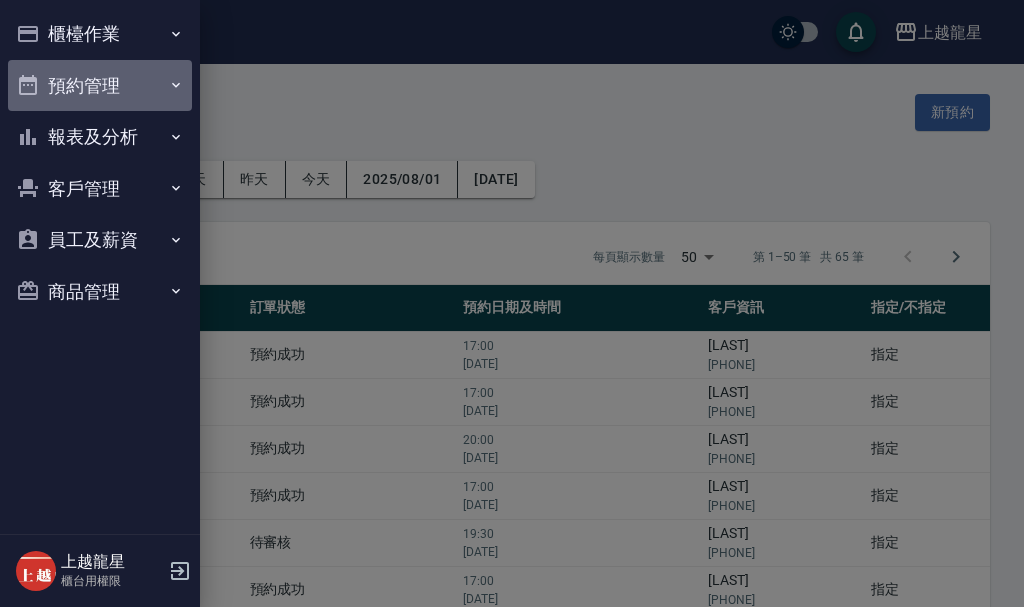 click on "預約管理" at bounding box center [100, 86] 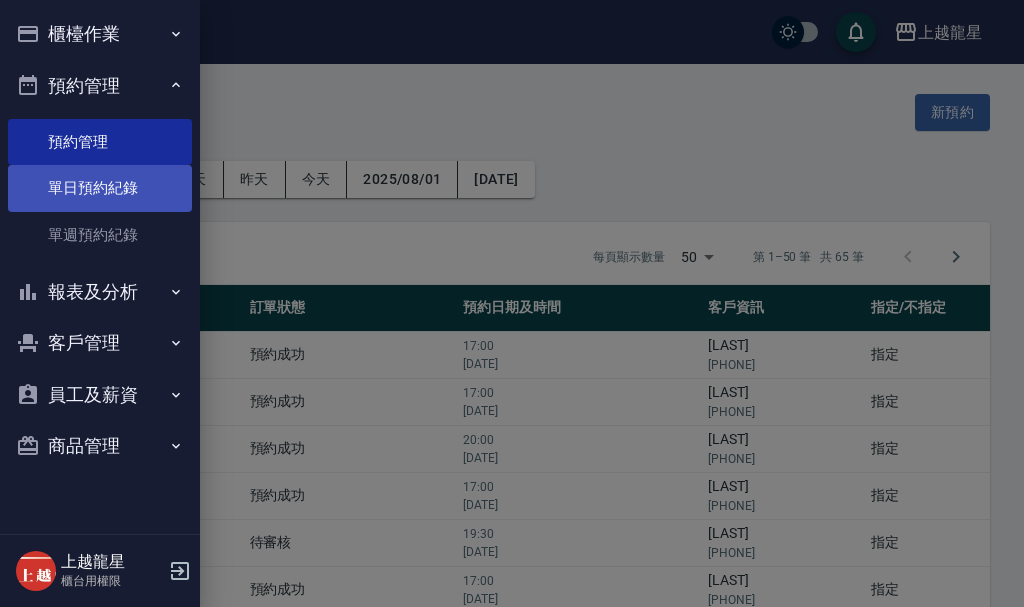 click on "單日預約紀錄" at bounding box center (100, 188) 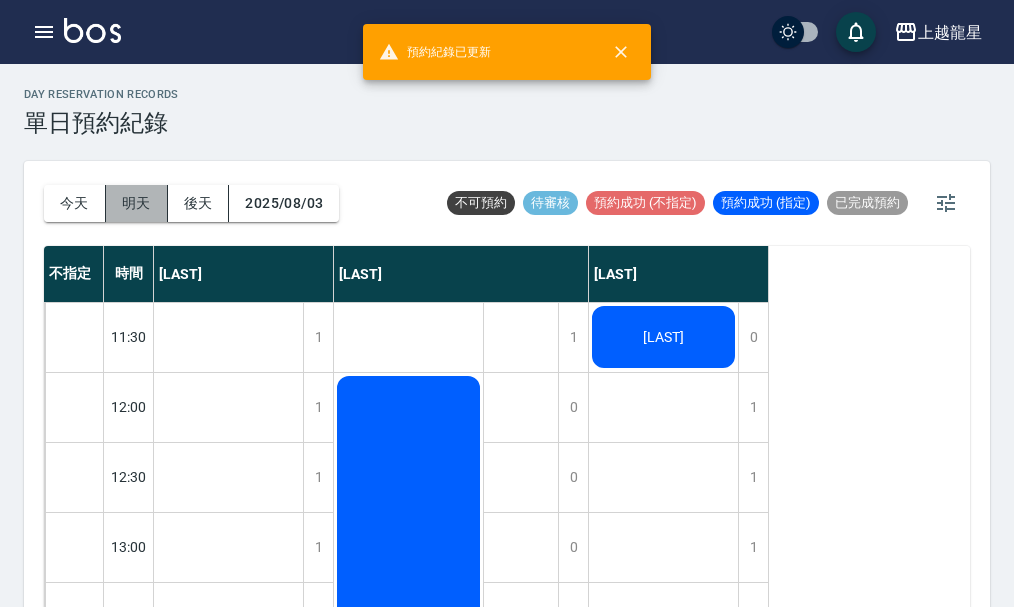 click on "明天" at bounding box center [137, 203] 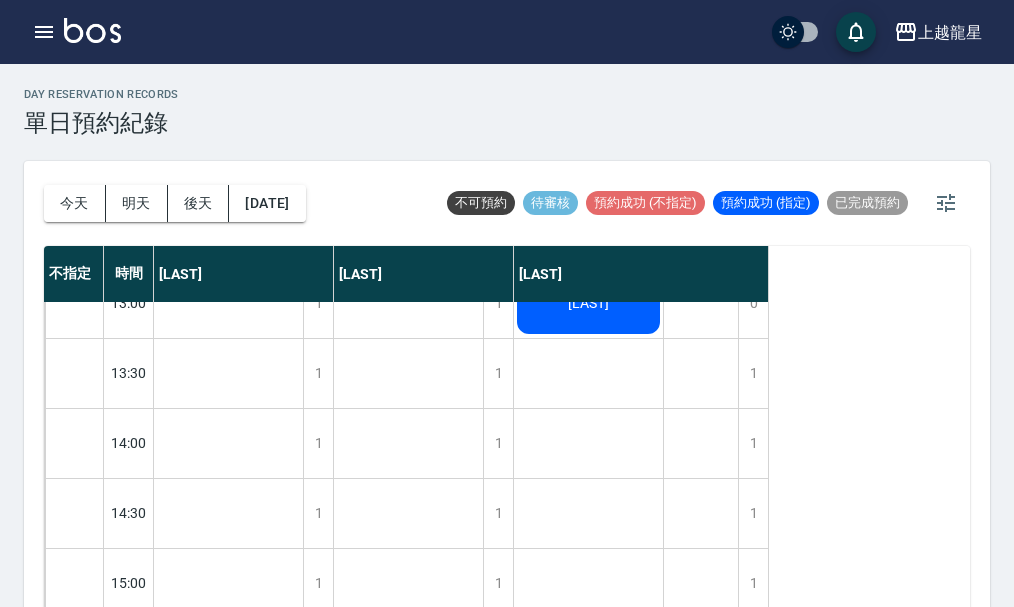 scroll, scrollTop: 200, scrollLeft: 0, axis: vertical 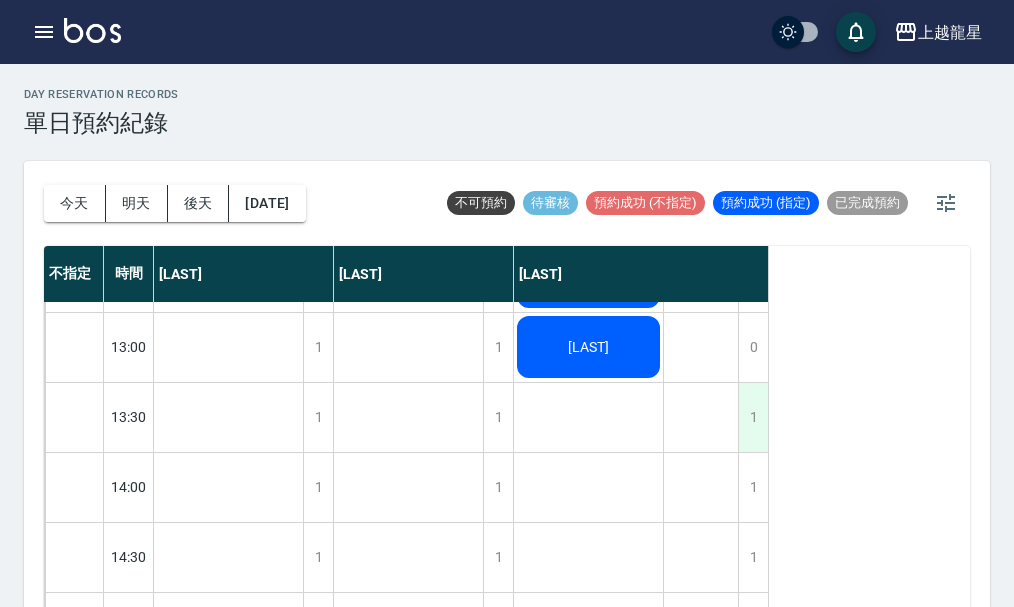 click on "1" at bounding box center (753, 417) 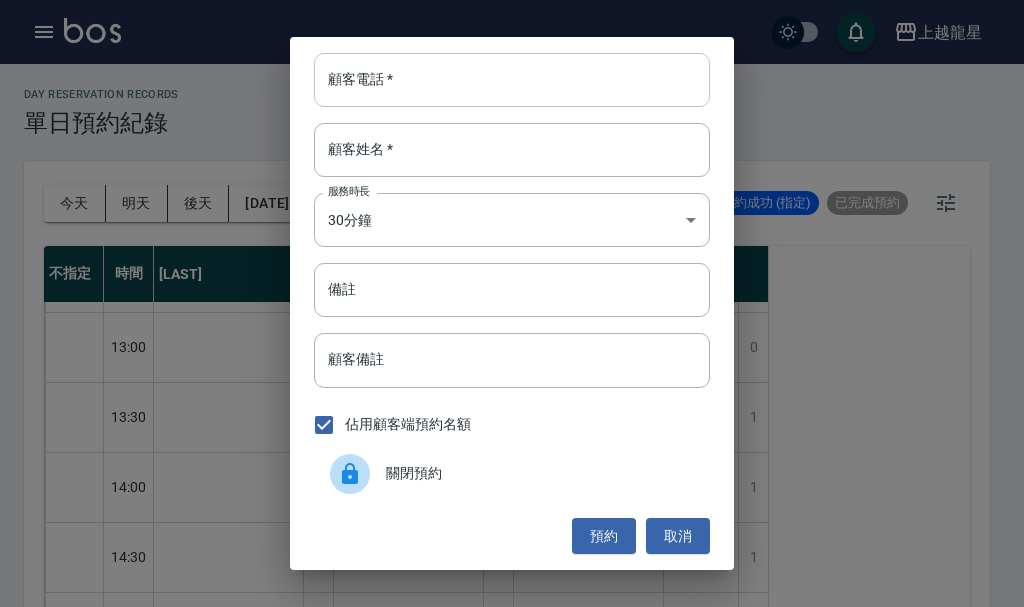 click on "顧客電話   *" at bounding box center (512, 80) 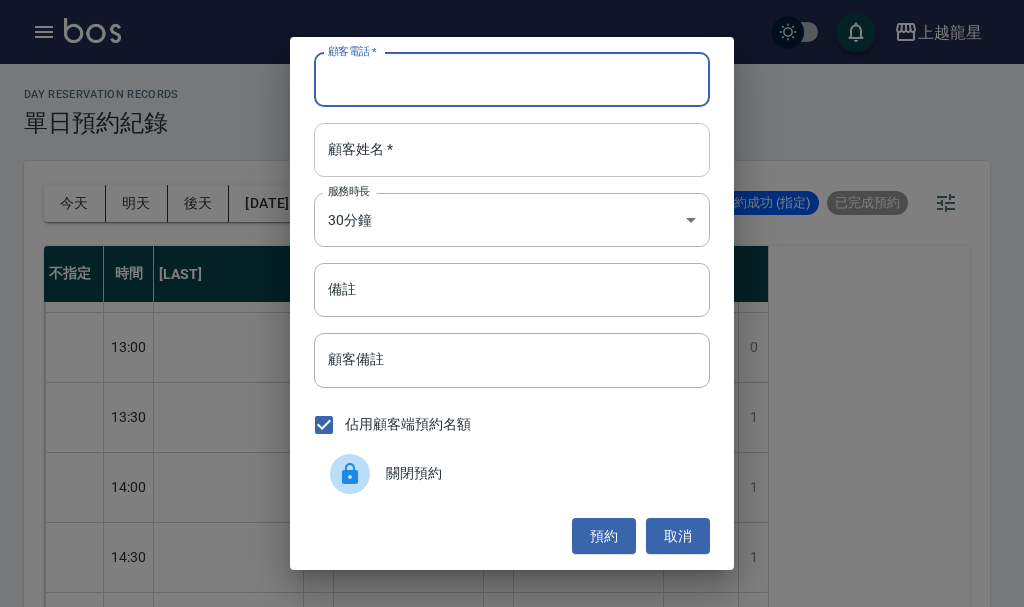click on "顧客姓名   *" at bounding box center (512, 150) 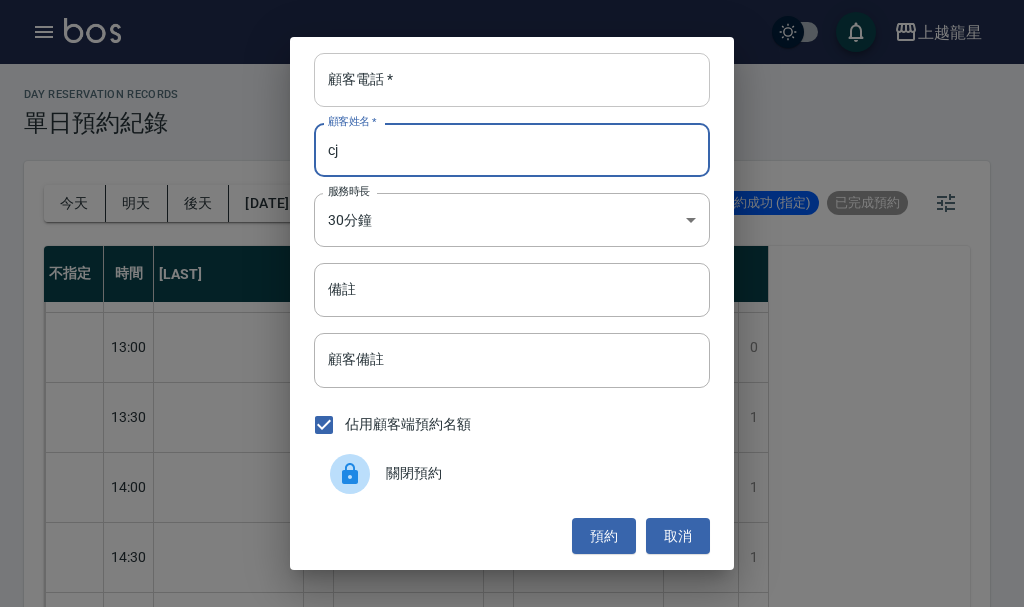 type on "c" 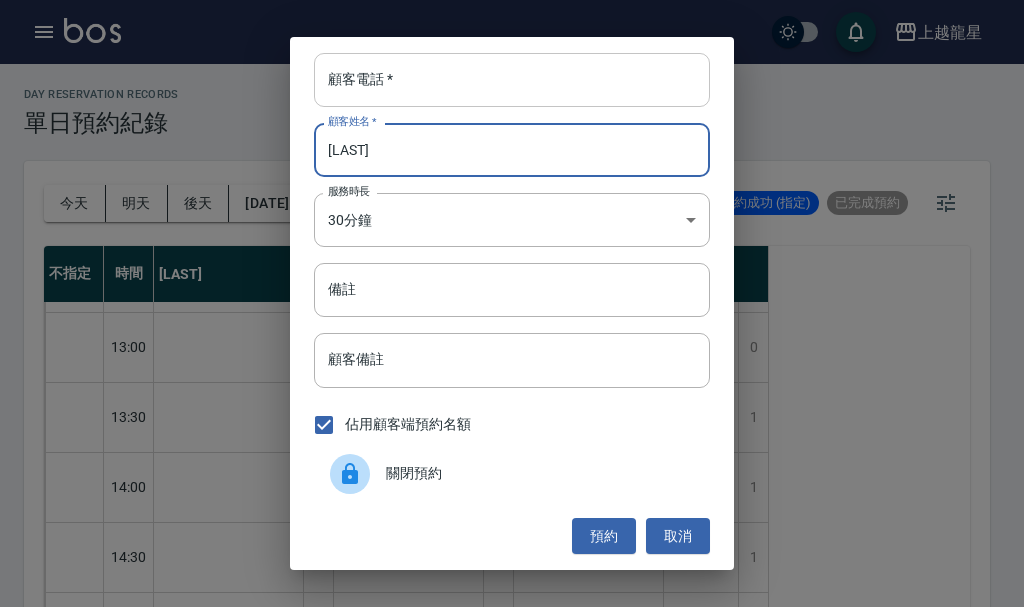 type on "[LAST]" 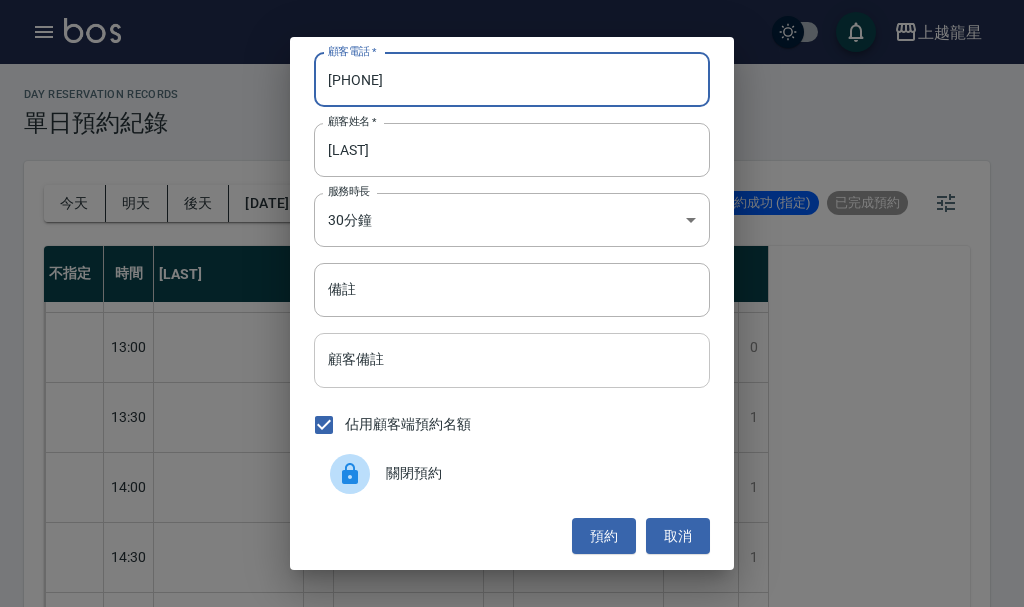 type on "[PHONE]" 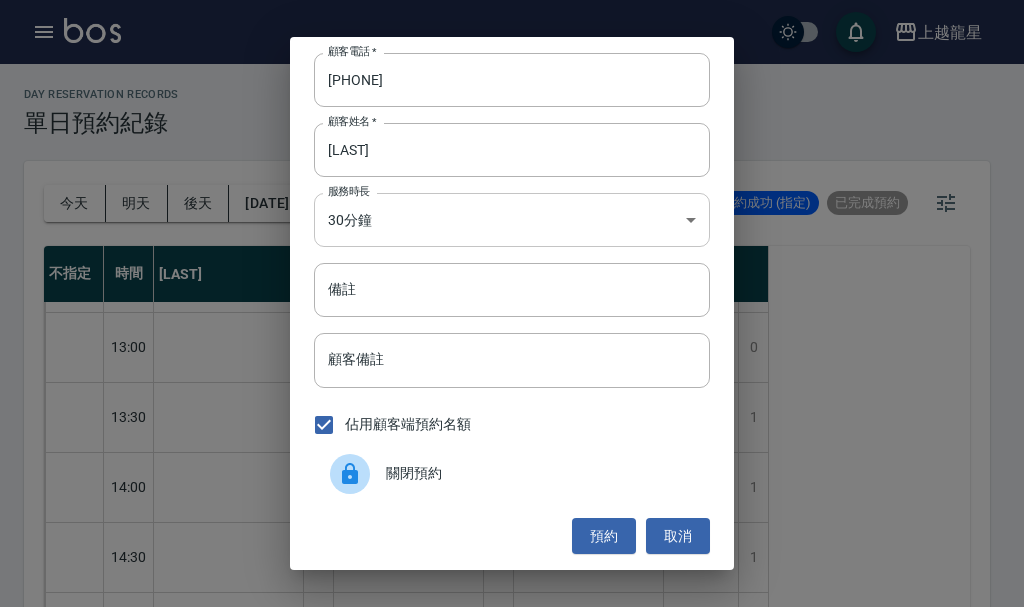 click on "上越龍星 登出 櫃檯作業 打帳單 帳單列表 現金收支登錄 高階收支登錄 材料自購登錄 每日結帳 現場電腦打卡 預約管理 預約管理 單日預約紀錄 單週預約紀錄 報表及分析 報表目錄 店家區間累計表 店家日報表 互助日報表 互助月報表 互助排行榜 互助點數明細 互助業績報表 全店業績分析表 每日業績分析表 營業統計分析表 設計師業績表 設計師日報表 設計師業績分析表 設計師業績月報表 設計師抽成報表 設計師排行榜 商品銷售排行榜 商品消耗明細 服務扣項明細表 單一服務項目查詢 店販抽成明細 顧客入金餘額表 客戶管理 客戶列表 客資篩選匯出 卡券管理 入金管理 員工及薪資 員工列表 商品管理 商品分類設定 商品列表 上越龍星 櫃台用權限 day Reservation records 單日預約紀錄 今天 明天 後天 [DATE] 不可預約 待審核 預約成功 (不指定) 預約成功 (指定) 已完成預約 1 1" at bounding box center [512, 315] 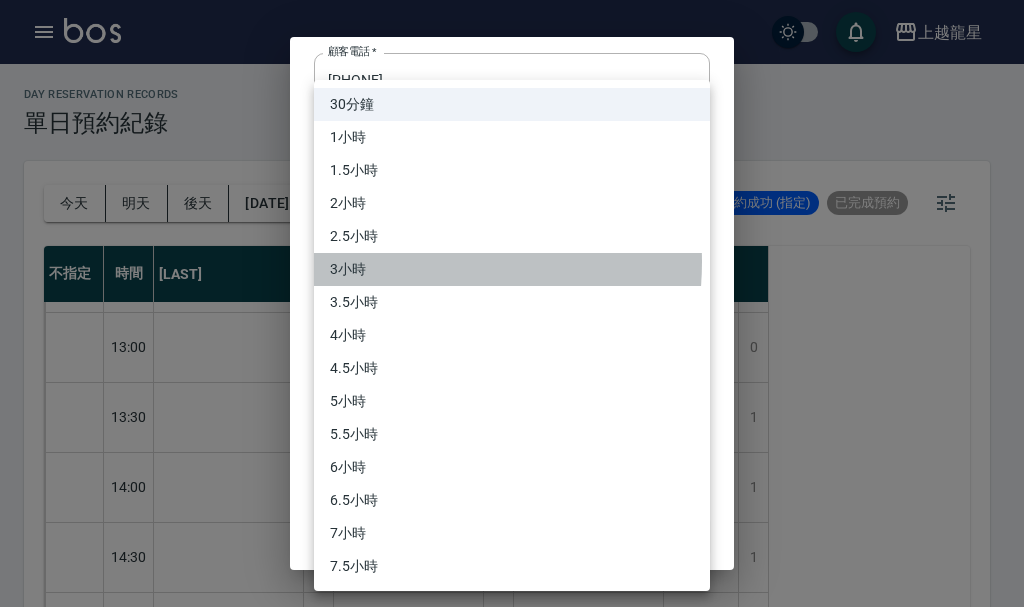 click on "3小時" at bounding box center (512, 269) 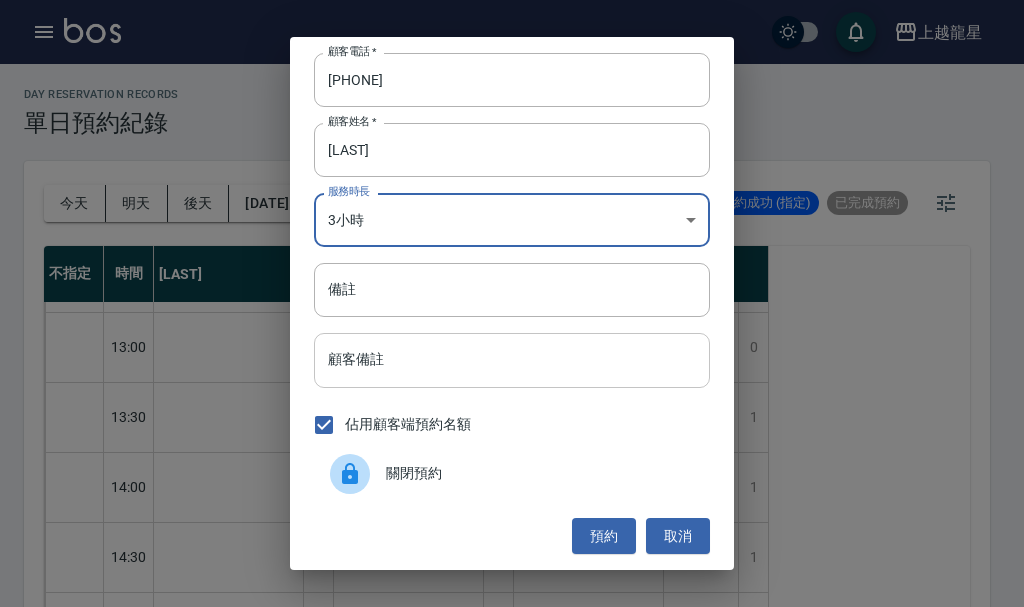 click on "顧客備註" at bounding box center [512, 360] 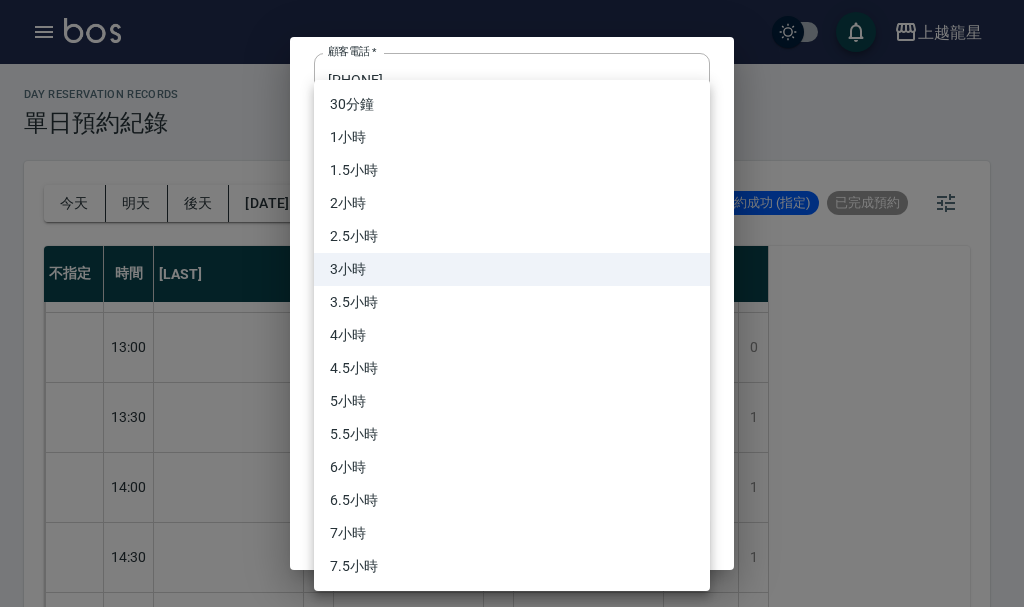 click on "上越龍星 登出 櫃檯作業 打帳單 帳單列表 現金收支登錄 高階收支登錄 材料自購登錄 每日結帳 現場電腦打卡 預約管理 預約管理 單日預約紀錄 單週預約紀錄 報表及分析 報表目錄 店家區間累計表 店家日報表 互助日報表 互助月報表 互助排行榜 互助點數明細 互助業績報表 全店業績分析表 每日業績分析表 營業統計分析表 設計師業績表 設計師日報表 設計師業績分析表 設計師業績月報表 設計師抽成報表 設計師排行榜 商品銷售排行榜 商品消耗明細 服務扣項明細表 單一服務項目查詢 店販抽成明細 顧客入金餘額表 客戶管理 客戶列表 客資篩選匯出 卡券管理 入金管理 員工及薪資 員工列表 商品管理 商品分類設定 商品列表 上越龍星 櫃台用權限 day Reservation records 單日預約紀錄 今天 明天 後天 [DATE] 不可預約 待審核 預約成功 (不指定) 預約成功 (指定) 已完成預約 1 1" at bounding box center [512, 315] 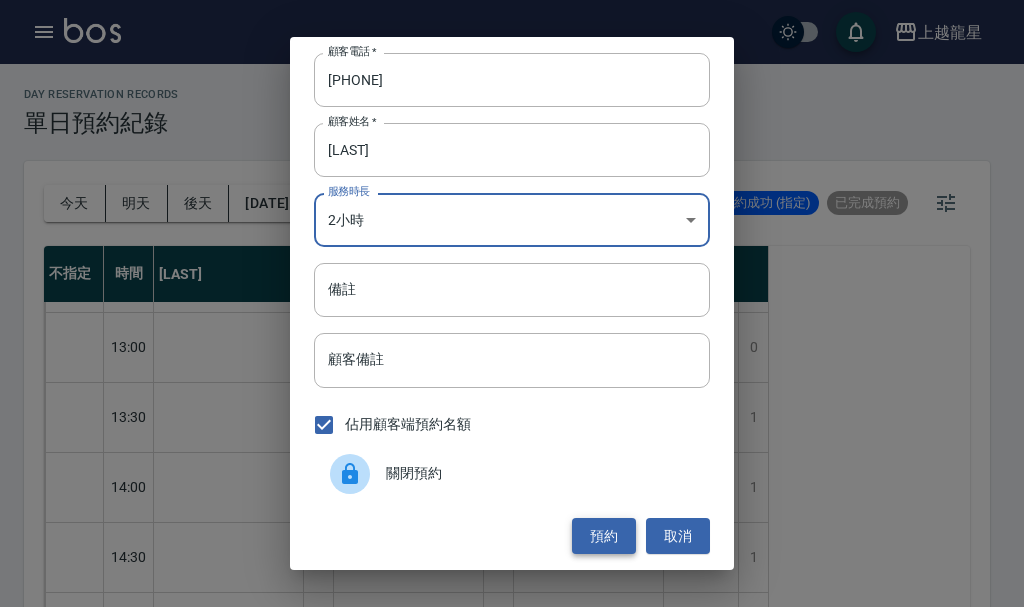 click on "預約" at bounding box center [604, 536] 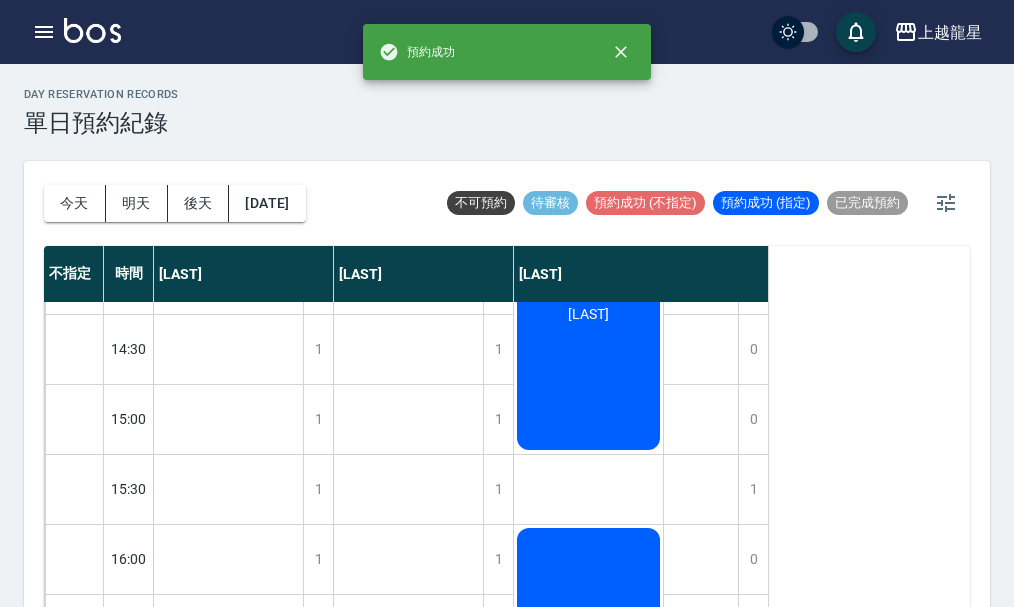 scroll, scrollTop: 400, scrollLeft: 0, axis: vertical 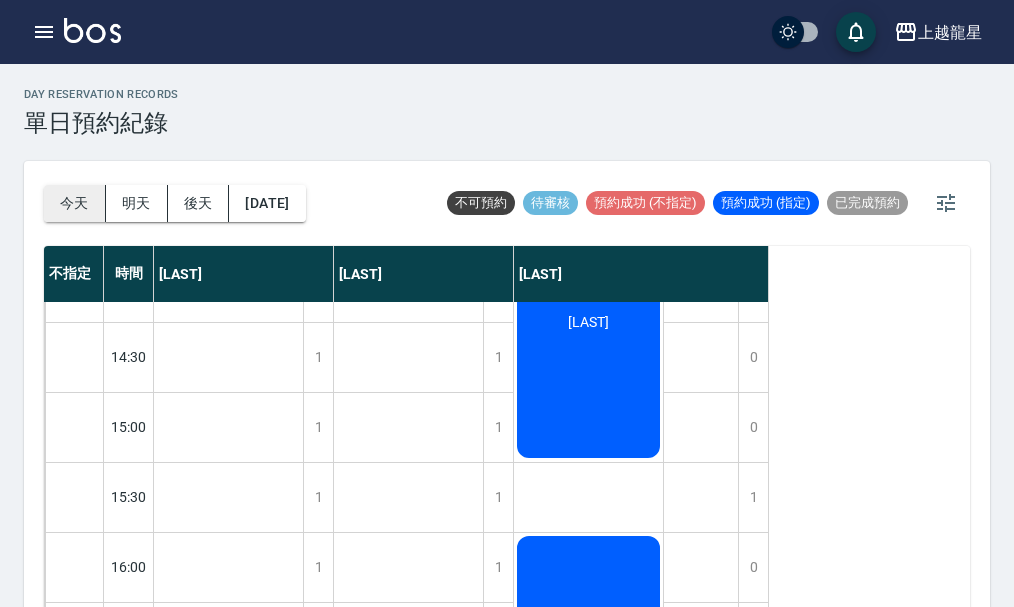 click on "今天" at bounding box center (75, 203) 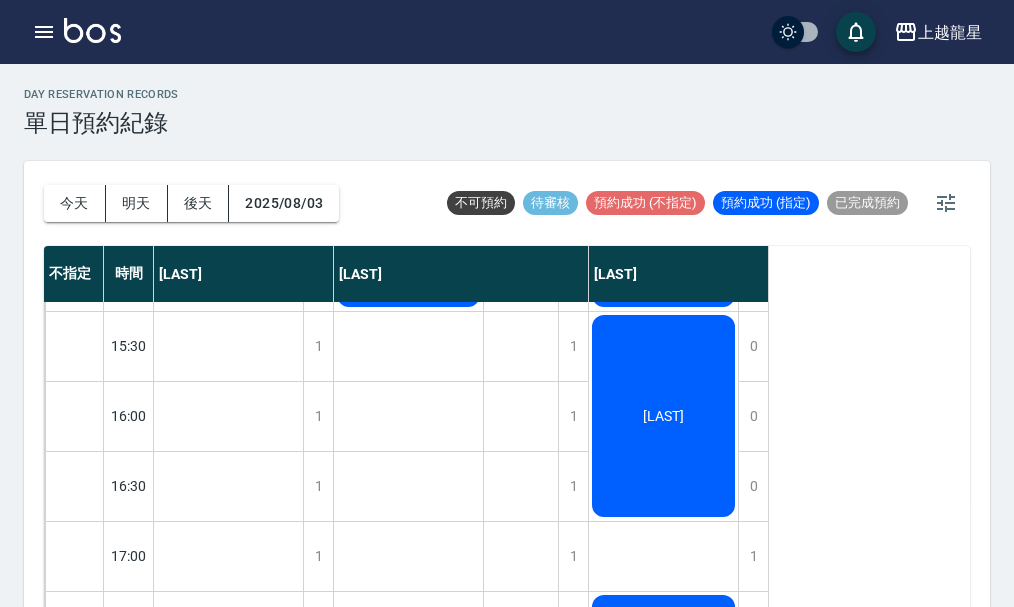 scroll, scrollTop: 600, scrollLeft: 0, axis: vertical 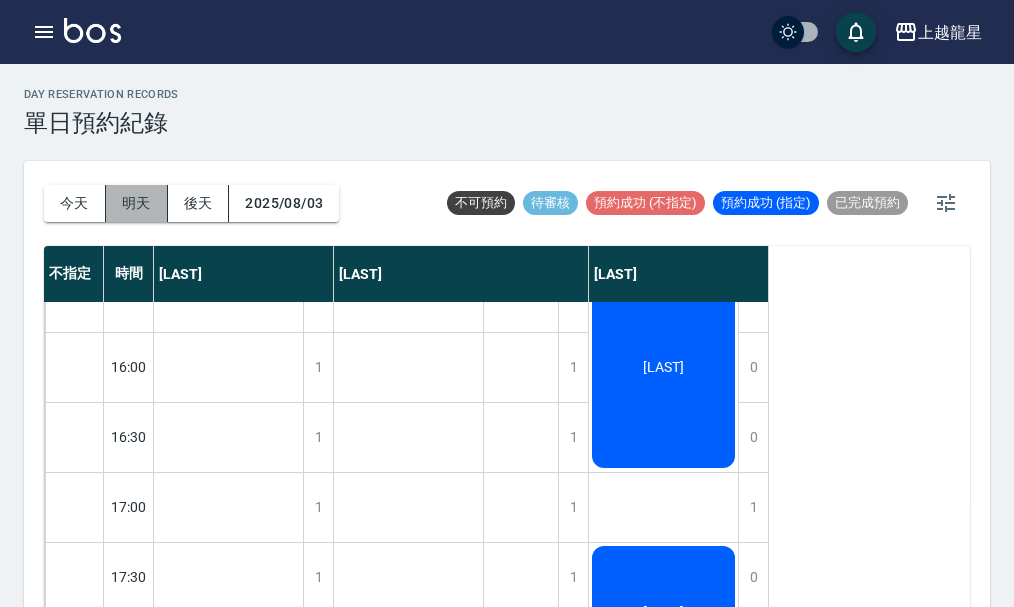 click on "明天" at bounding box center (137, 203) 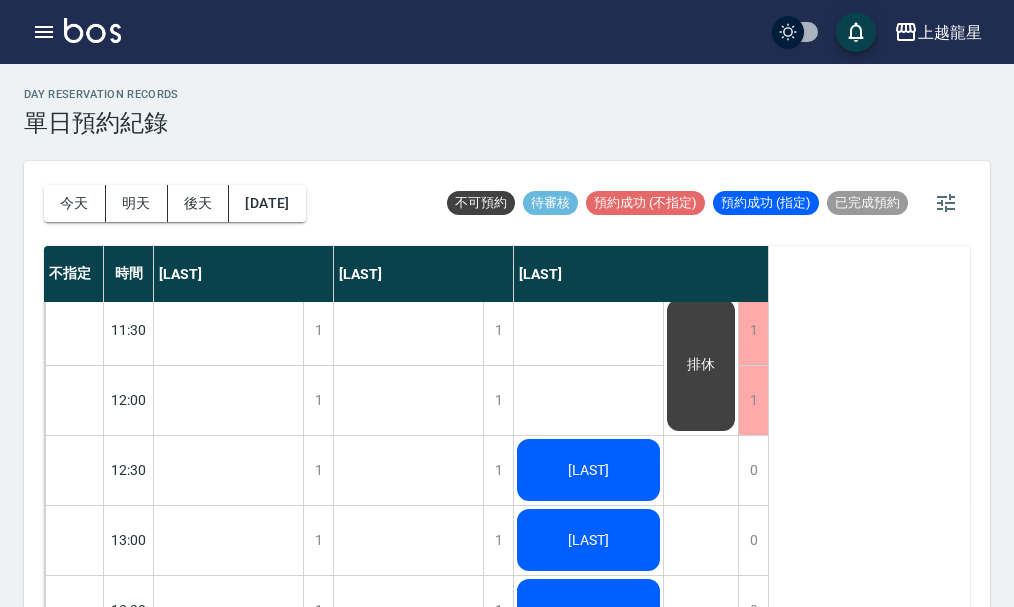 scroll, scrollTop: 0, scrollLeft: 0, axis: both 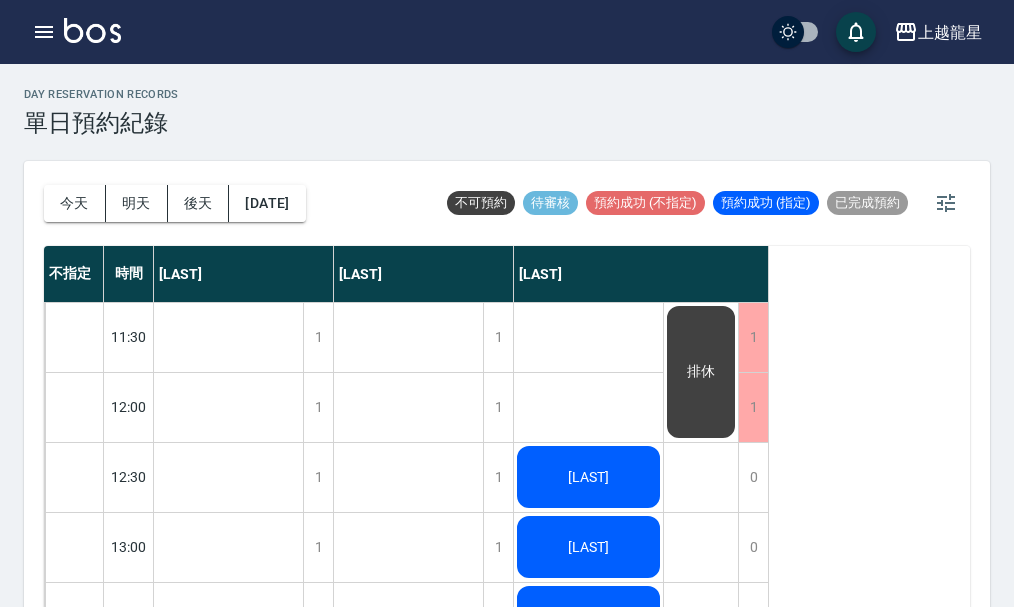 click at bounding box center (92, 30) 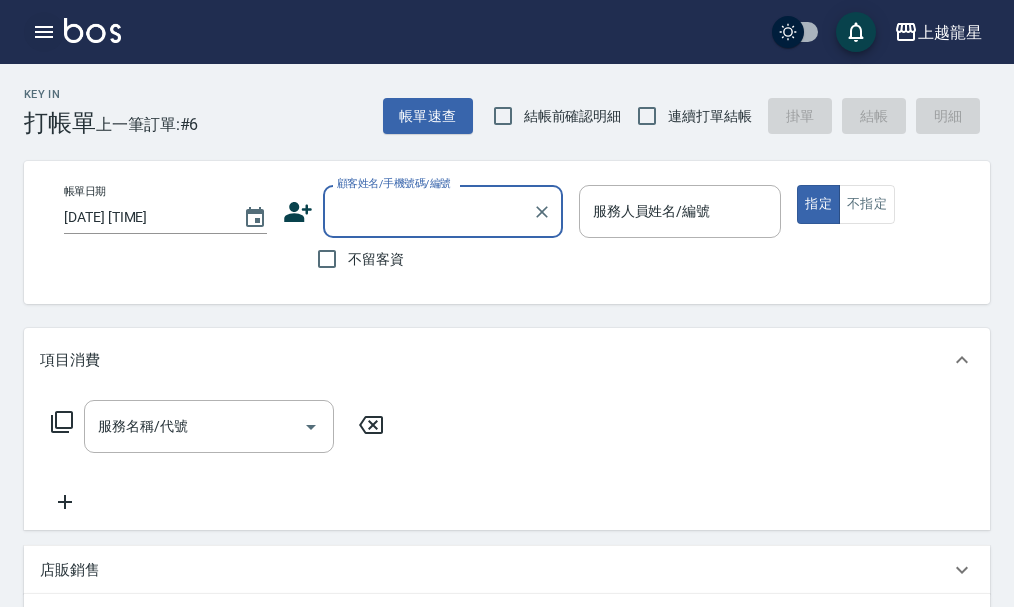 click 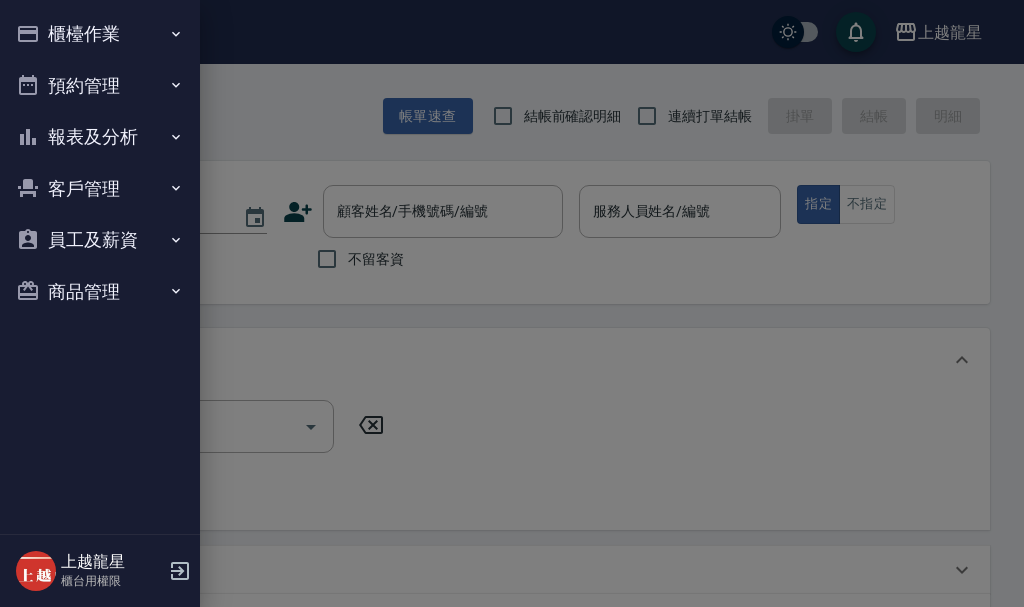 click on "櫃檯作業" at bounding box center (100, 34) 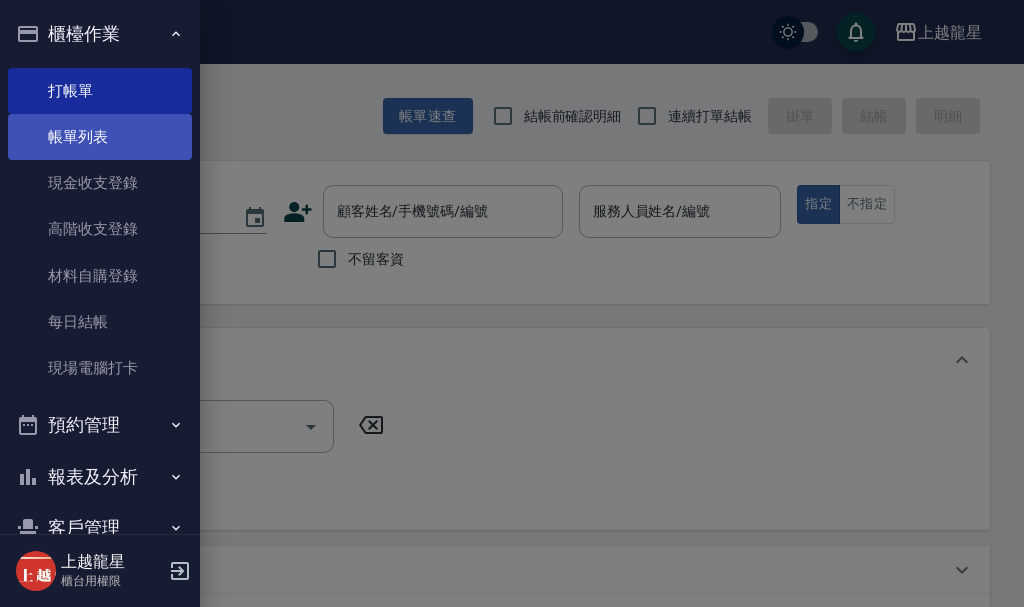 click on "帳單列表" at bounding box center [100, 137] 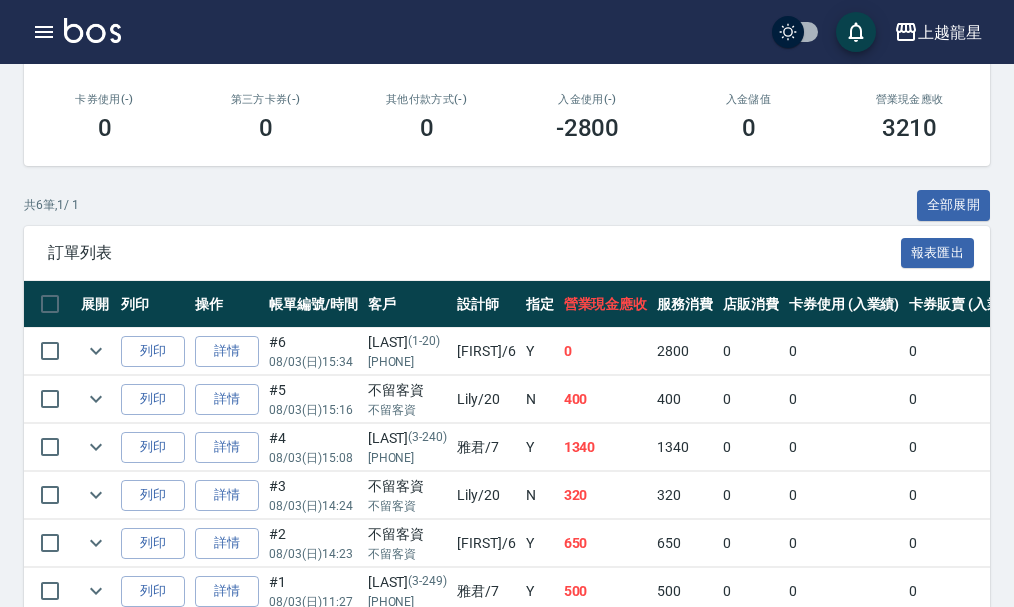 scroll, scrollTop: 500, scrollLeft: 0, axis: vertical 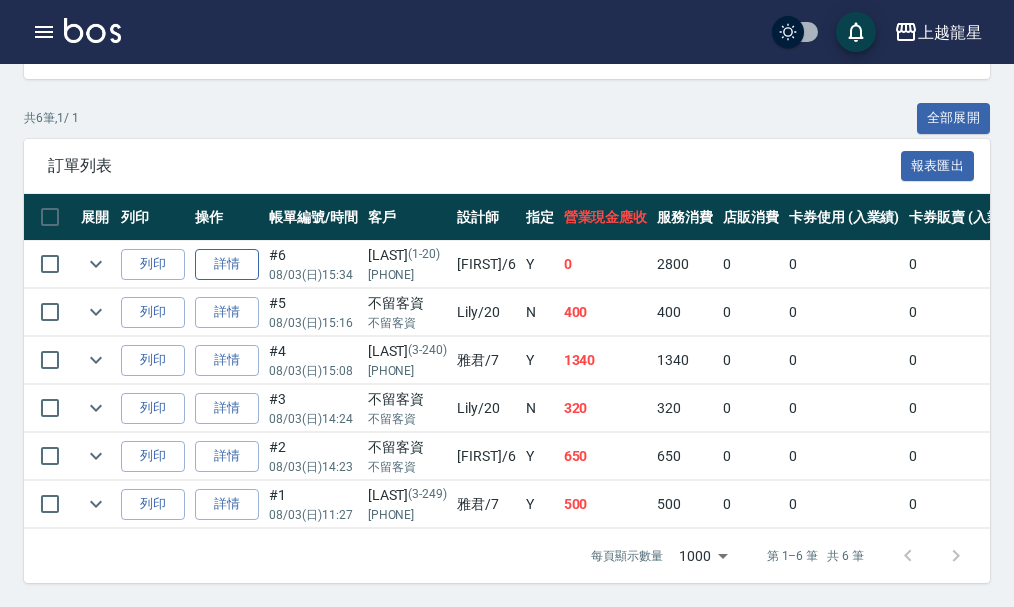 click on "詳情" at bounding box center [227, 264] 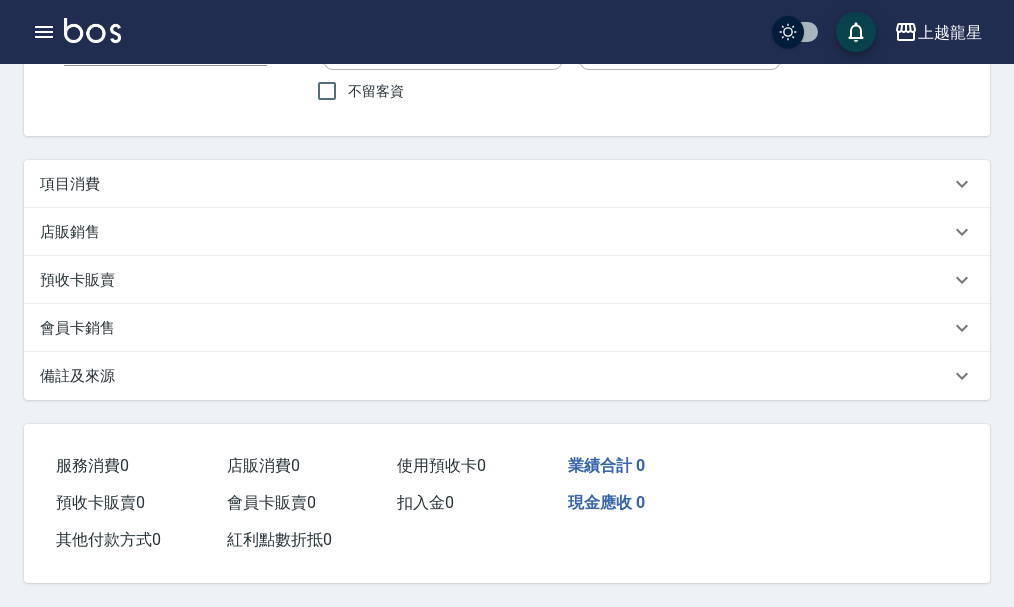 scroll, scrollTop: 0, scrollLeft: 0, axis: both 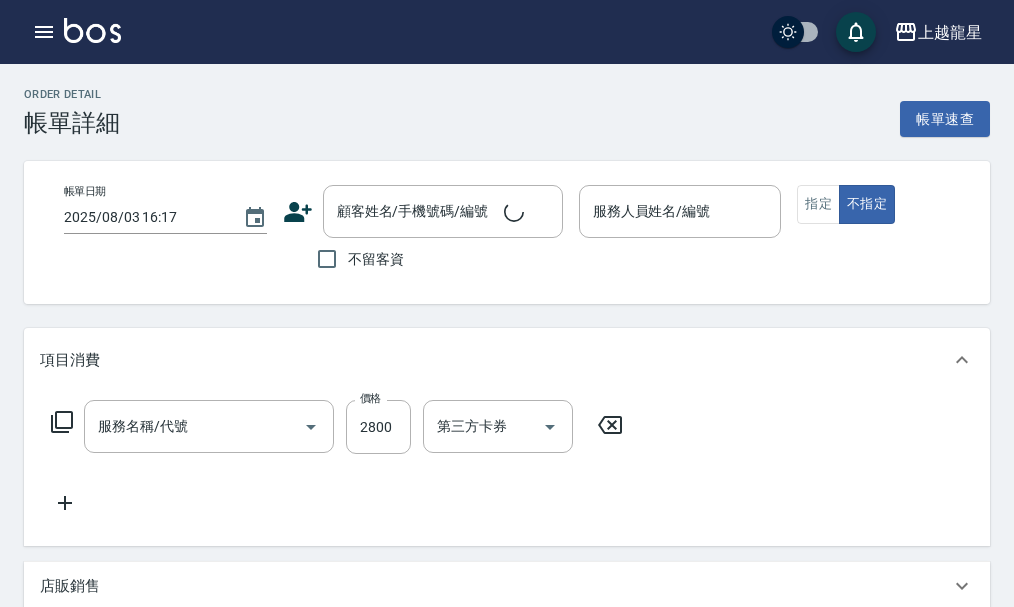 type on "2025/08/03 15:34" 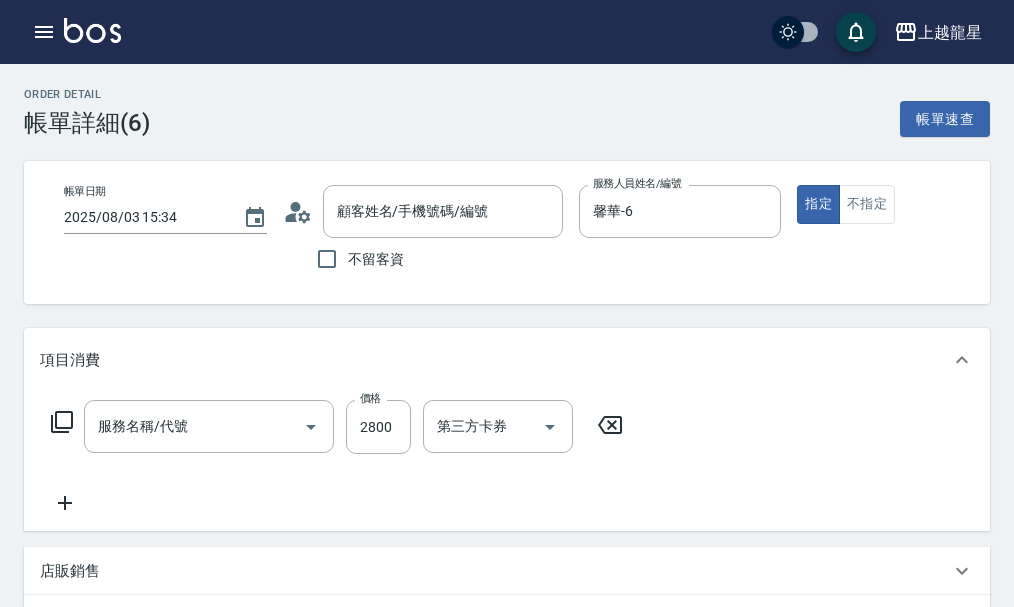 type on "[LAST]/[PHONE]/1-20" 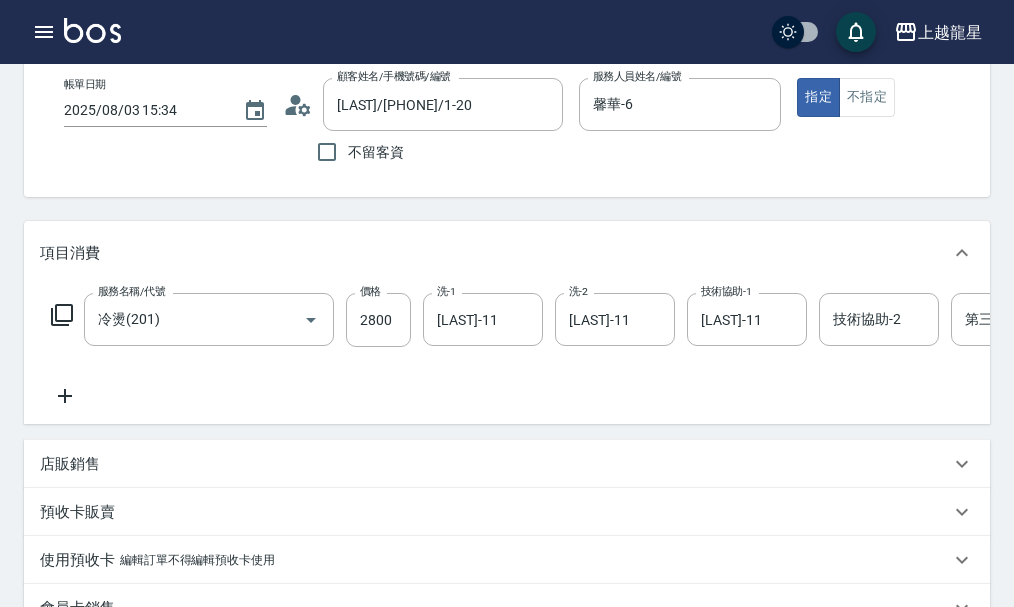 scroll, scrollTop: 200, scrollLeft: 0, axis: vertical 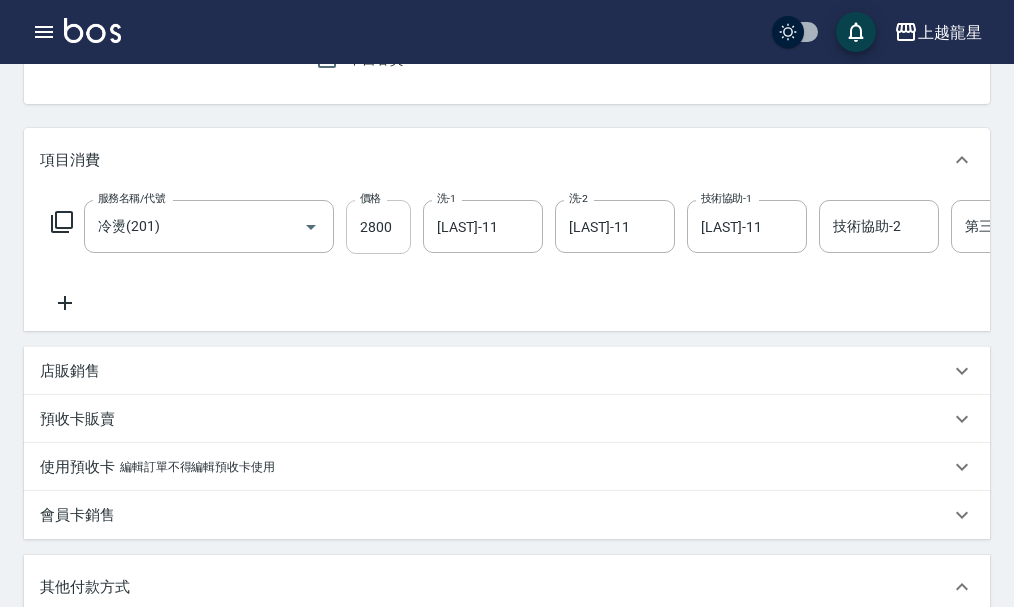 click on "2800" at bounding box center (378, 227) 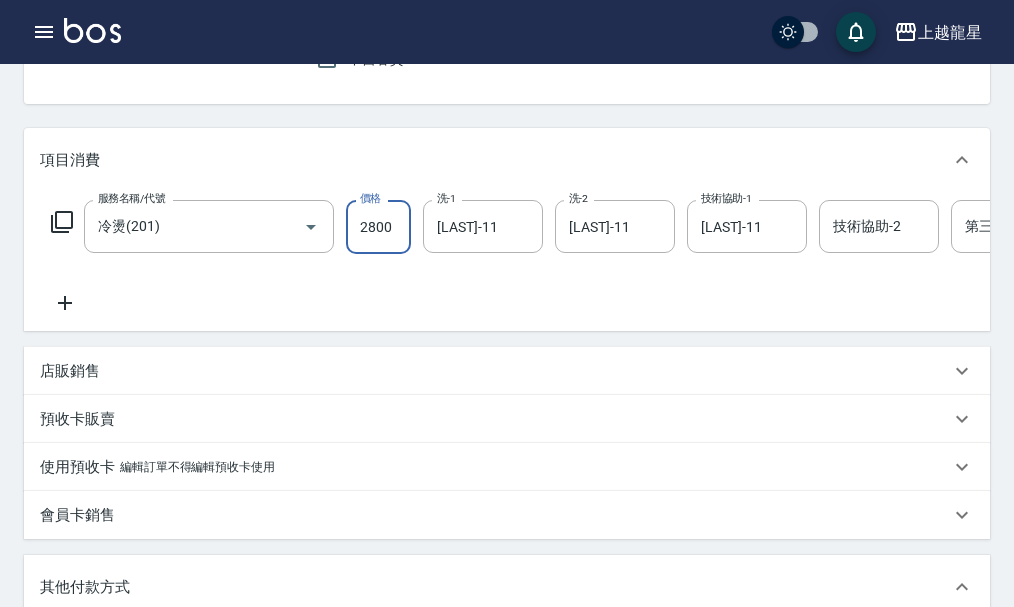 type on "2" 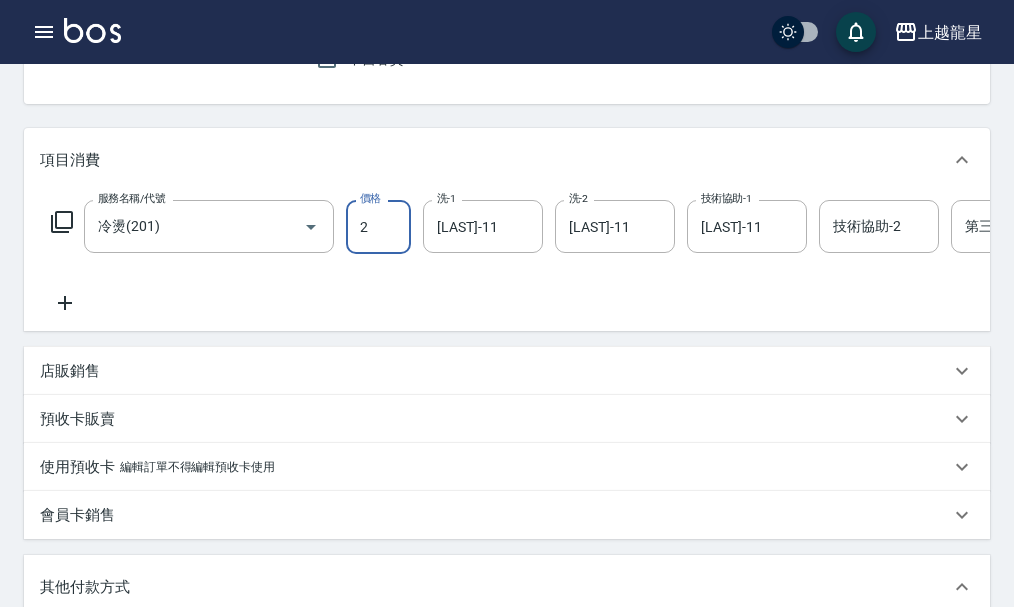 type on "0" 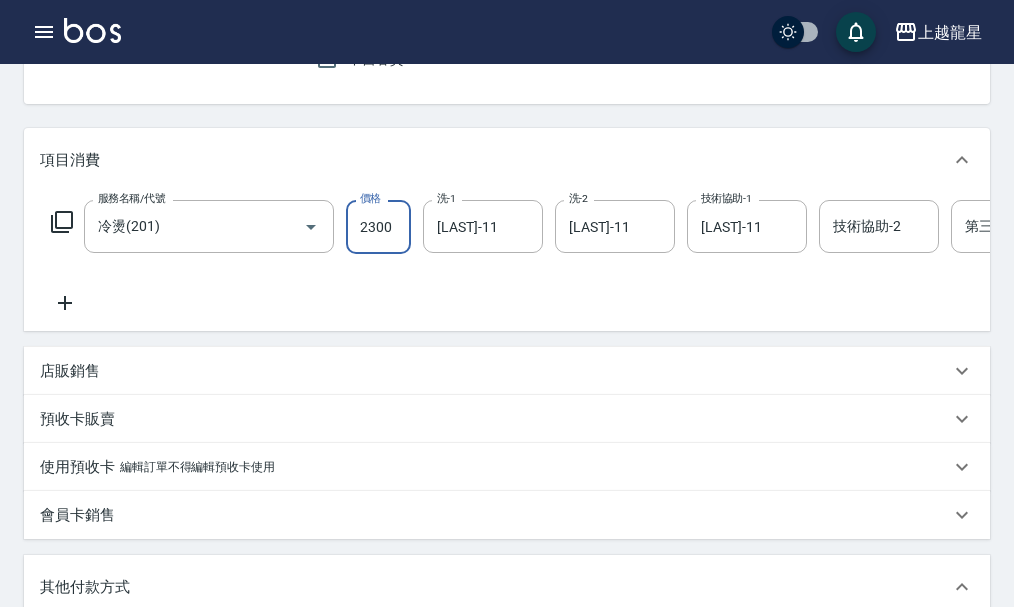 type on "2300" 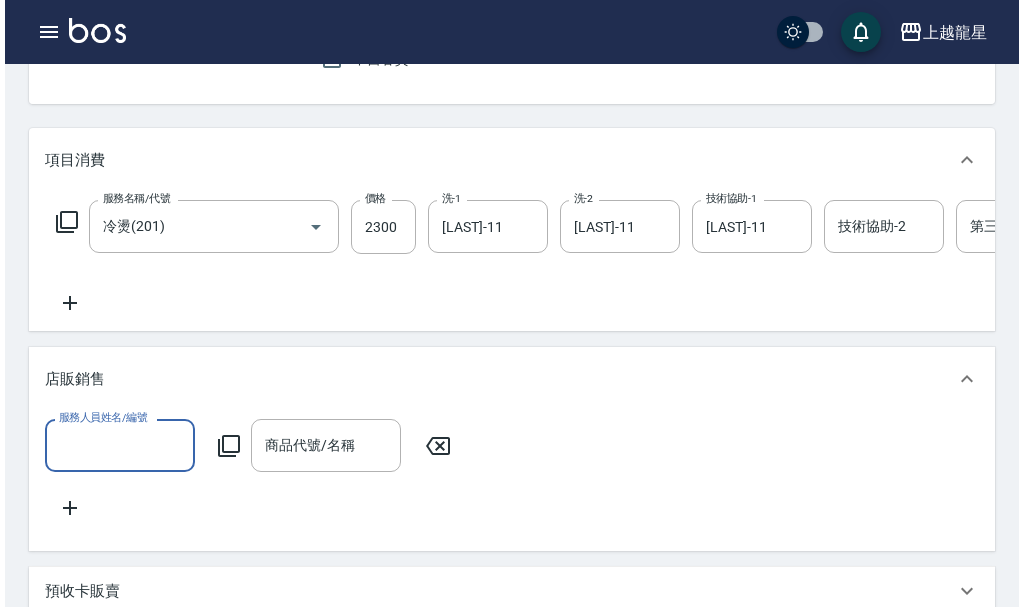 scroll, scrollTop: 0, scrollLeft: 0, axis: both 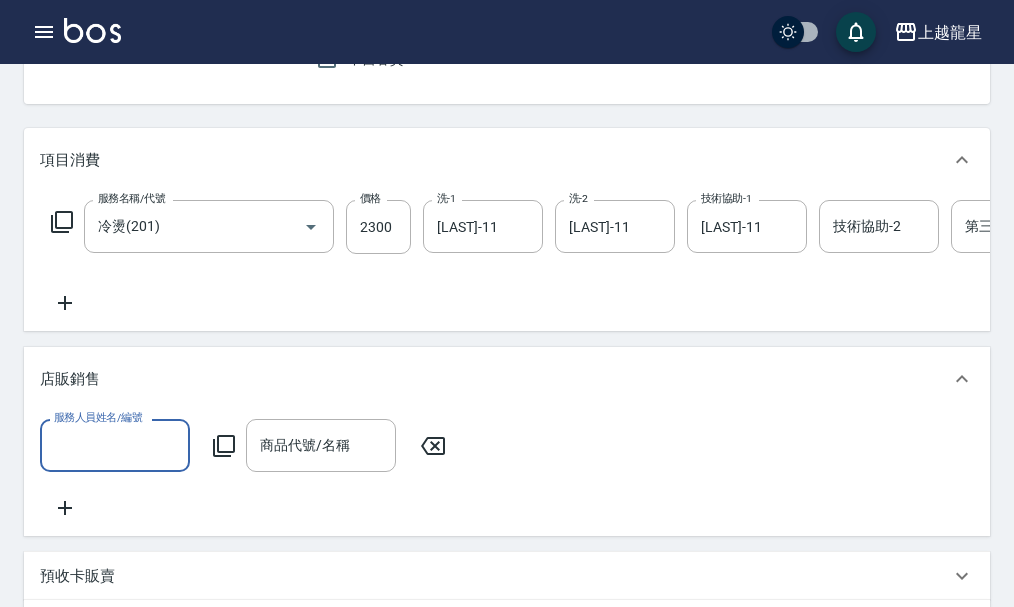 click on "服務人員姓名/編號" at bounding box center (115, 445) 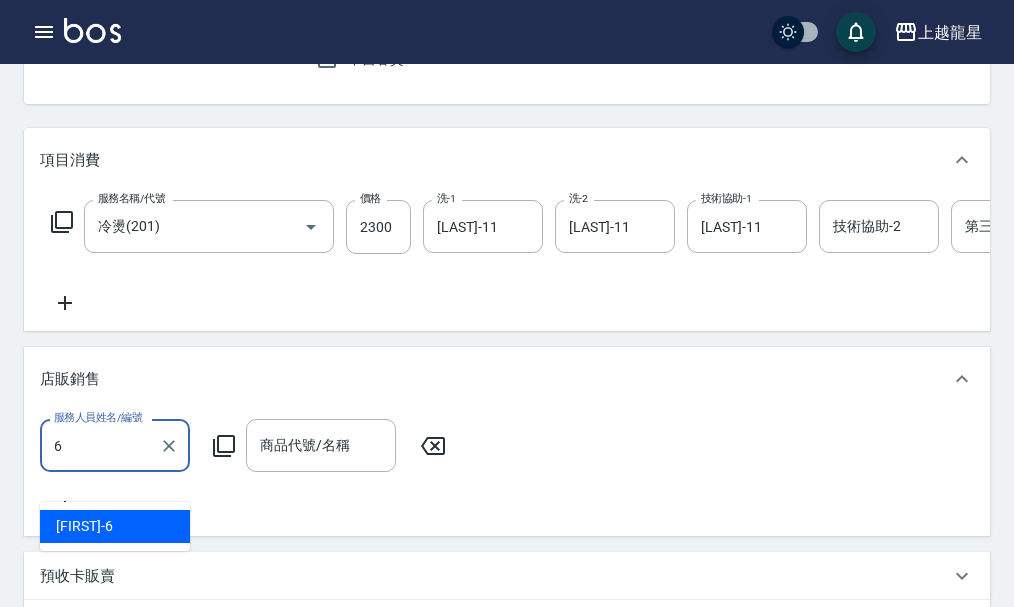 type on "馨華-6" 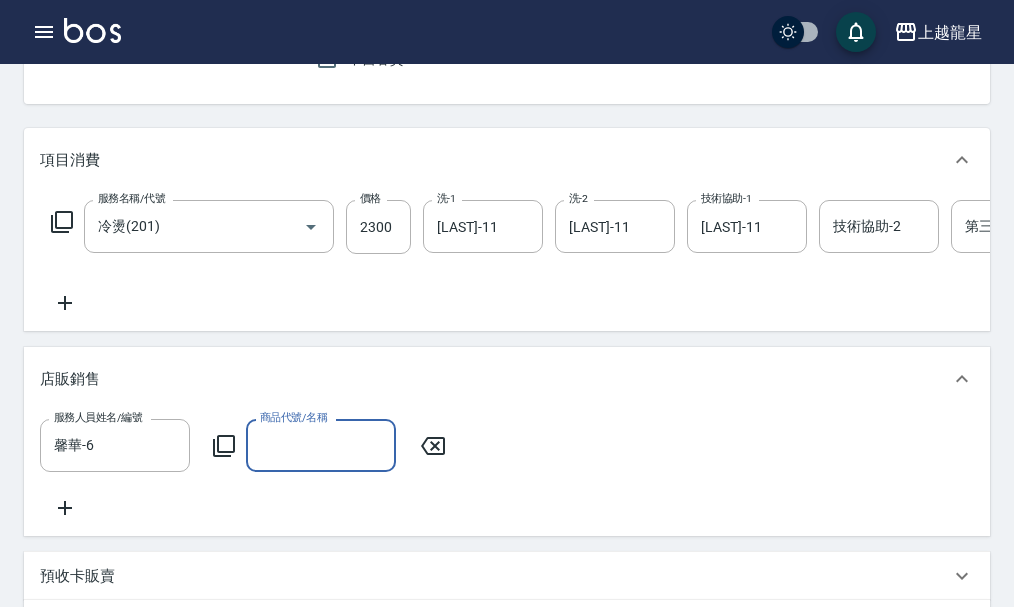 click 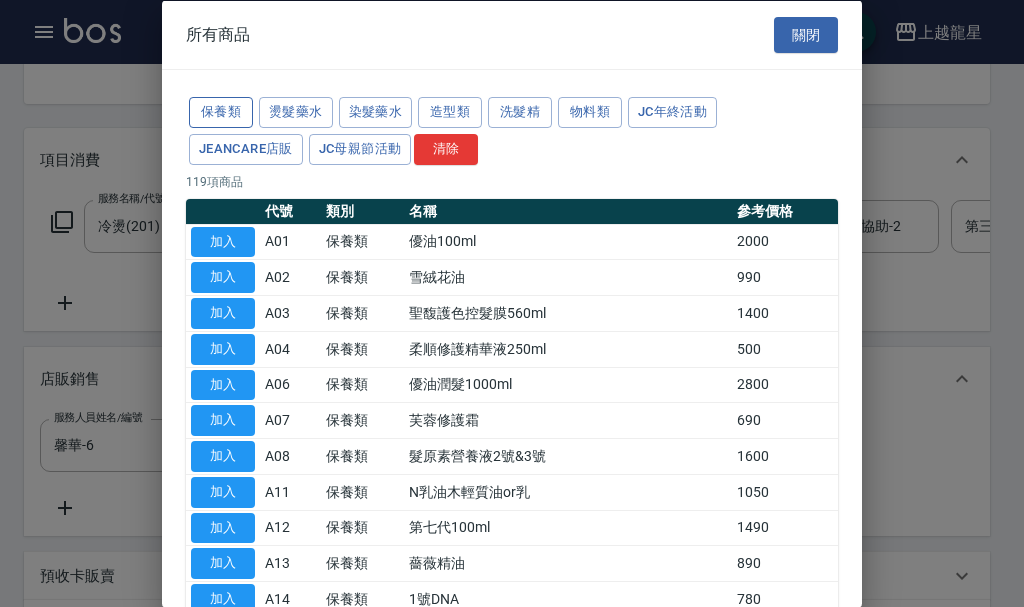 click on "保養類" at bounding box center [221, 112] 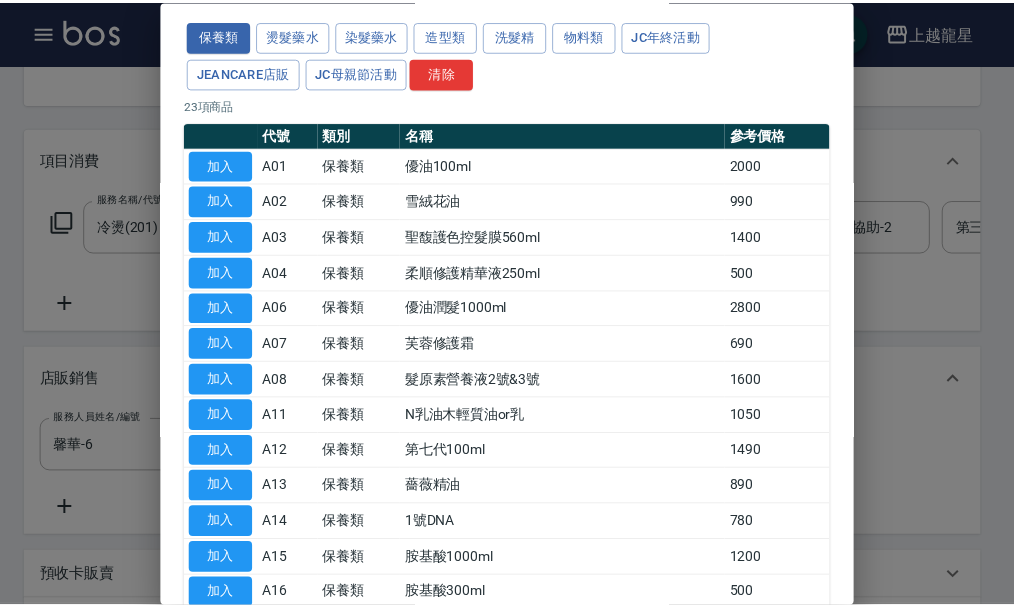 scroll, scrollTop: 200, scrollLeft: 0, axis: vertical 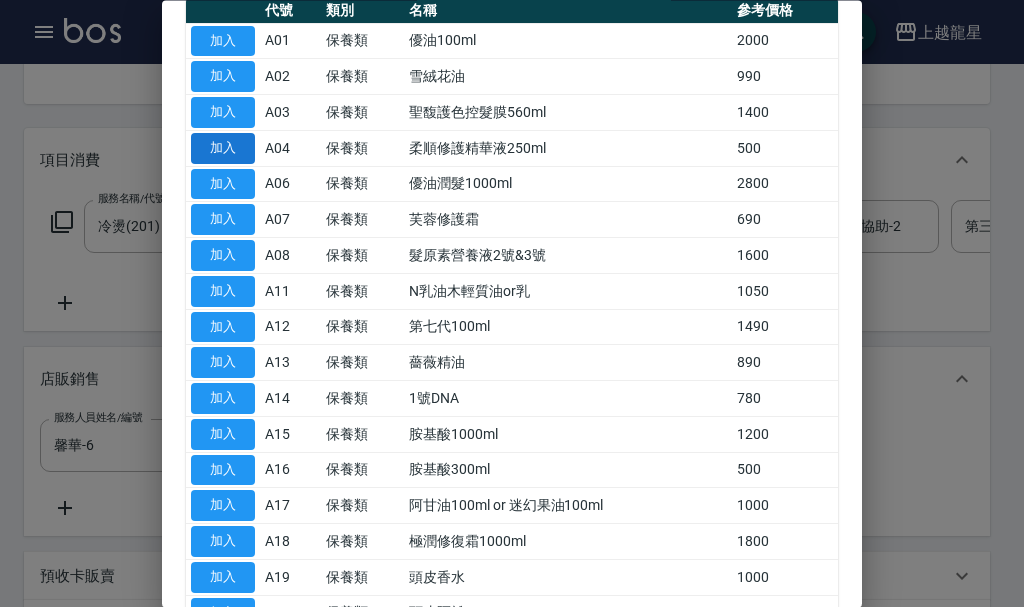 click on "加入" at bounding box center (223, 148) 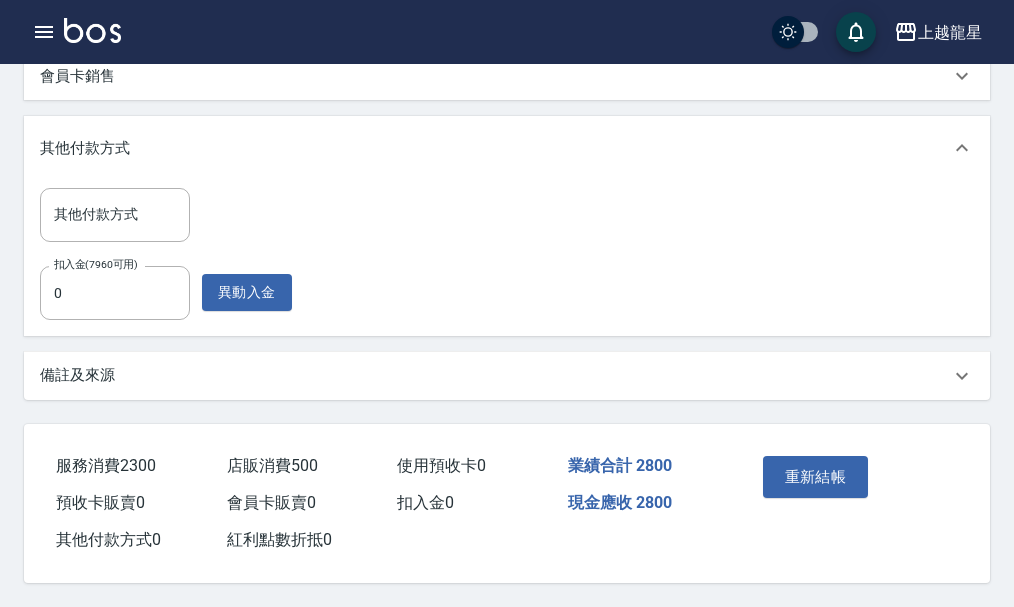scroll, scrollTop: 851, scrollLeft: 0, axis: vertical 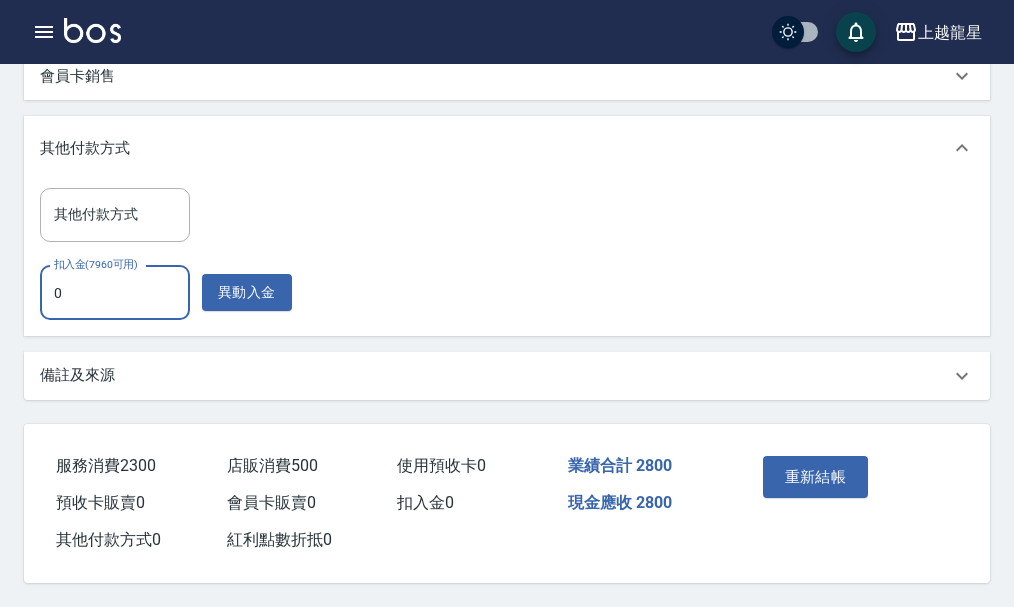 click on "0" at bounding box center (115, 293) 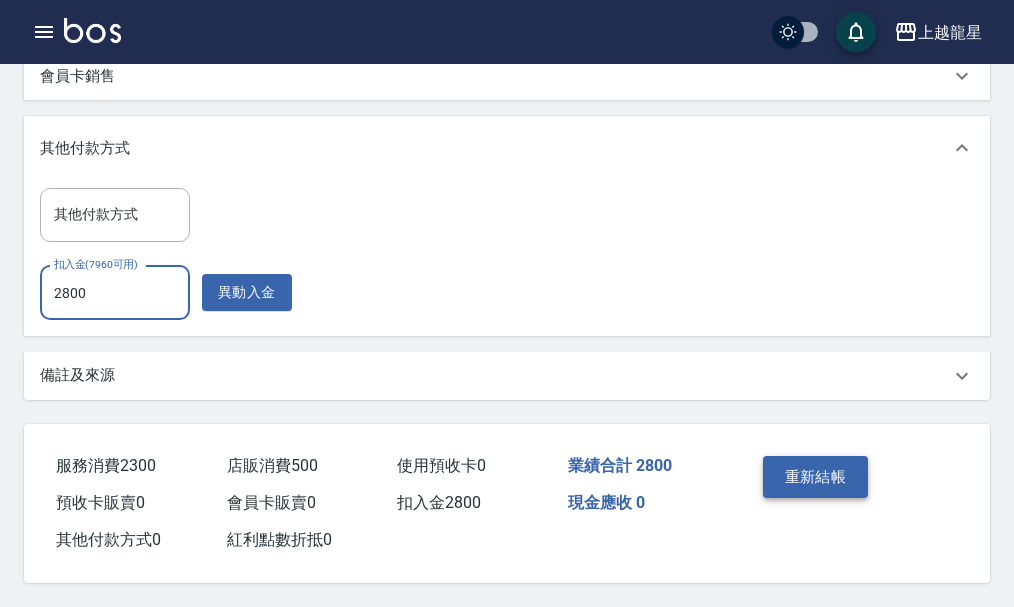 type on "2800" 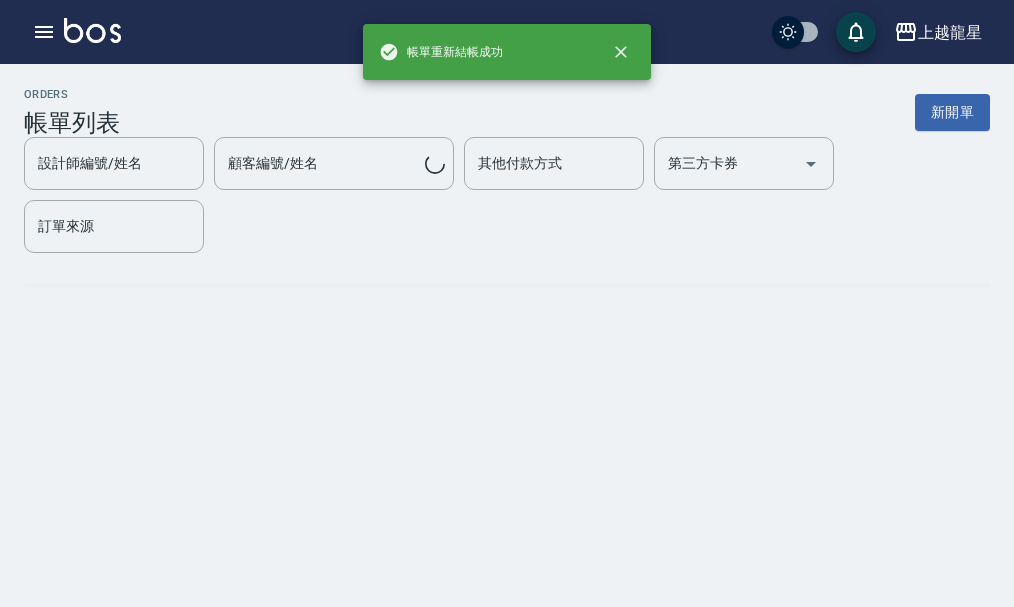 scroll, scrollTop: 0, scrollLeft: 0, axis: both 